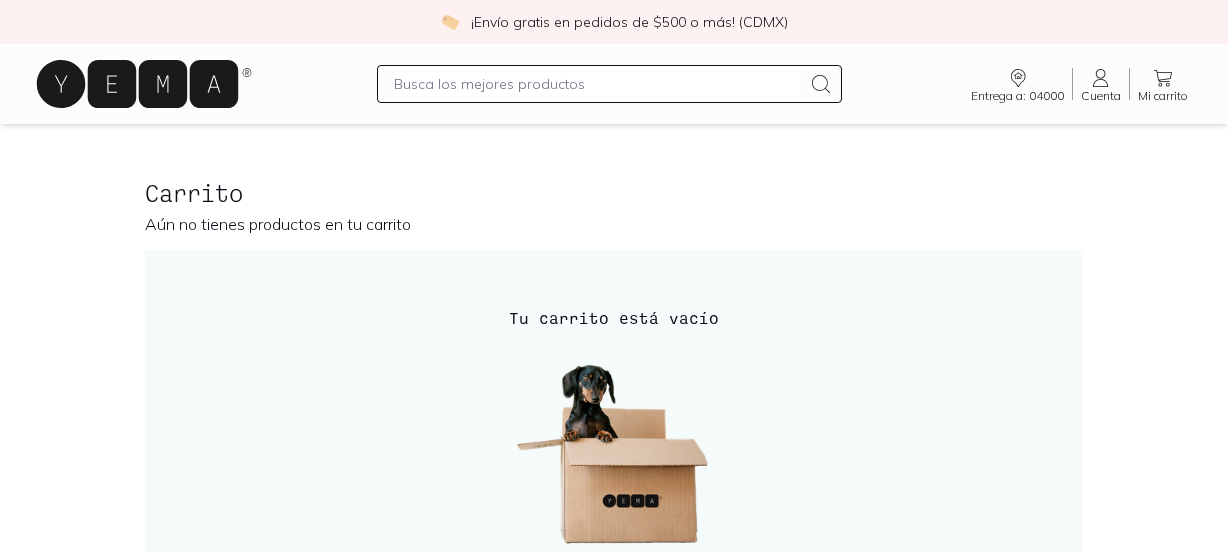 scroll, scrollTop: 0, scrollLeft: 0, axis: both 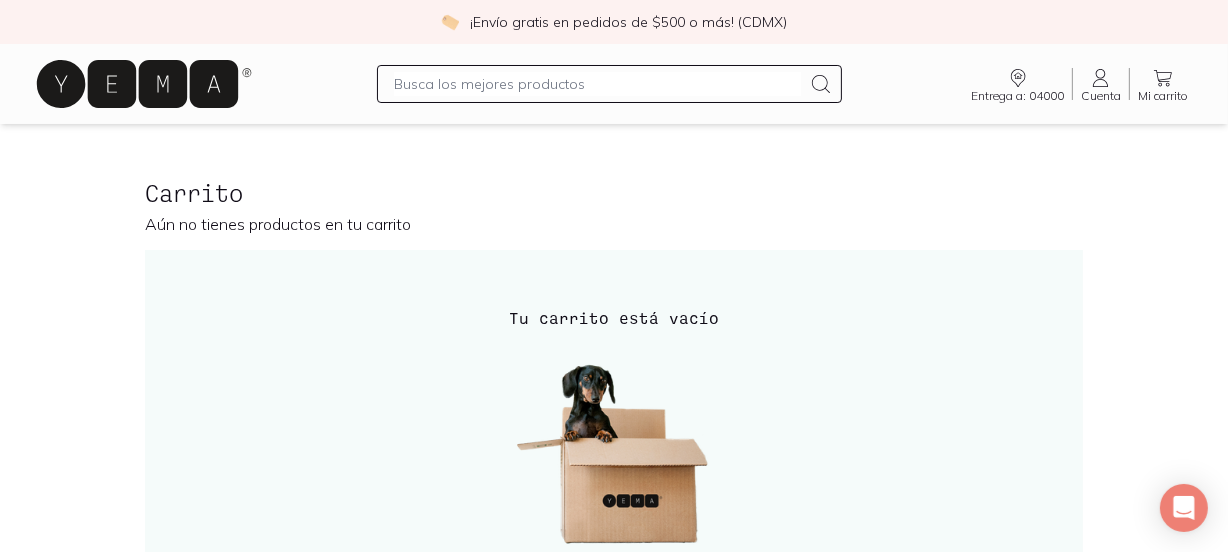 click at bounding box center (598, 84) 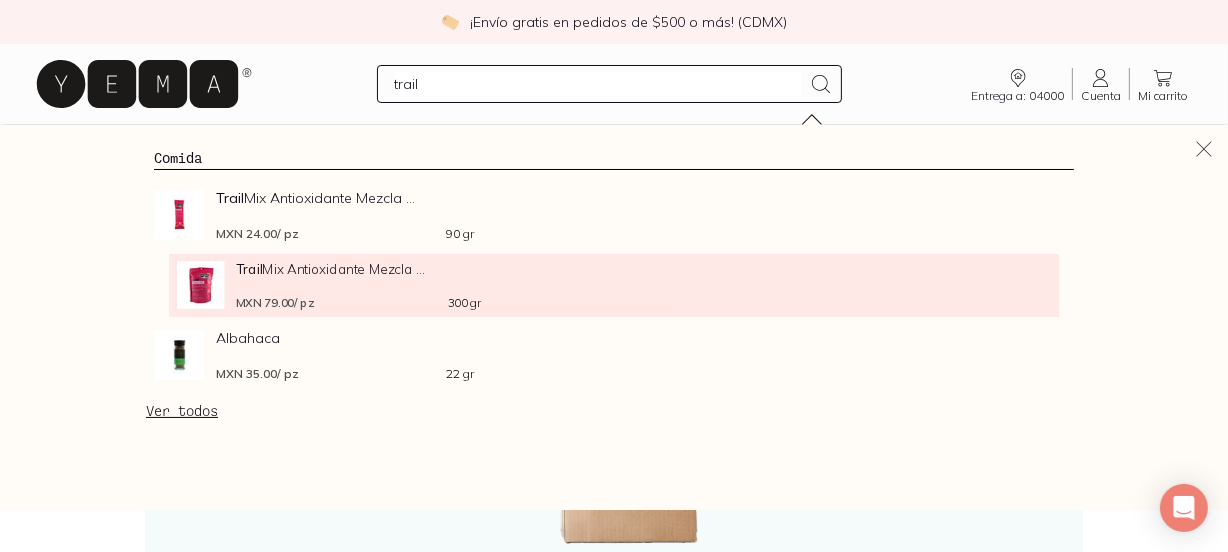type on "trail" 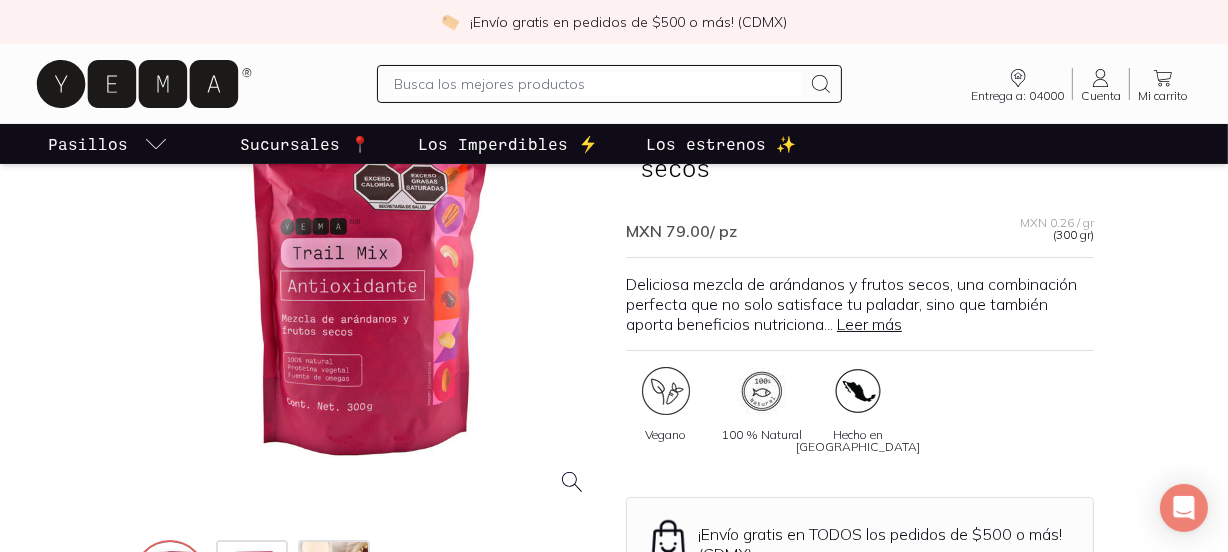 scroll, scrollTop: 190, scrollLeft: 0, axis: vertical 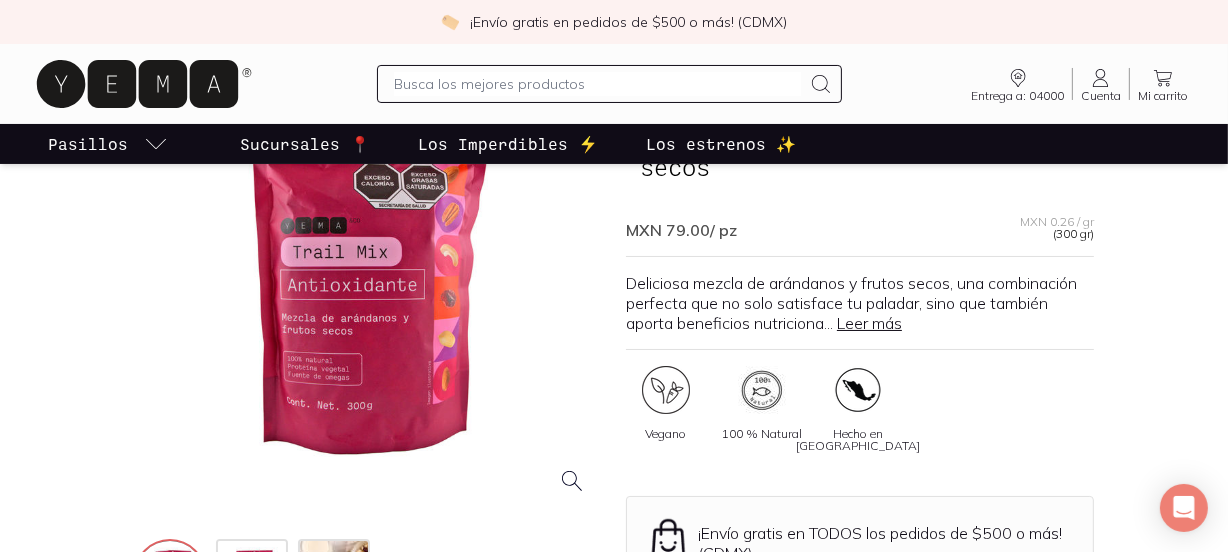 click on "YEMA & Co ( 9 ) Trail Mix   Antioxidante   Mezcla de arándanos y frutos secos   MXN 79.00  / pz MXN 0.26 / gr (300 gr) Deliciosa mezcla de arándanos y frutos secos, una combinación perfecta que no solo satisface tu paladar, sino que también aporta beneficios nutriciona ...   Leer más Vegano 100 % Natural Hecho en [GEOGRAPHIC_DATA] ¡Envío gratis en TODOS los pedidos de $500 o más! (CDMX)" at bounding box center (860, 329) 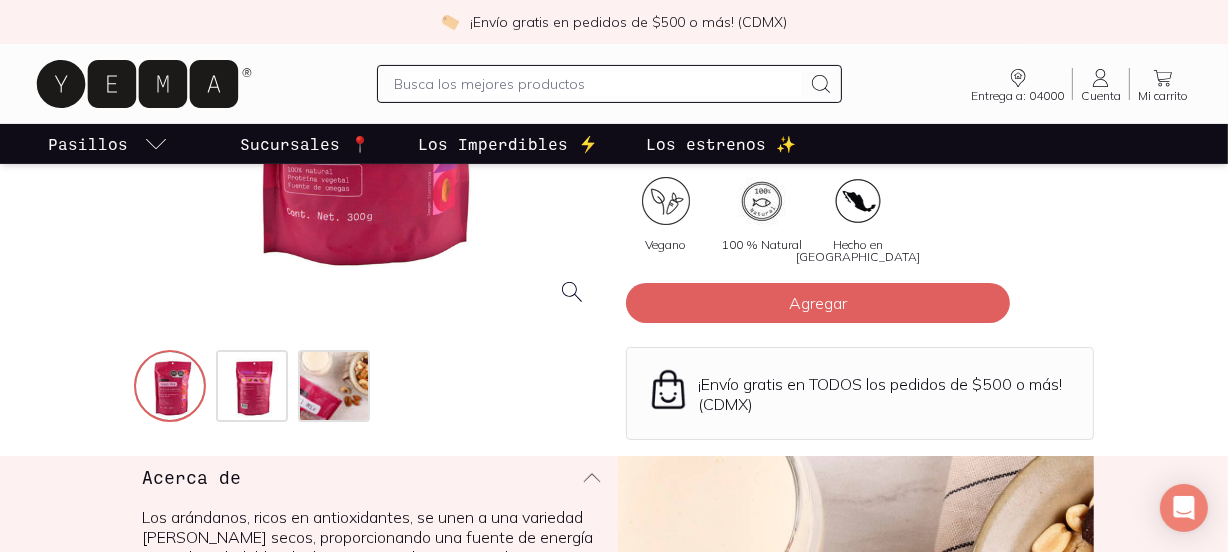 scroll, scrollTop: 410, scrollLeft: 0, axis: vertical 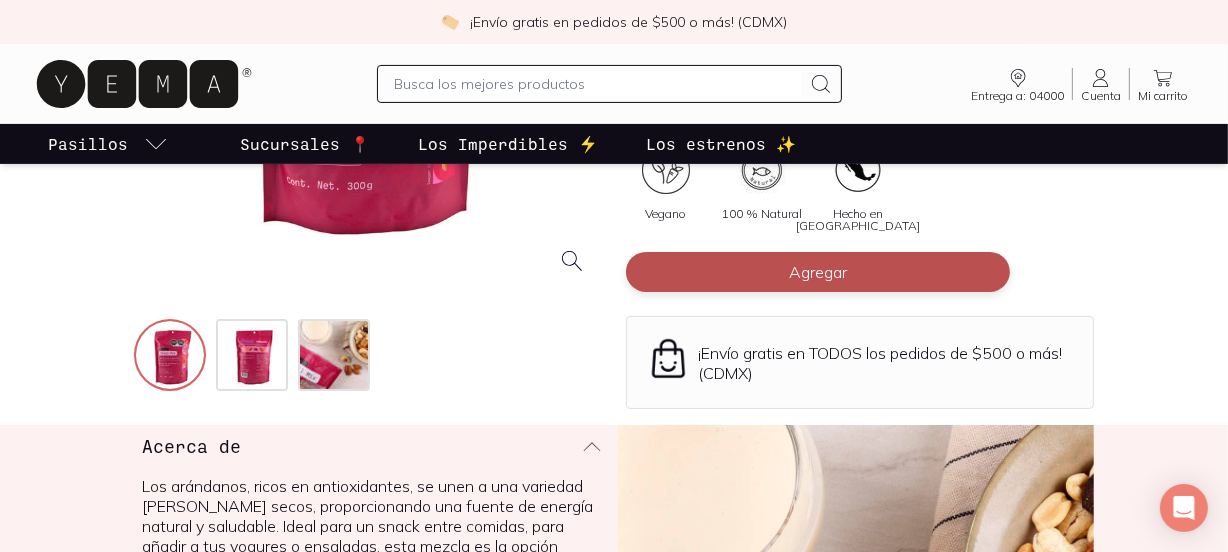 click on "Agregar" at bounding box center [818, 272] 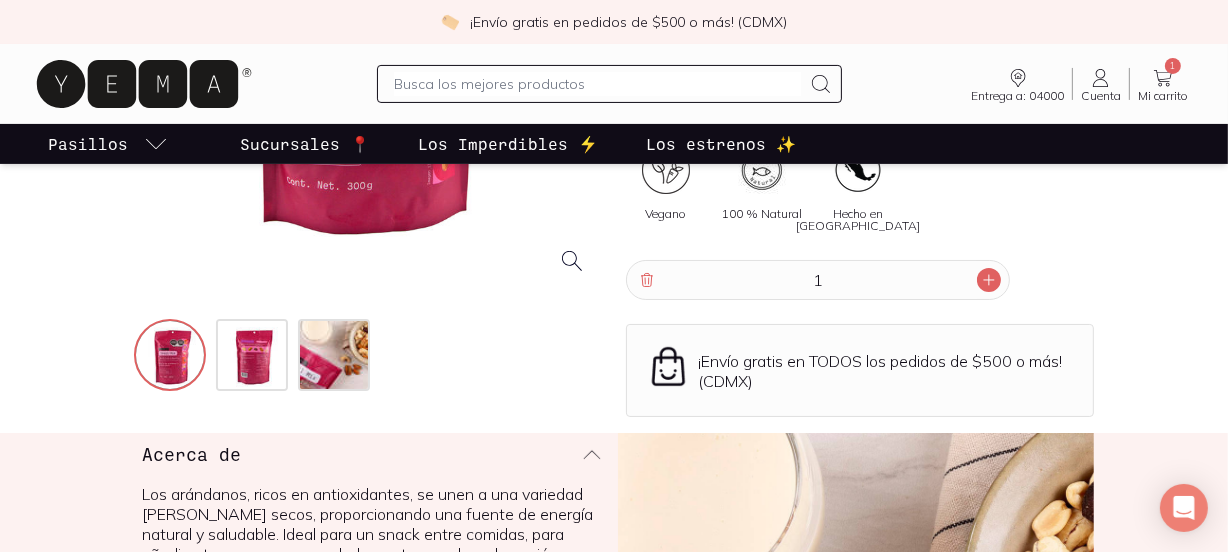 click 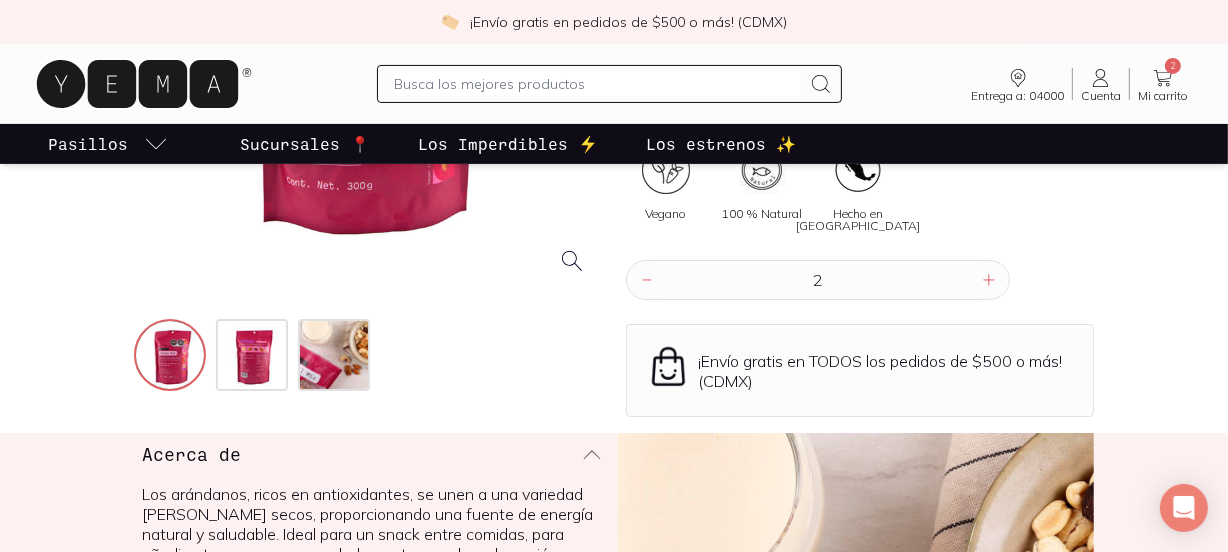 click at bounding box center [598, 84] 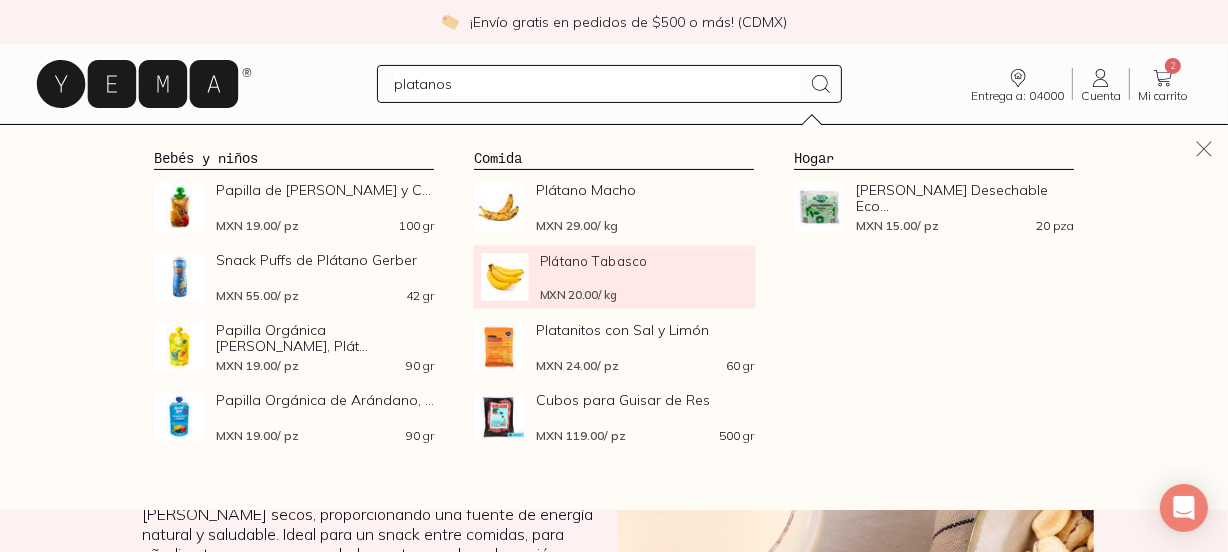 type on "platanos" 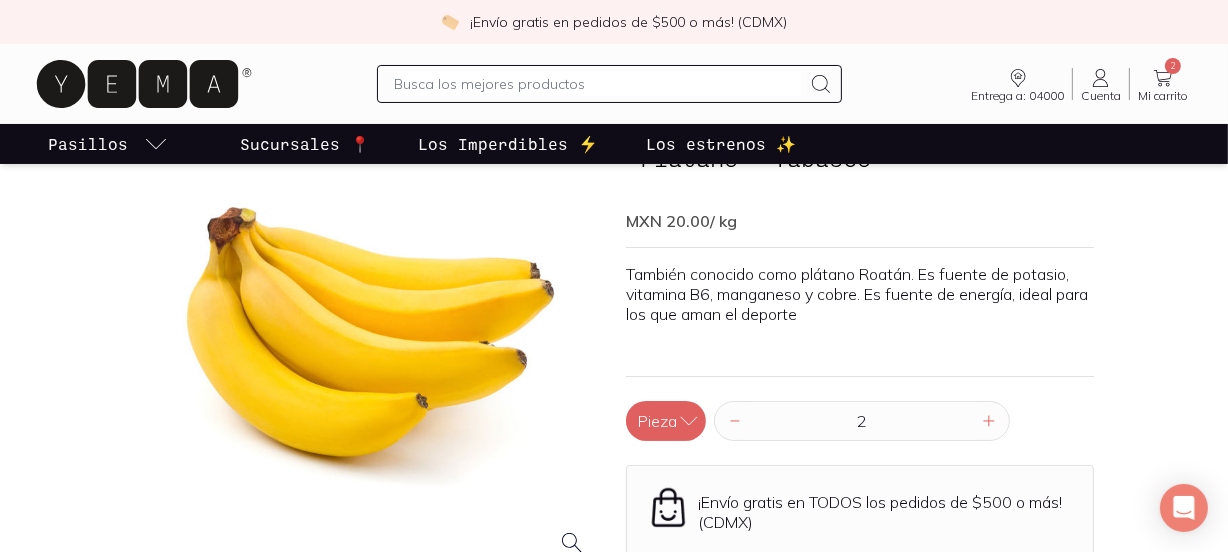 scroll, scrollTop: 155, scrollLeft: 0, axis: vertical 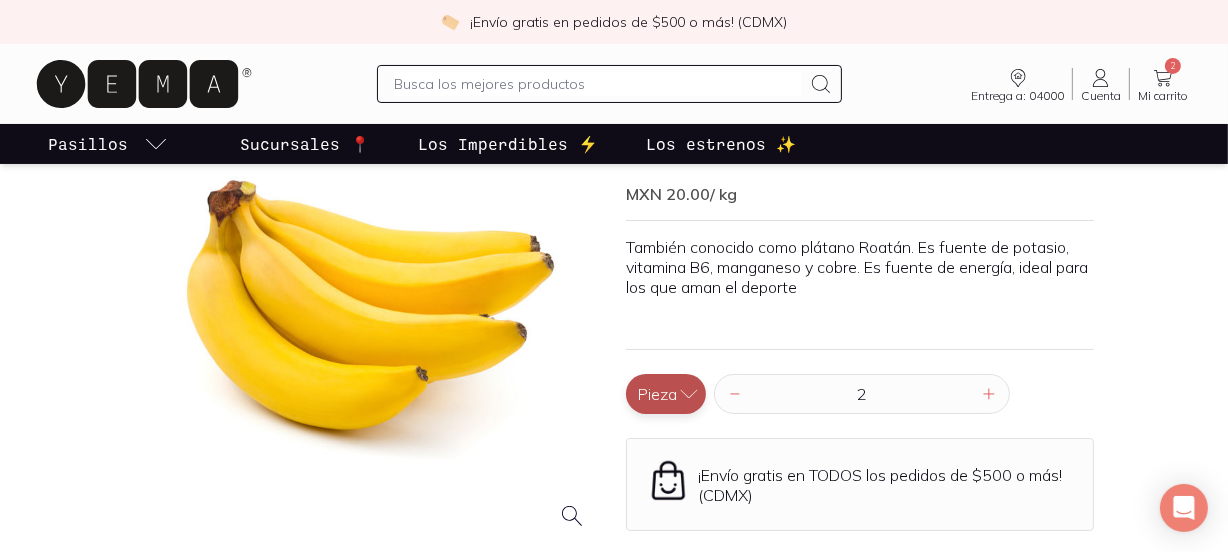 click 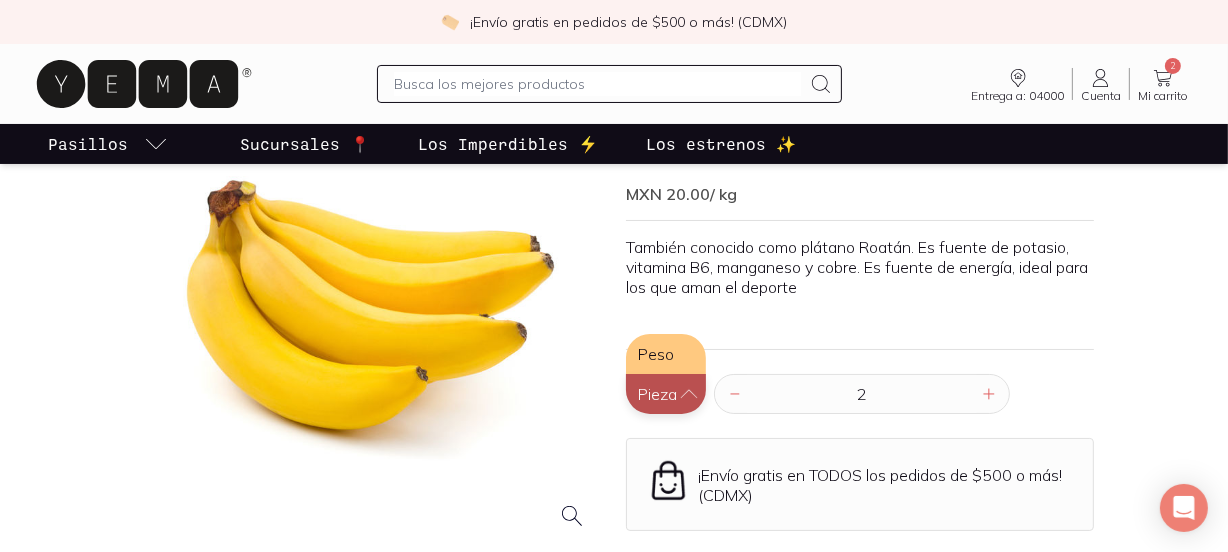 click on "Pieza" at bounding box center (666, 394) 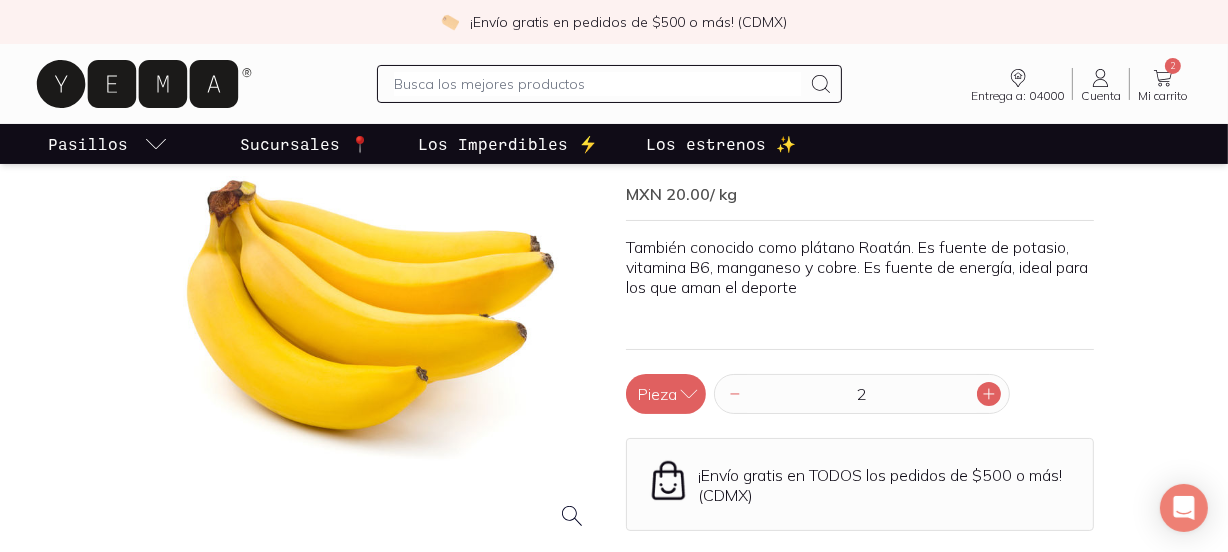 click 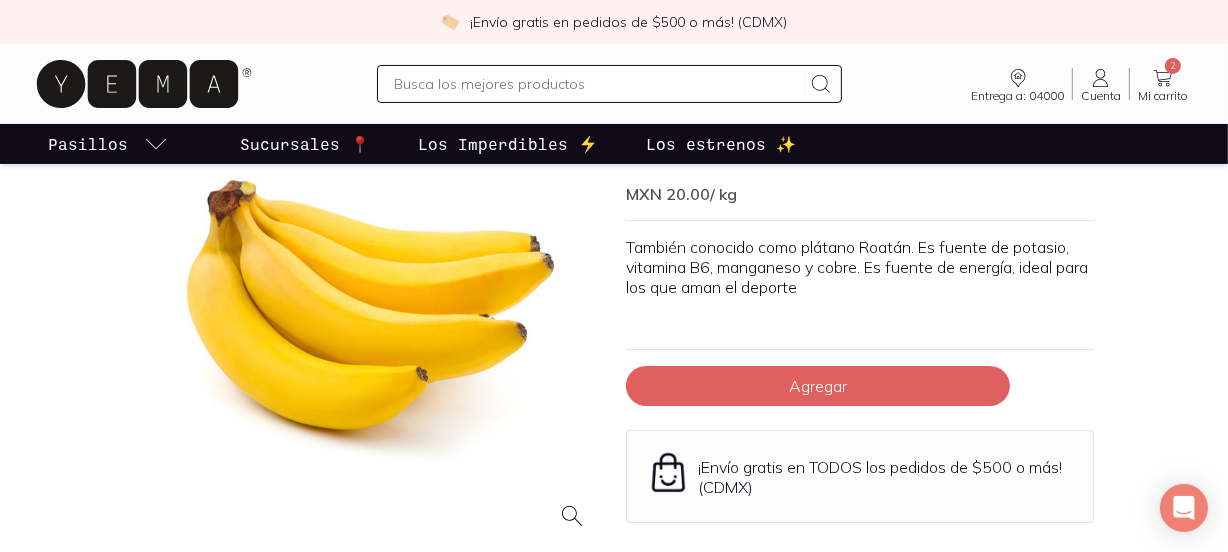 click on "Agregar" at bounding box center (818, 386) 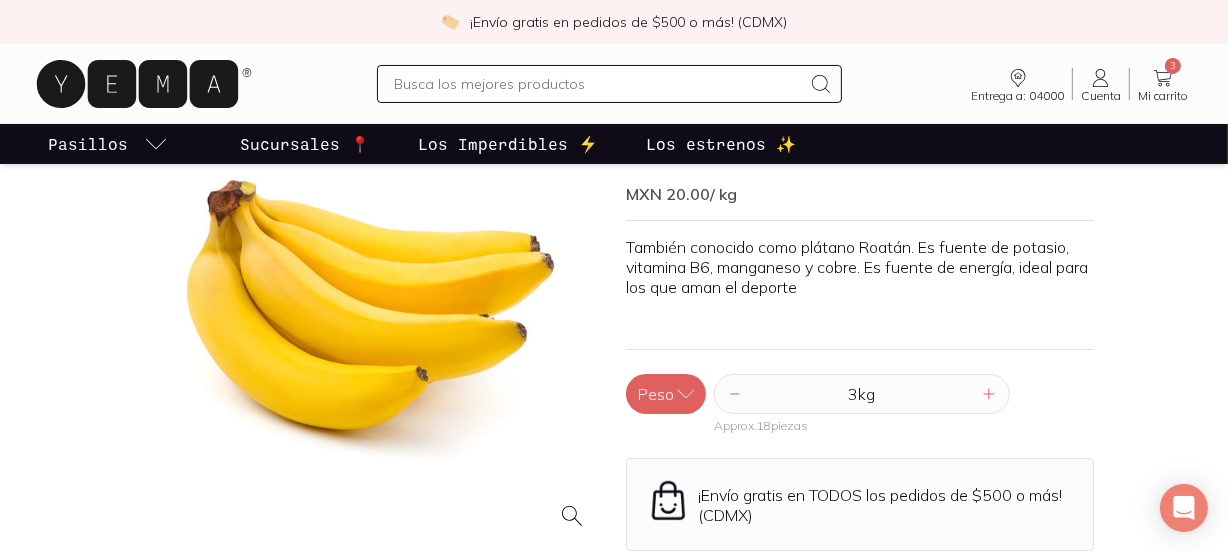 click 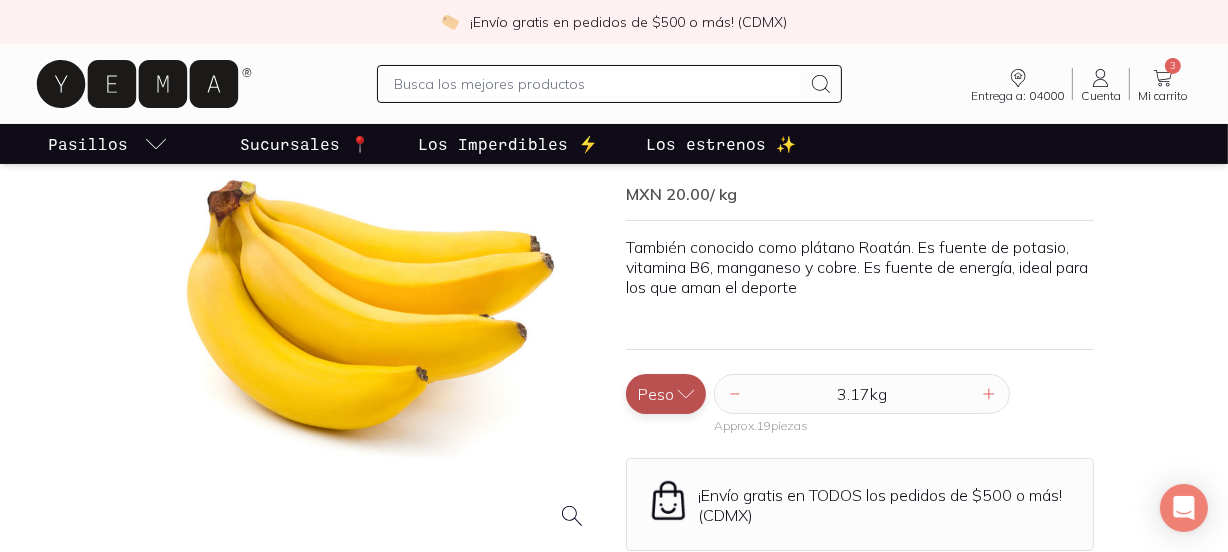 click 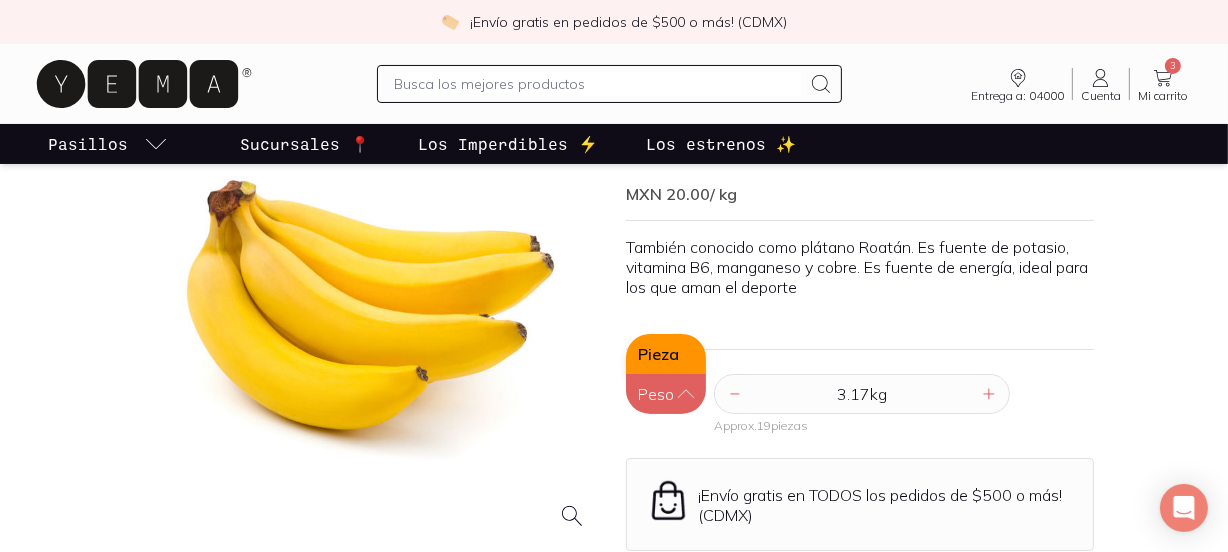 click on "Pieza" at bounding box center (666, 354) 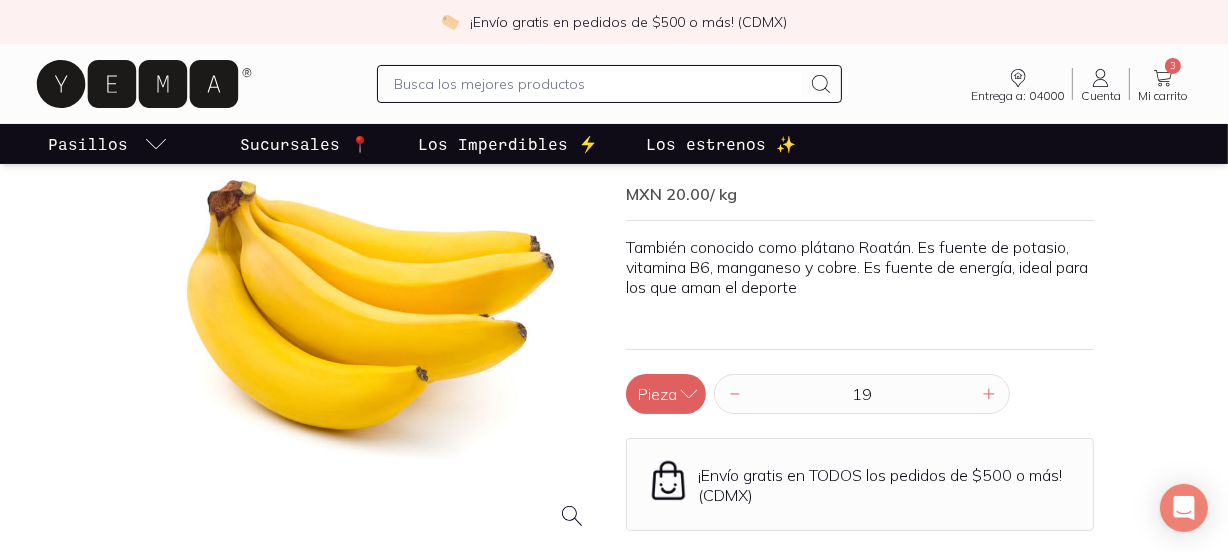 drag, startPoint x: 884, startPoint y: 396, endPoint x: 828, endPoint y: 400, distance: 56.142673 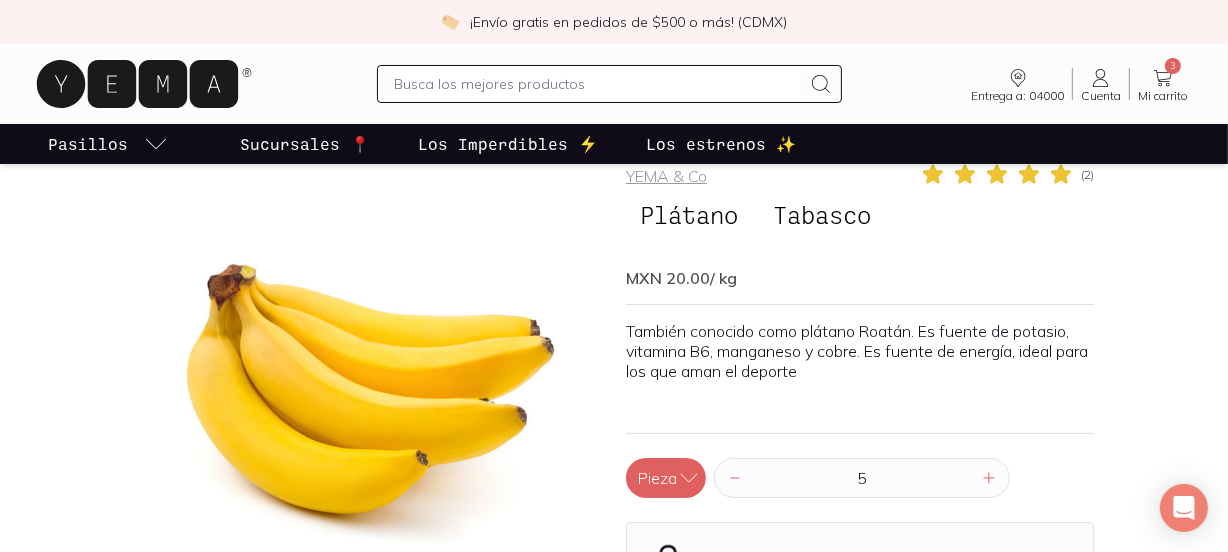 scroll, scrollTop: 78, scrollLeft: 0, axis: vertical 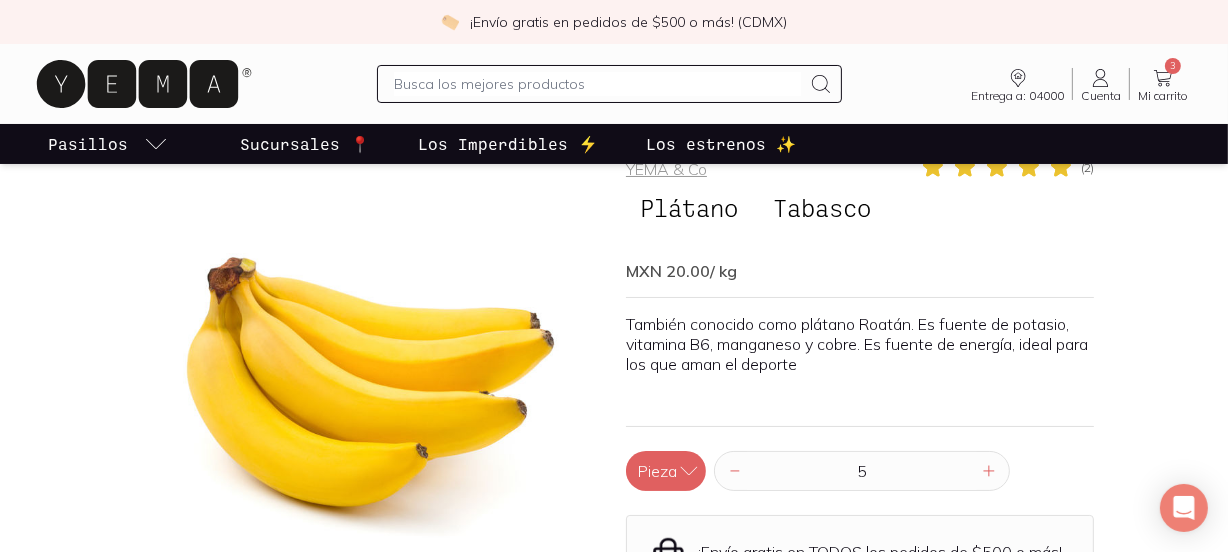 type on "5" 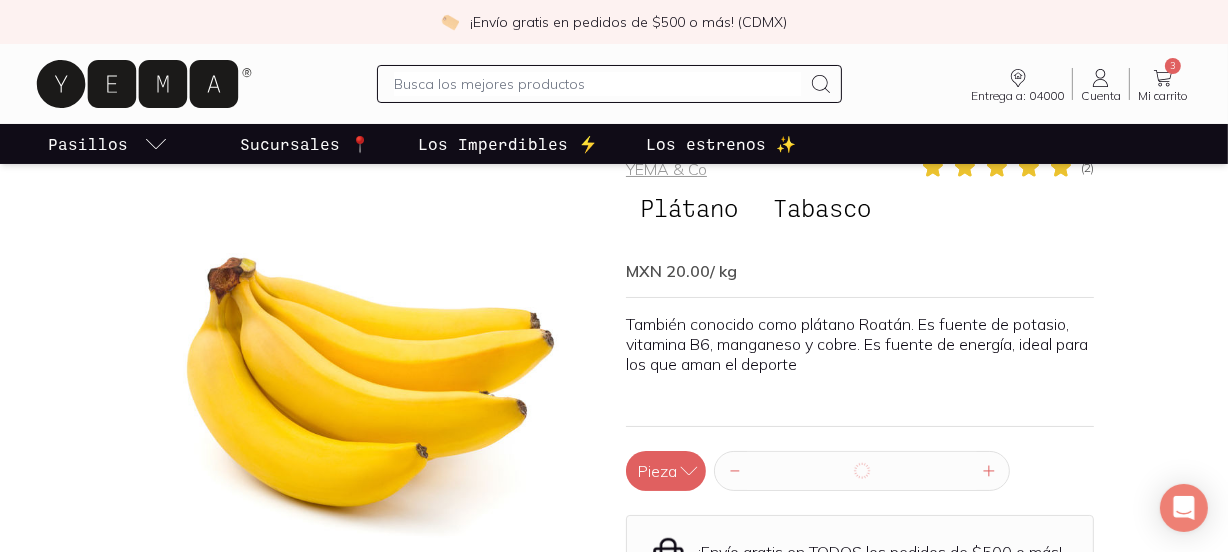 click 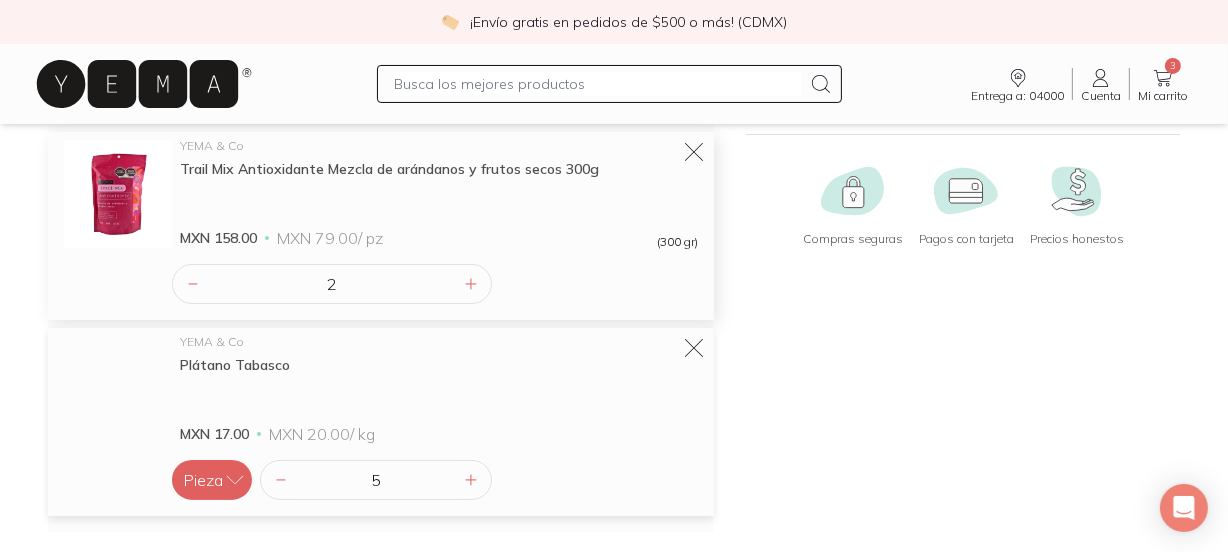 scroll, scrollTop: 240, scrollLeft: 0, axis: vertical 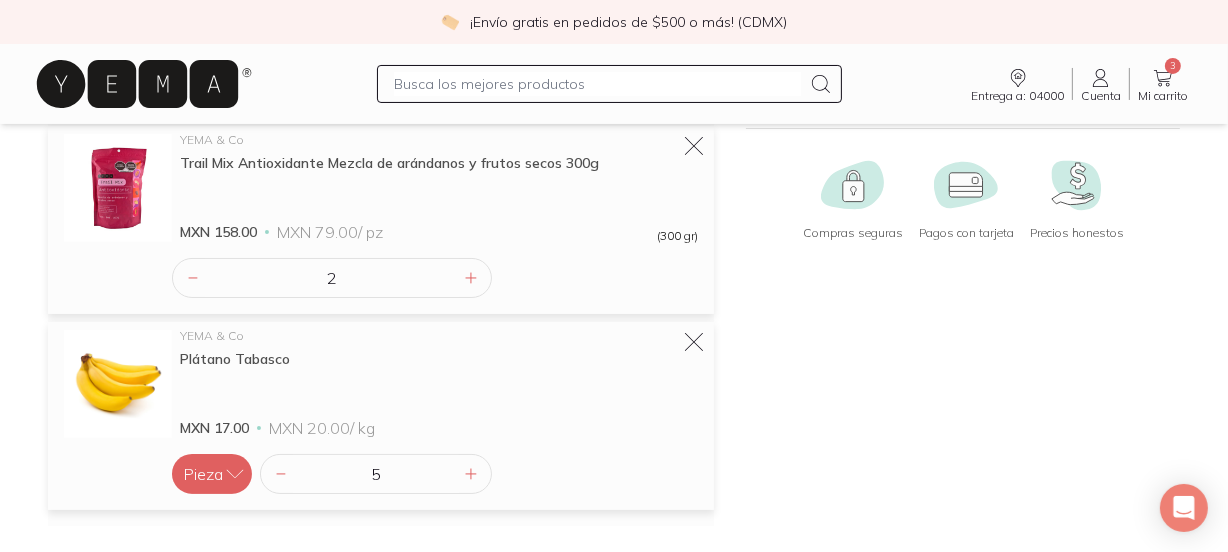 click at bounding box center (598, 84) 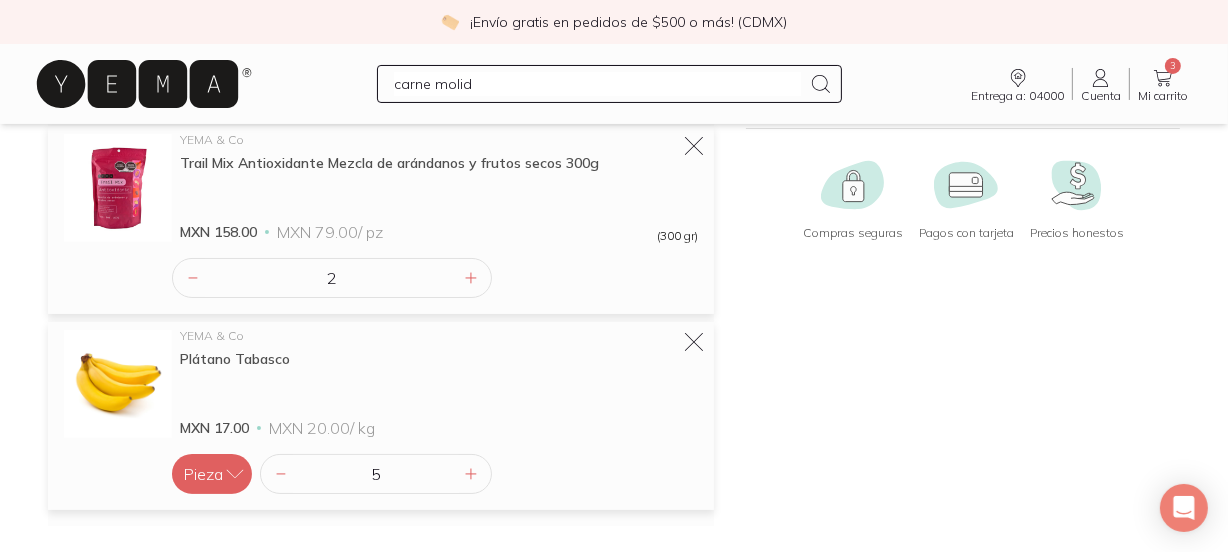 type on "carne molida" 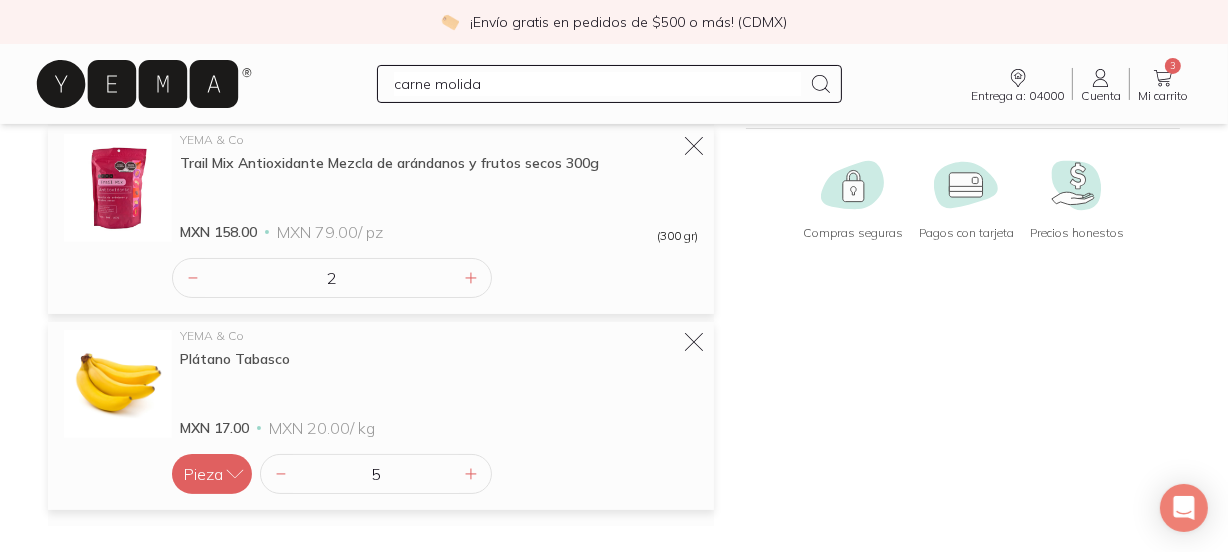 type 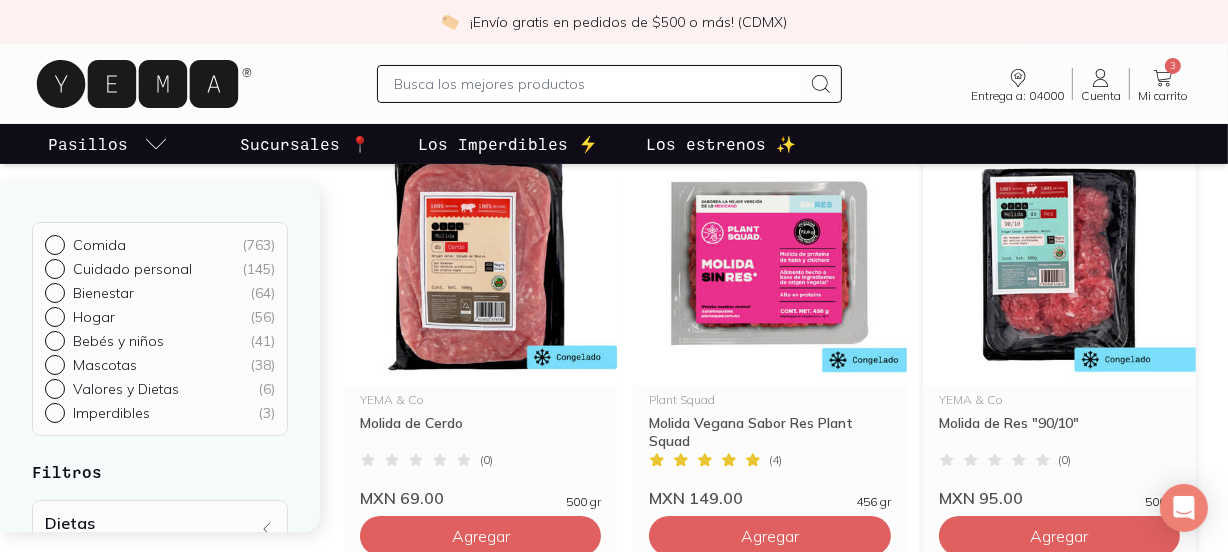 scroll, scrollTop: 240, scrollLeft: 0, axis: vertical 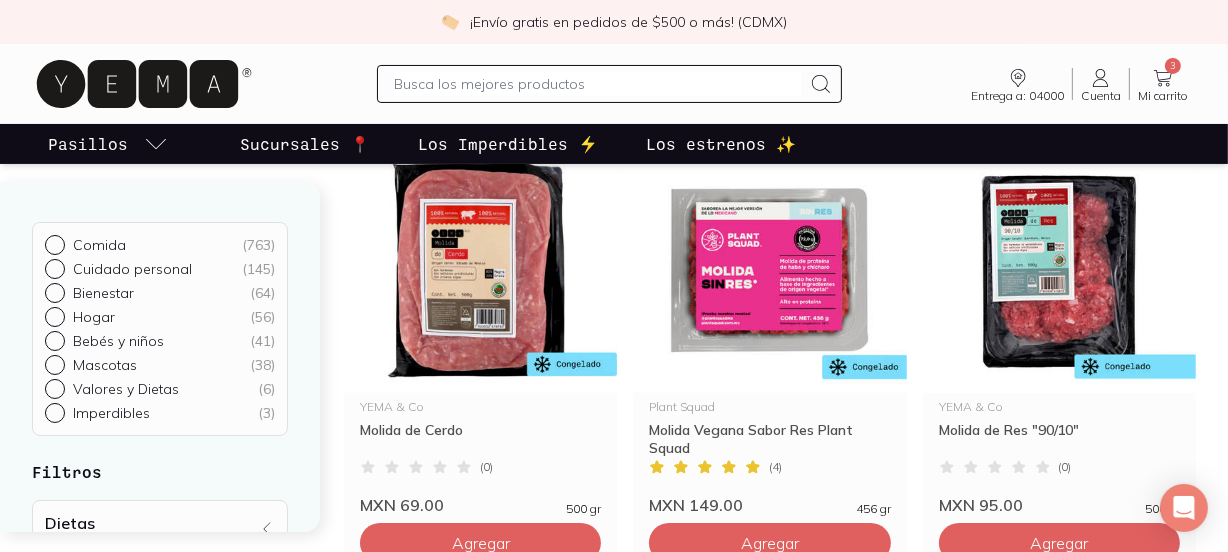 click at bounding box center [598, 84] 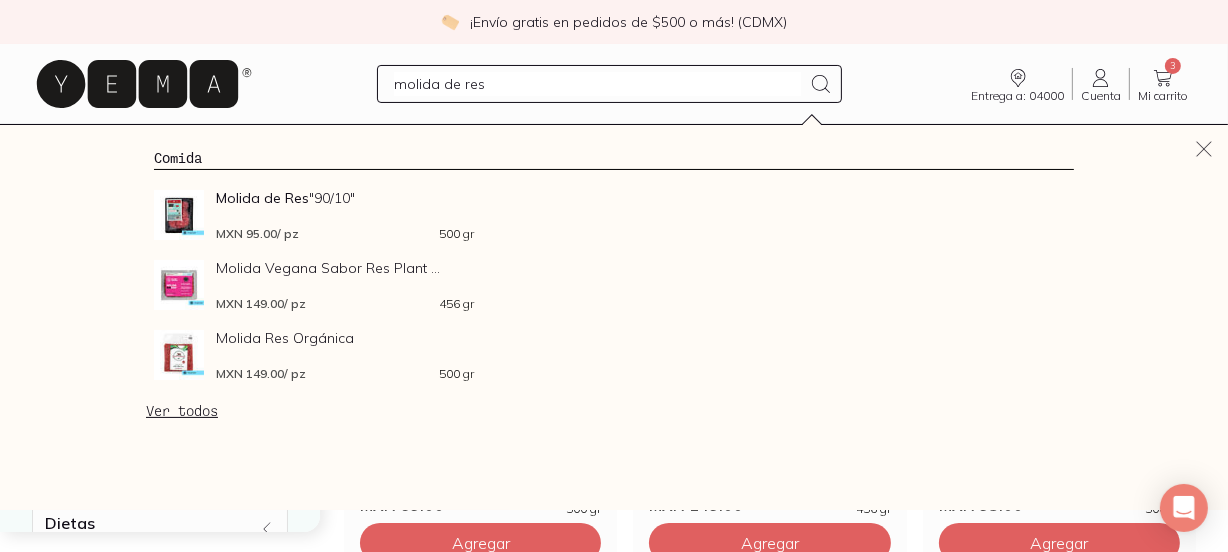 type on "molida de res" 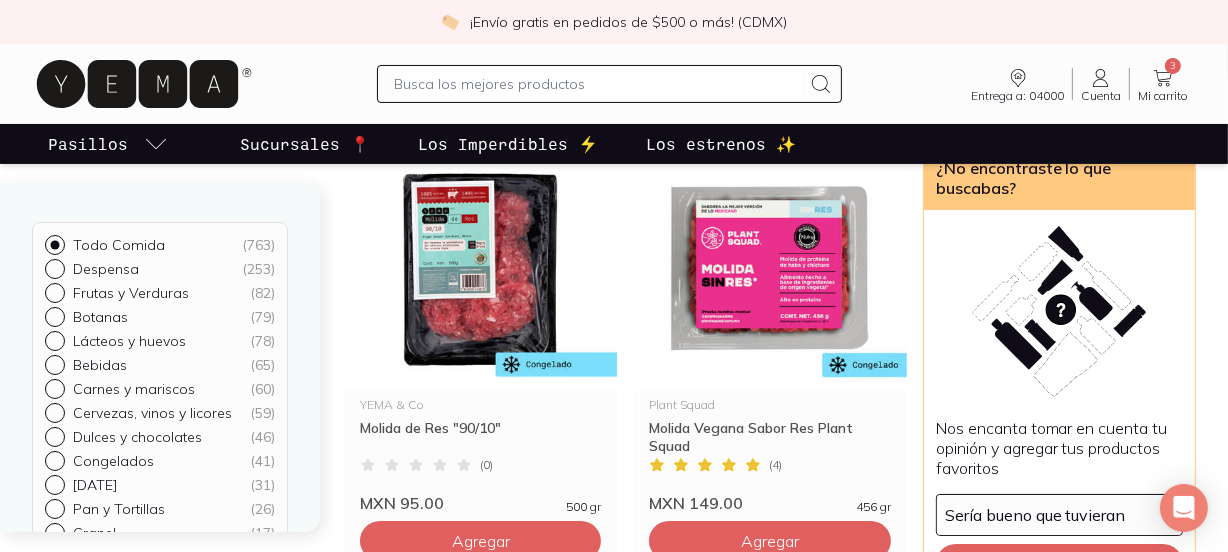 scroll, scrollTop: 240, scrollLeft: 0, axis: vertical 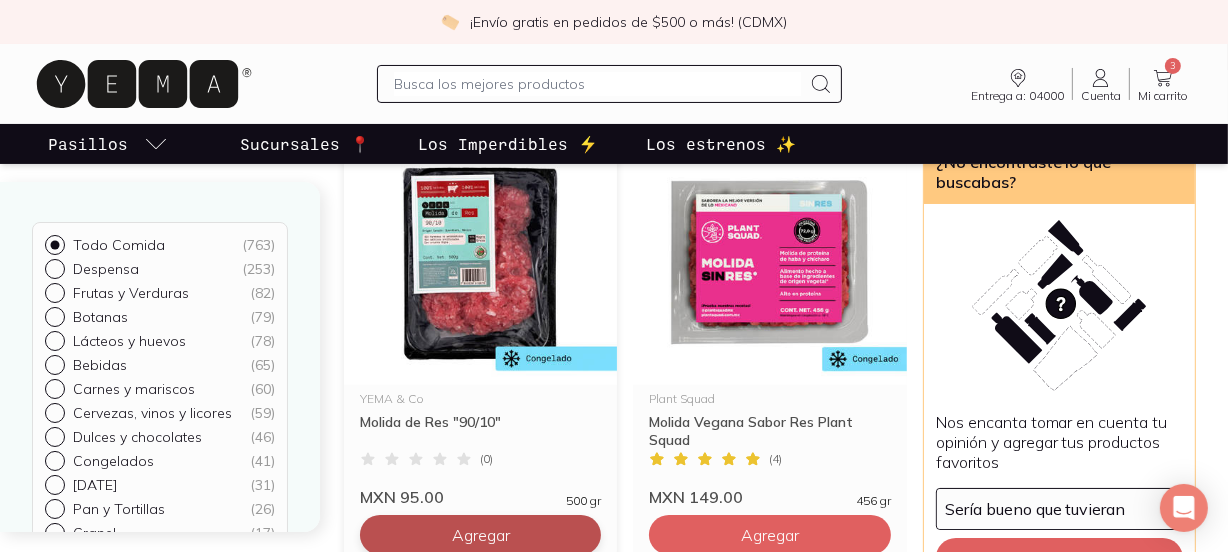 click on "Agregar" at bounding box center [481, 535] 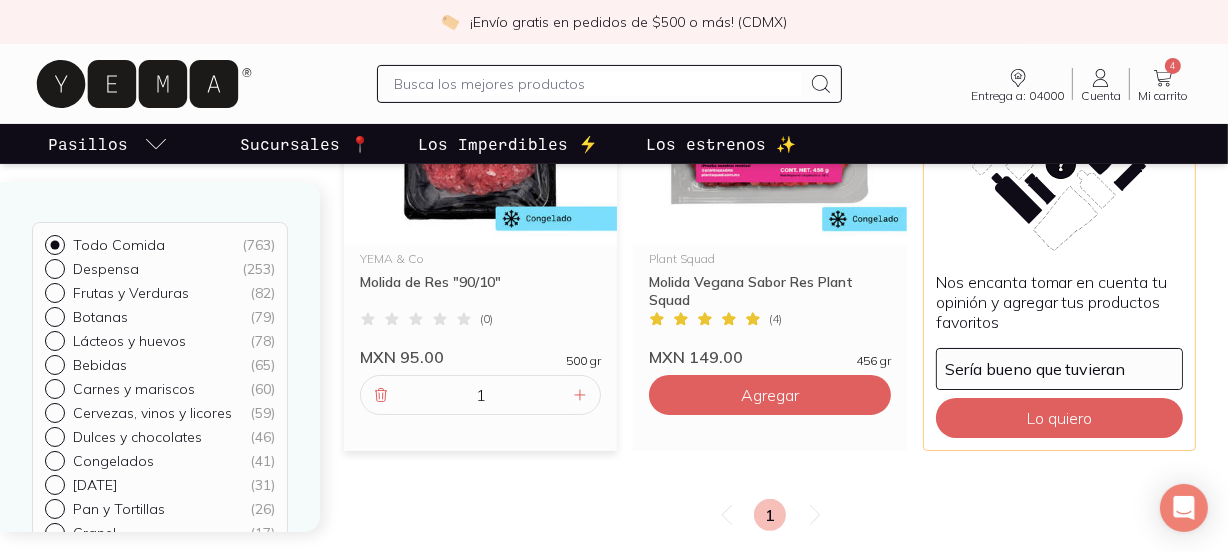 scroll, scrollTop: 389, scrollLeft: 0, axis: vertical 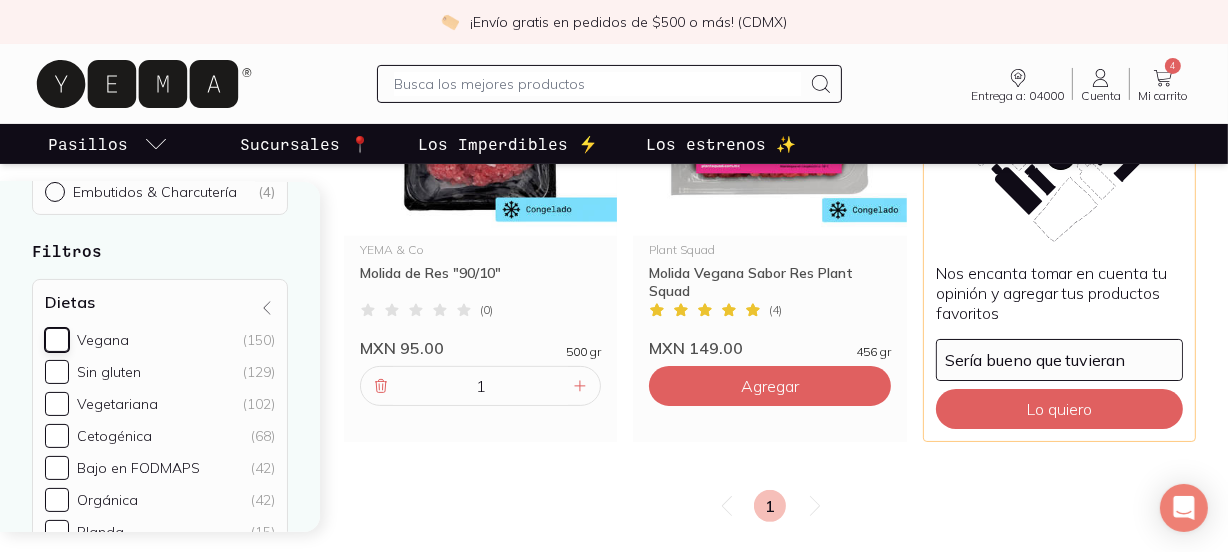 click on "Vegana (150)" at bounding box center [57, 340] 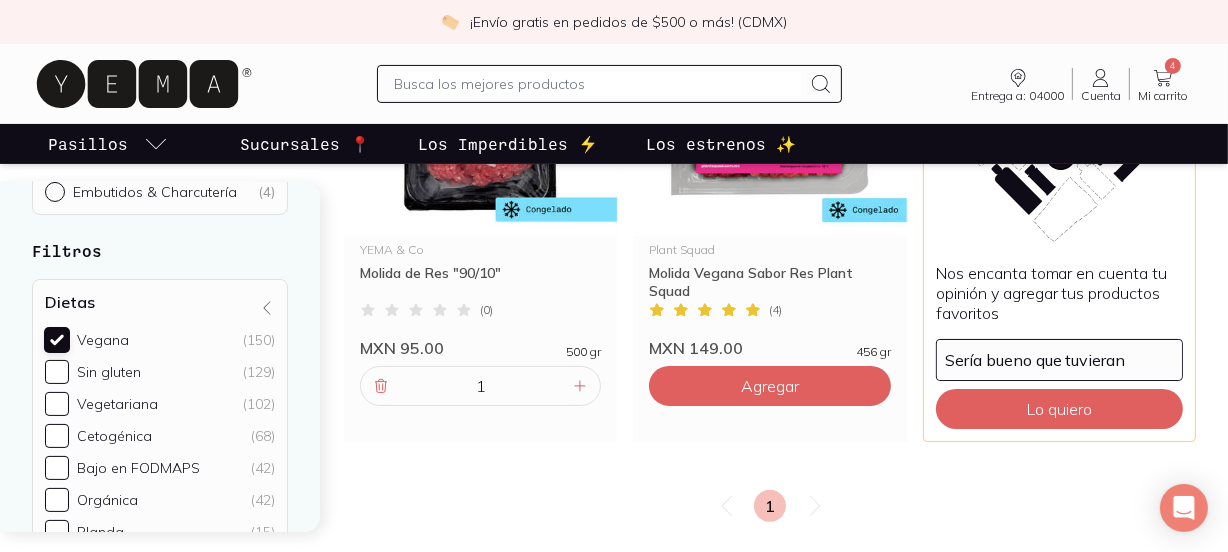 checkbox on "true" 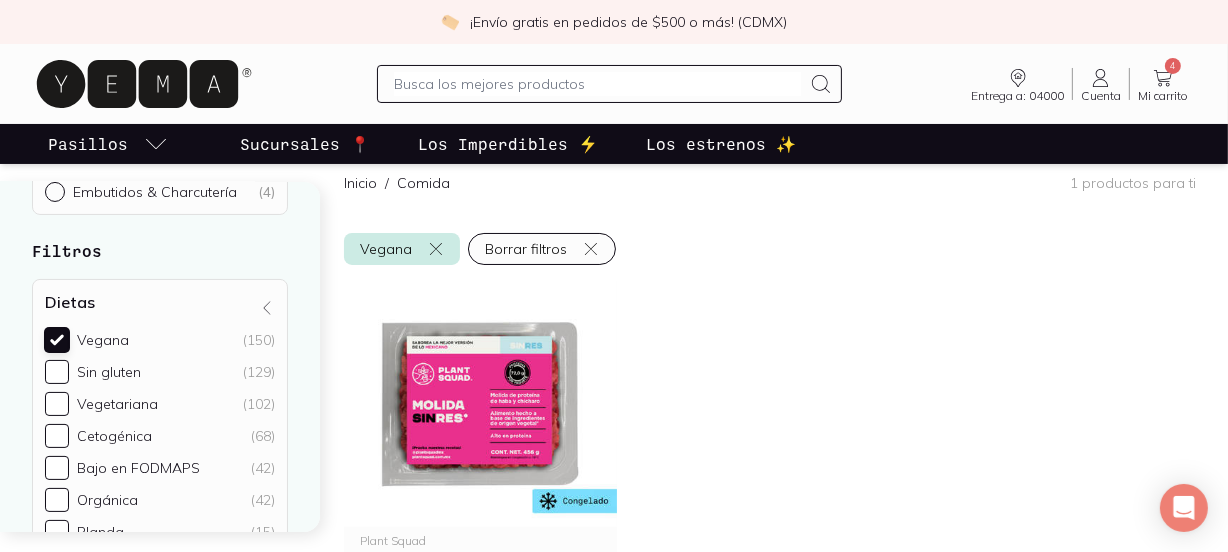 scroll, scrollTop: 160, scrollLeft: 0, axis: vertical 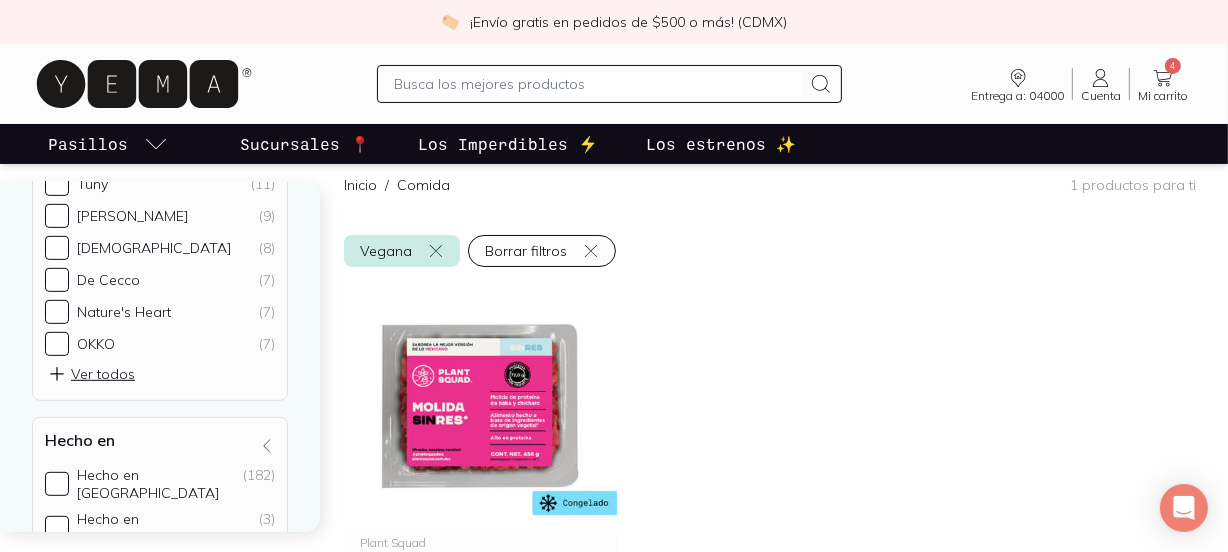 click on "Ver todos" at bounding box center (91, 374) 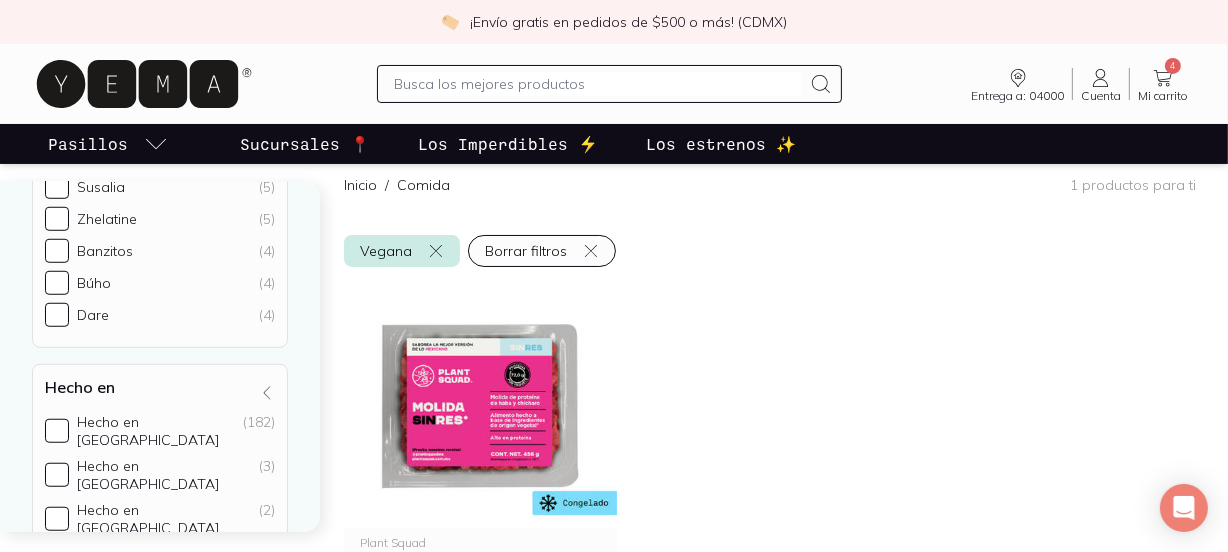 scroll, scrollTop: 1478, scrollLeft: 0, axis: vertical 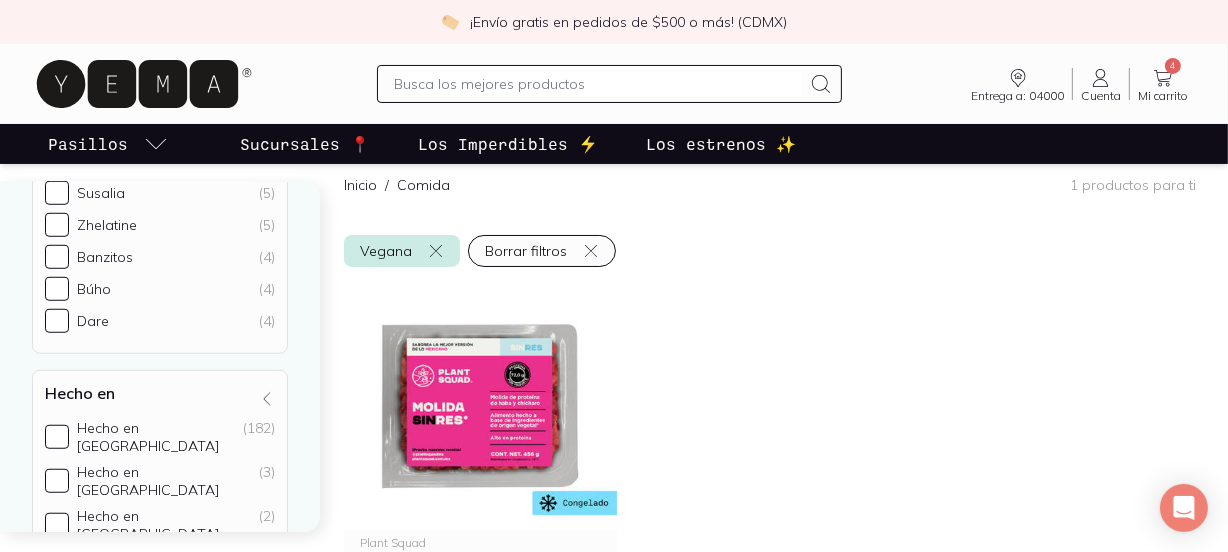 click at bounding box center [598, 84] 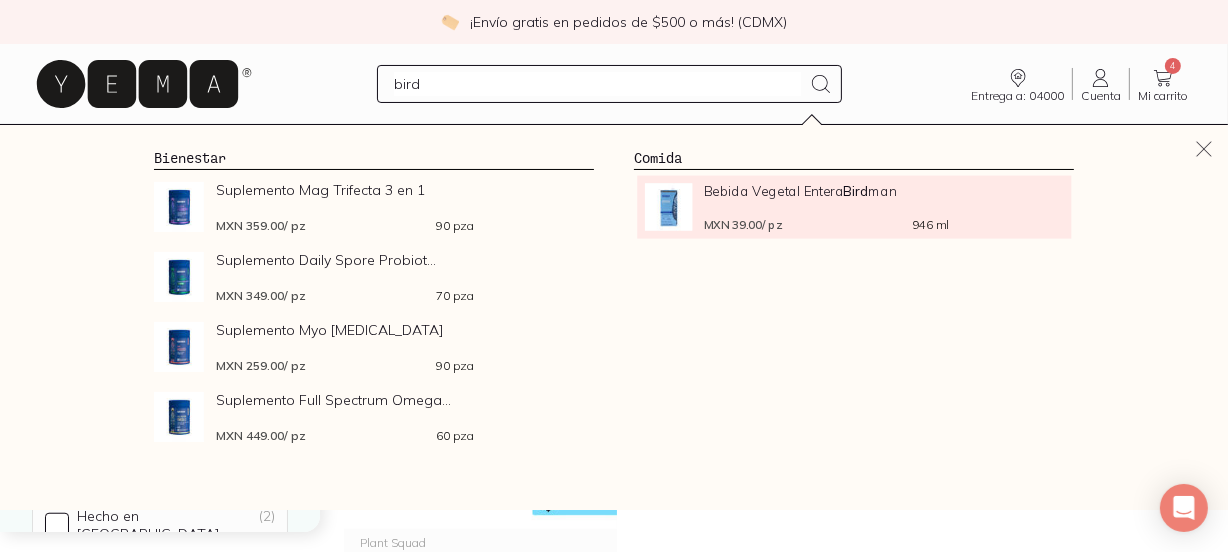 type on "bird" 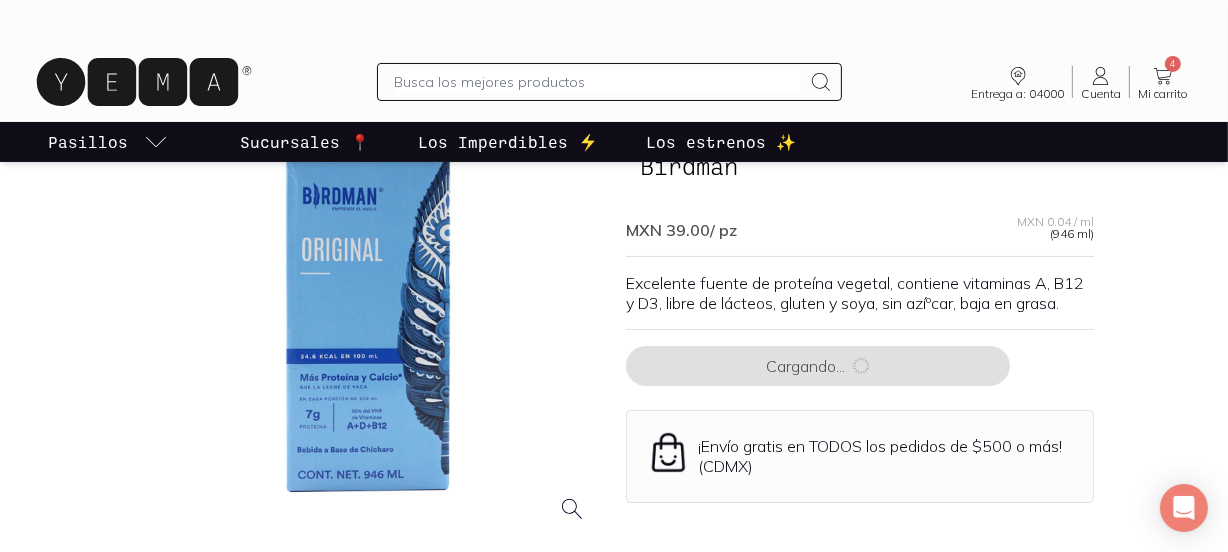 scroll, scrollTop: 0, scrollLeft: 0, axis: both 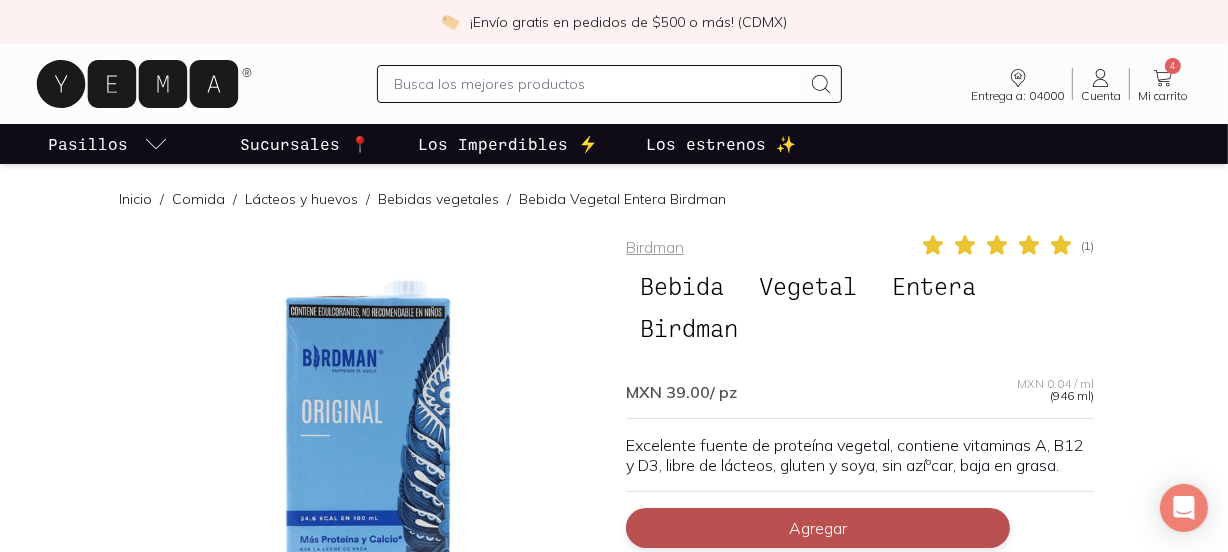click on "Agregar" at bounding box center (818, 528) 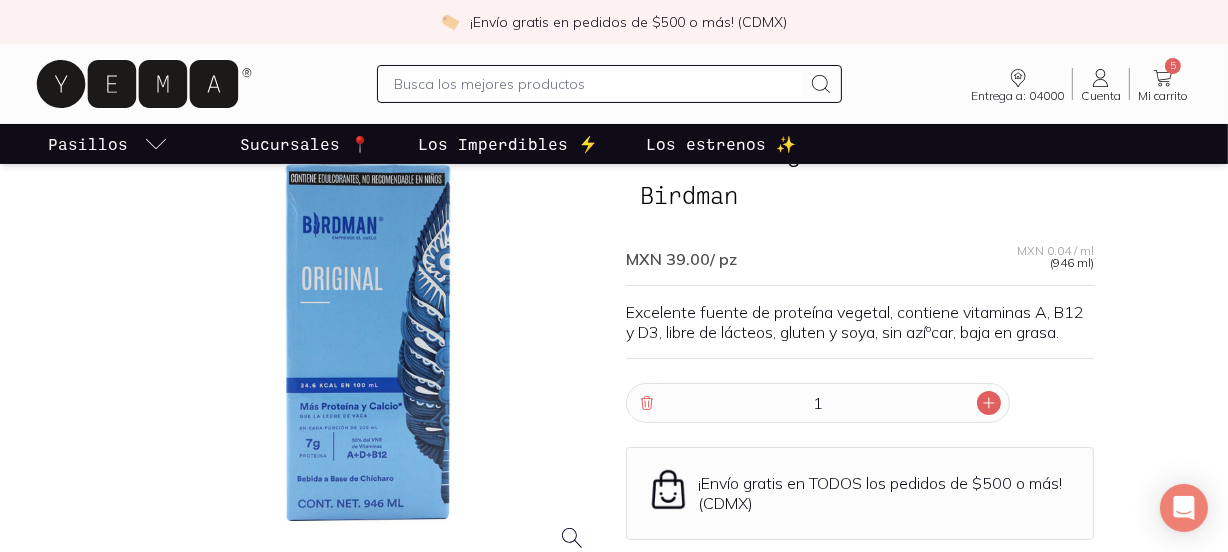 scroll, scrollTop: 134, scrollLeft: 0, axis: vertical 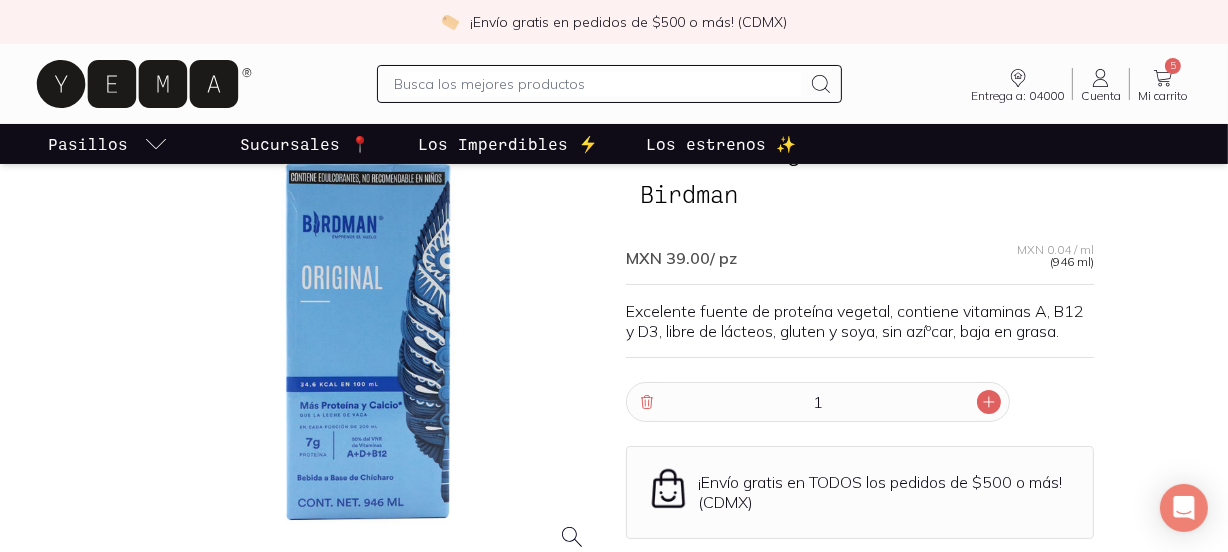 click 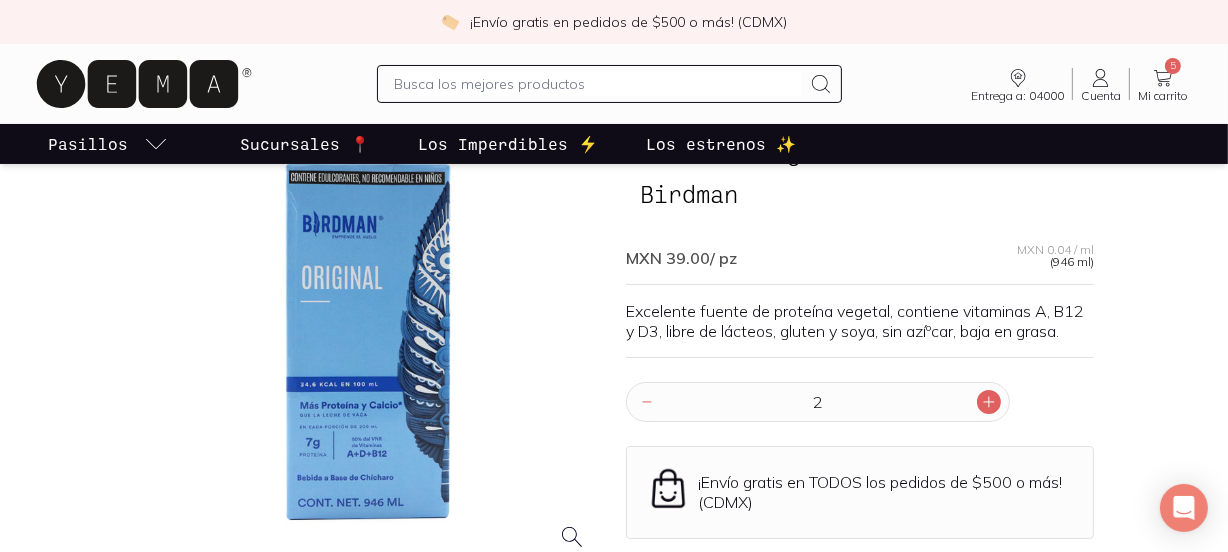 click 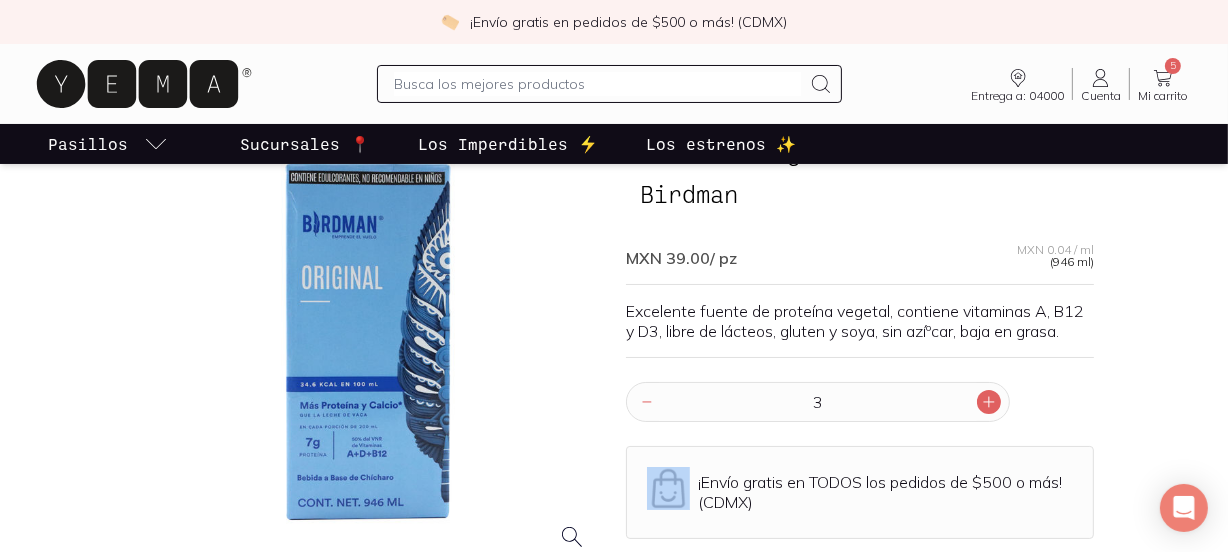 click 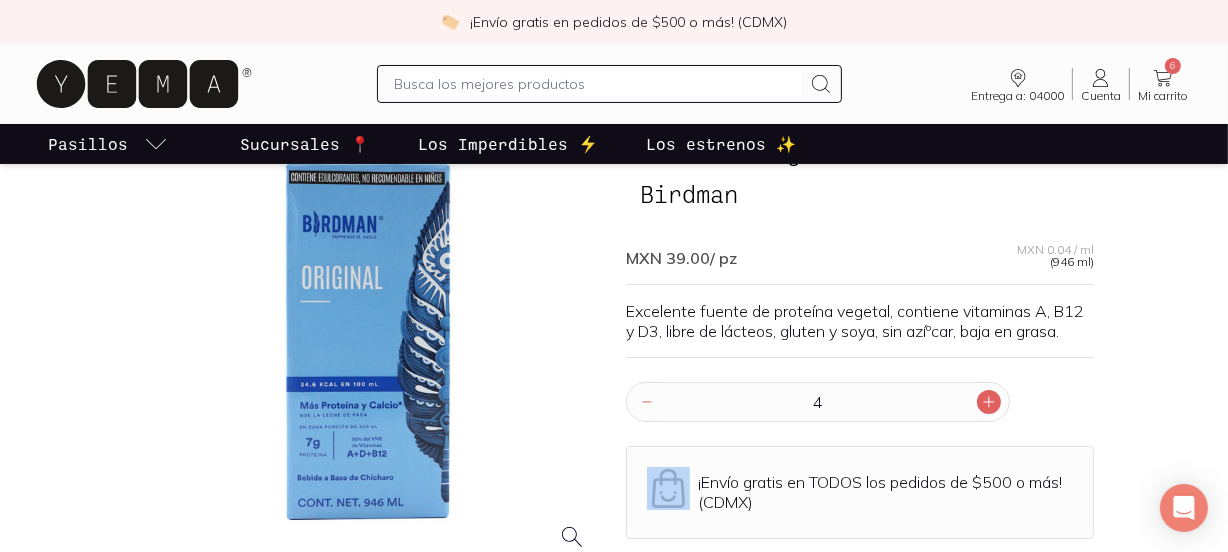 click 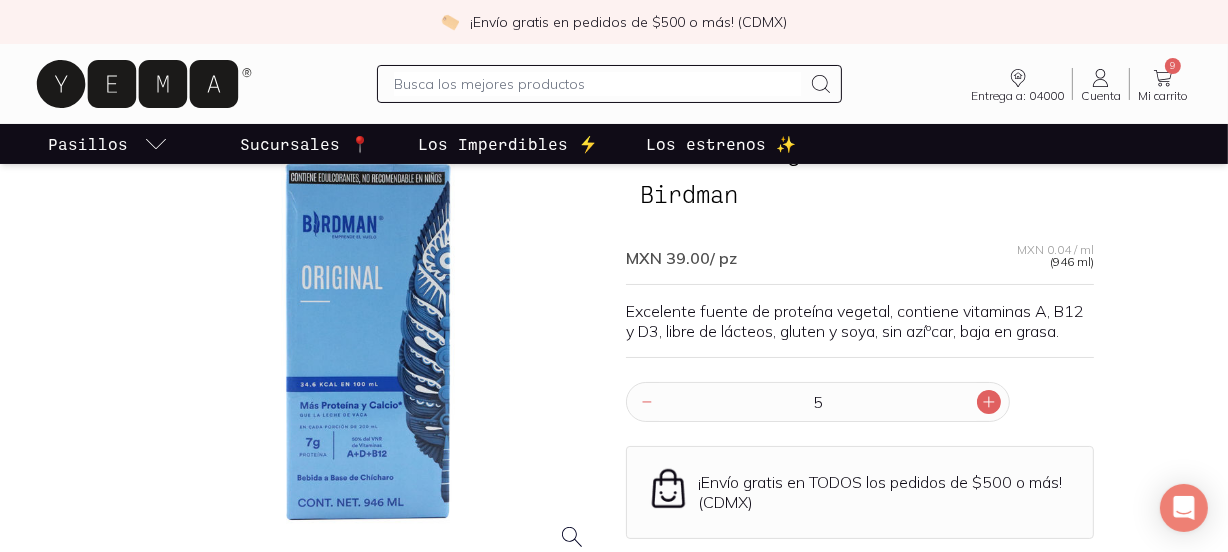 click 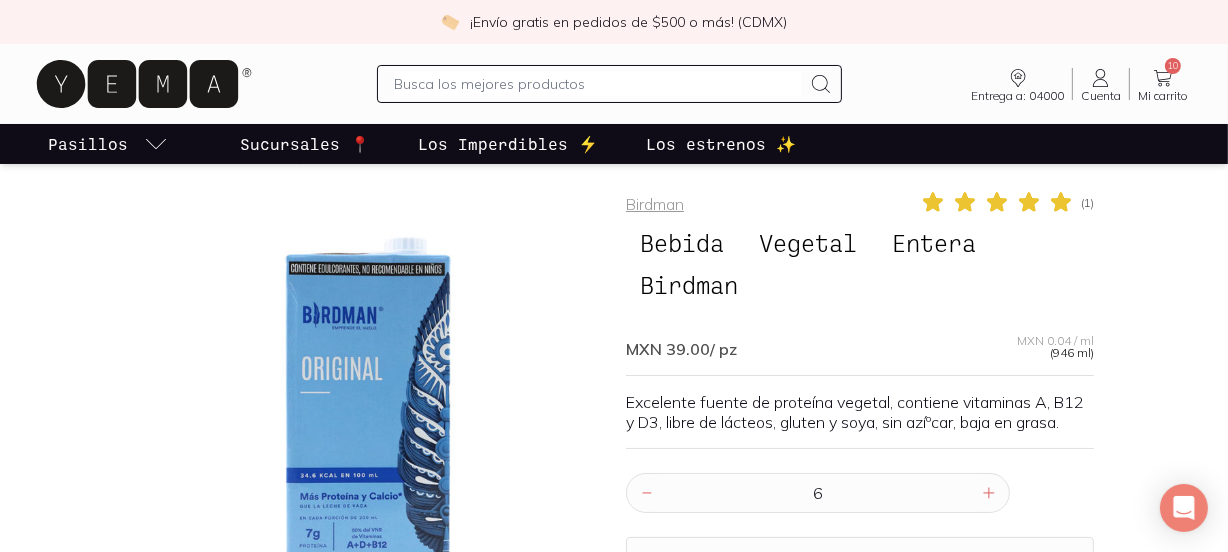 scroll, scrollTop: 42, scrollLeft: 0, axis: vertical 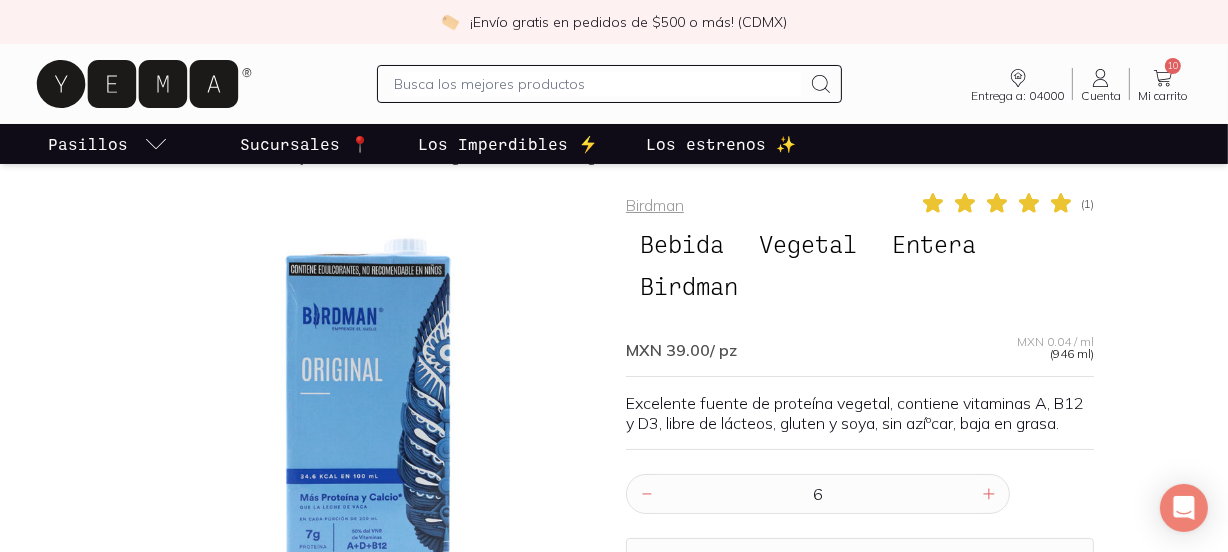 click 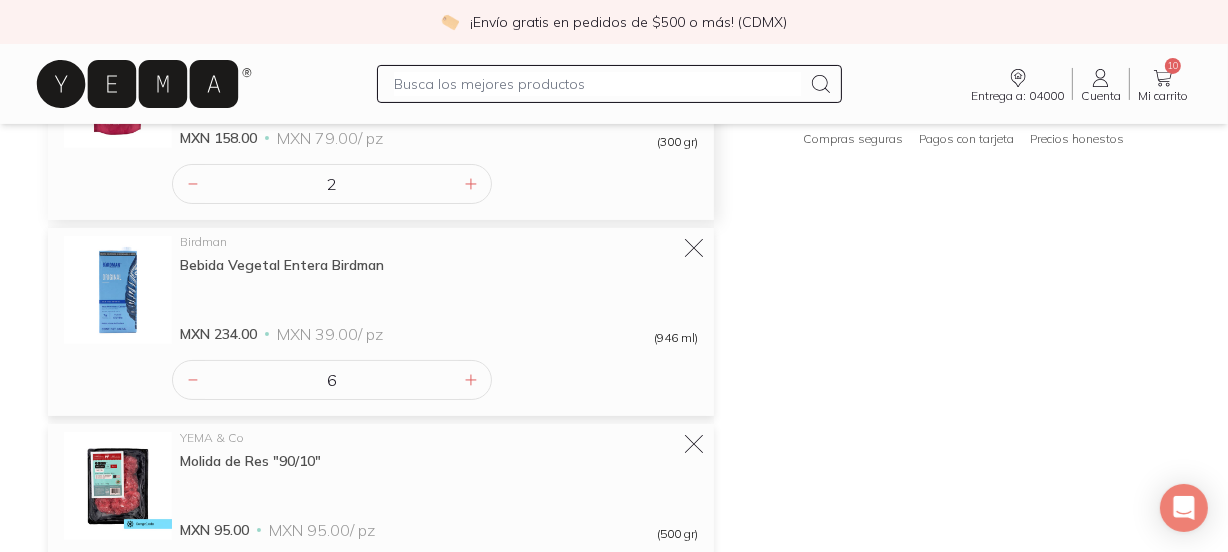 scroll, scrollTop: 333, scrollLeft: 0, axis: vertical 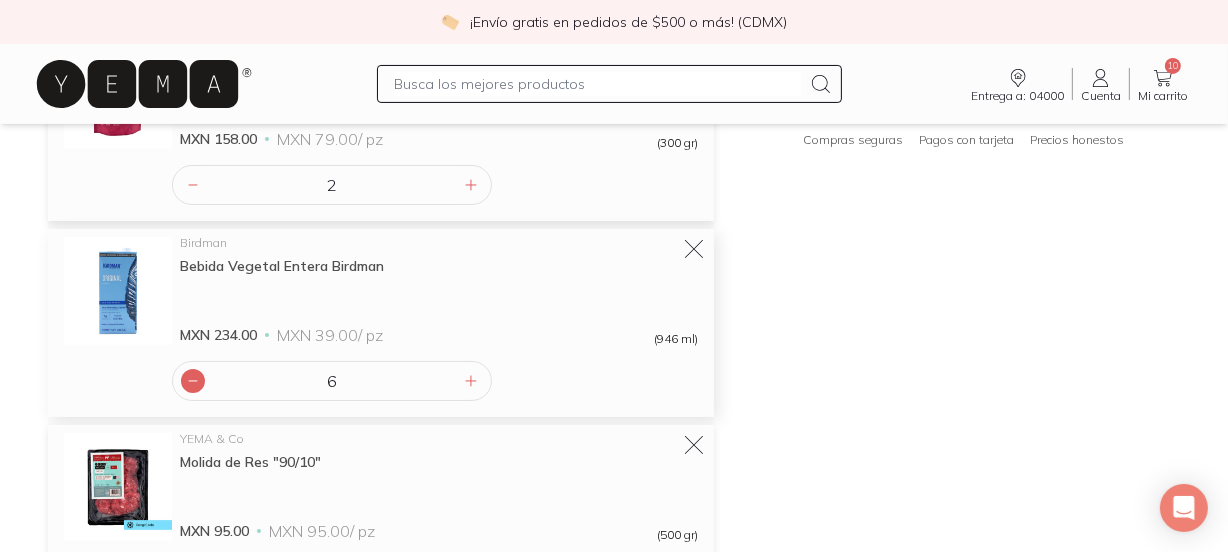 click 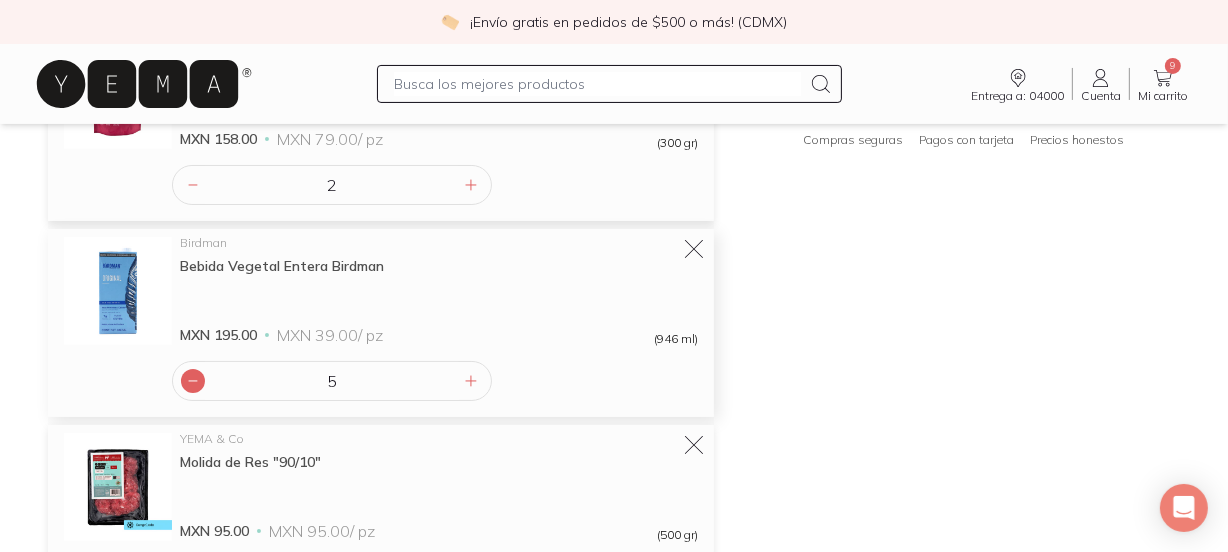 click 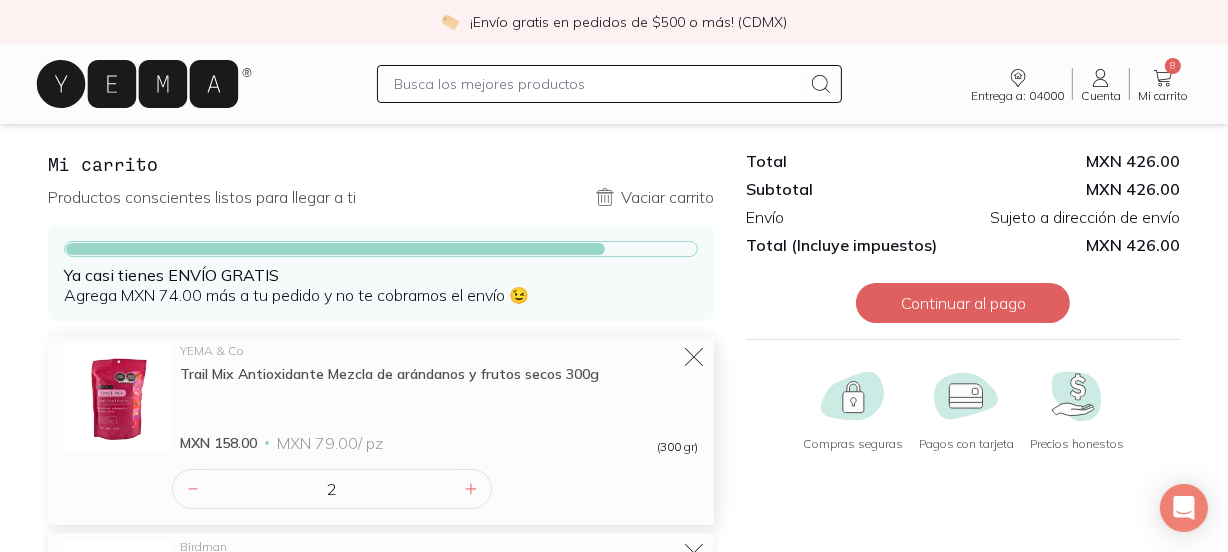scroll, scrollTop: 0, scrollLeft: 0, axis: both 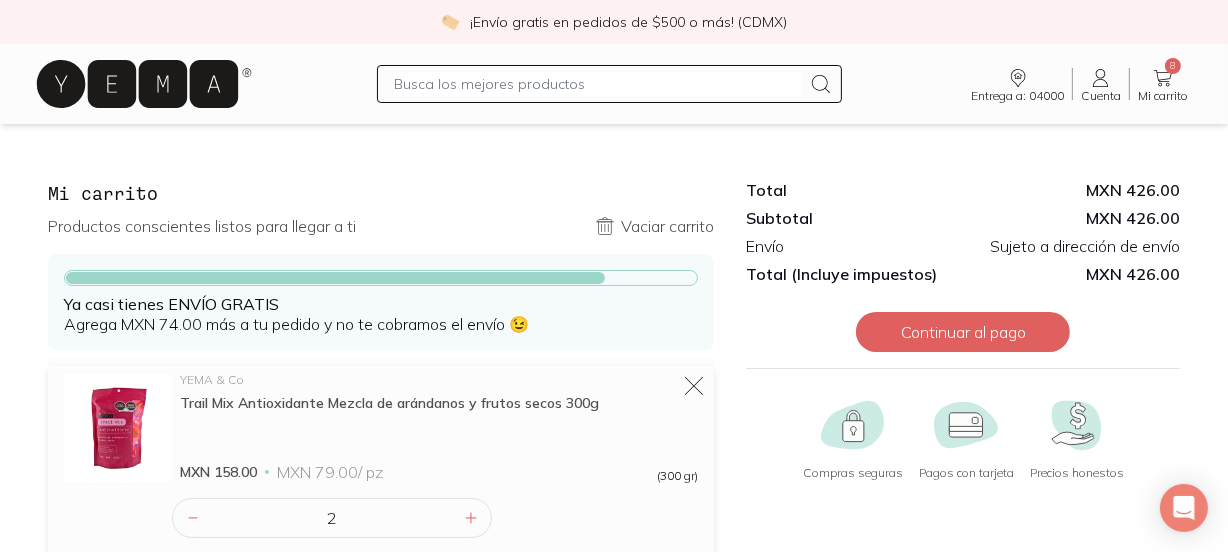 click at bounding box center (598, 84) 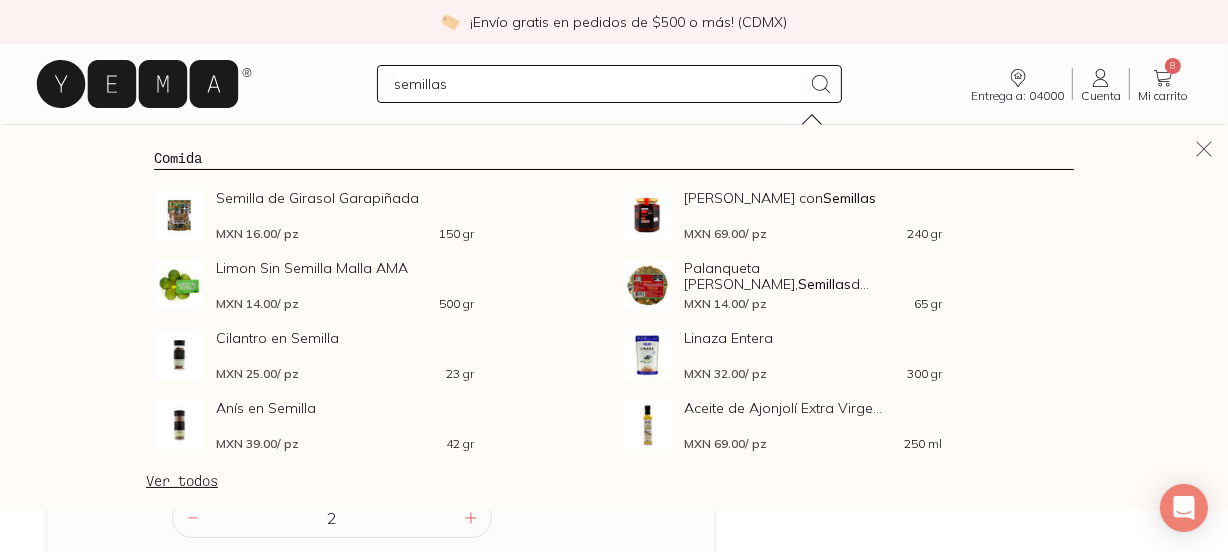 type on "semillas" 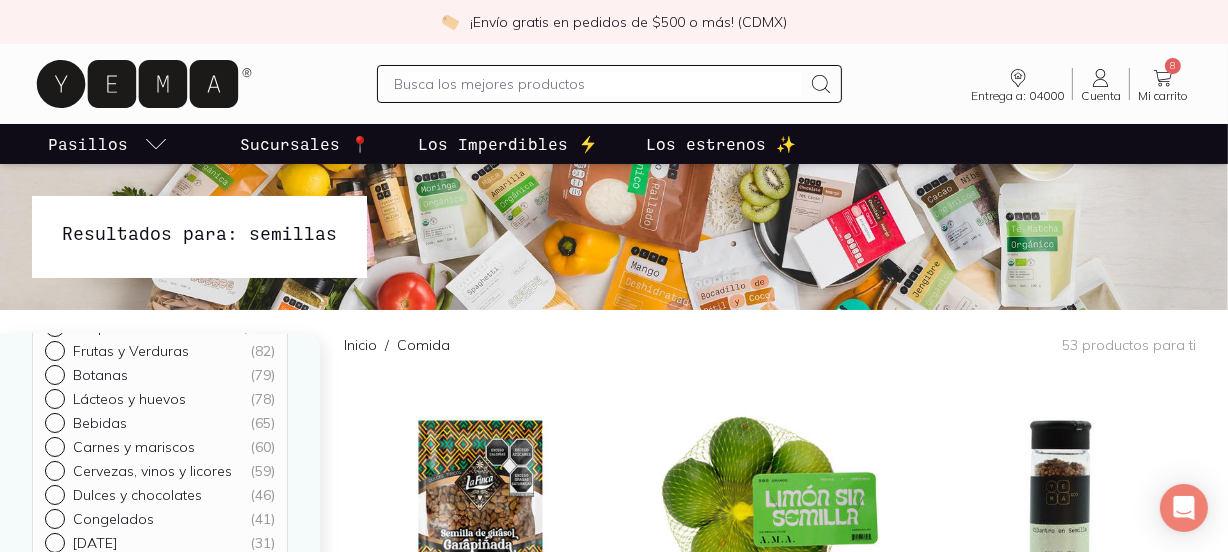 scroll, scrollTop: 112, scrollLeft: 0, axis: vertical 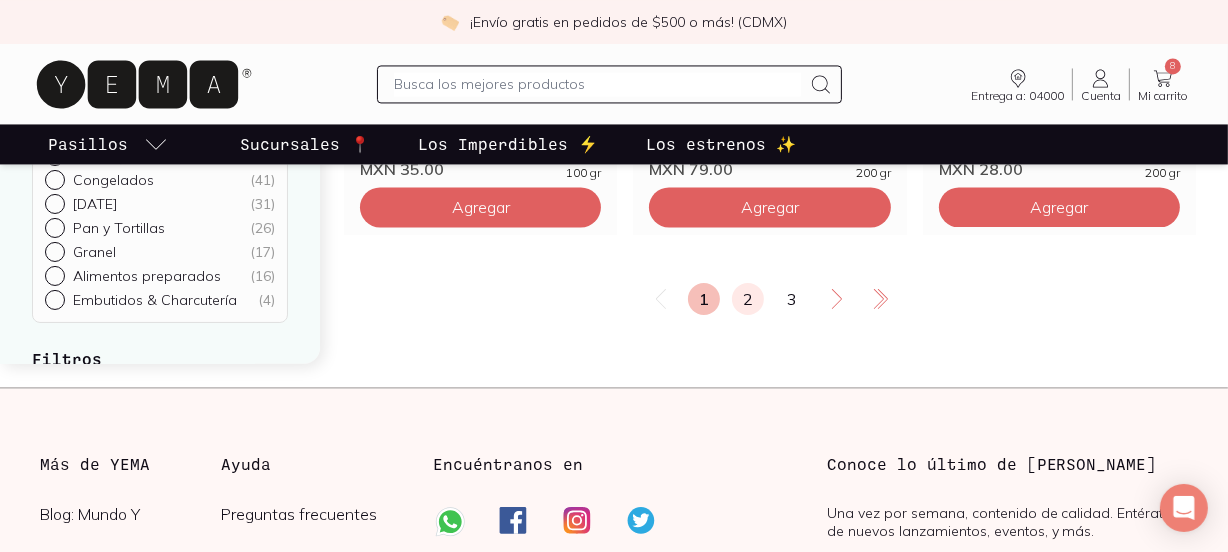 click on "2" at bounding box center [748, 299] 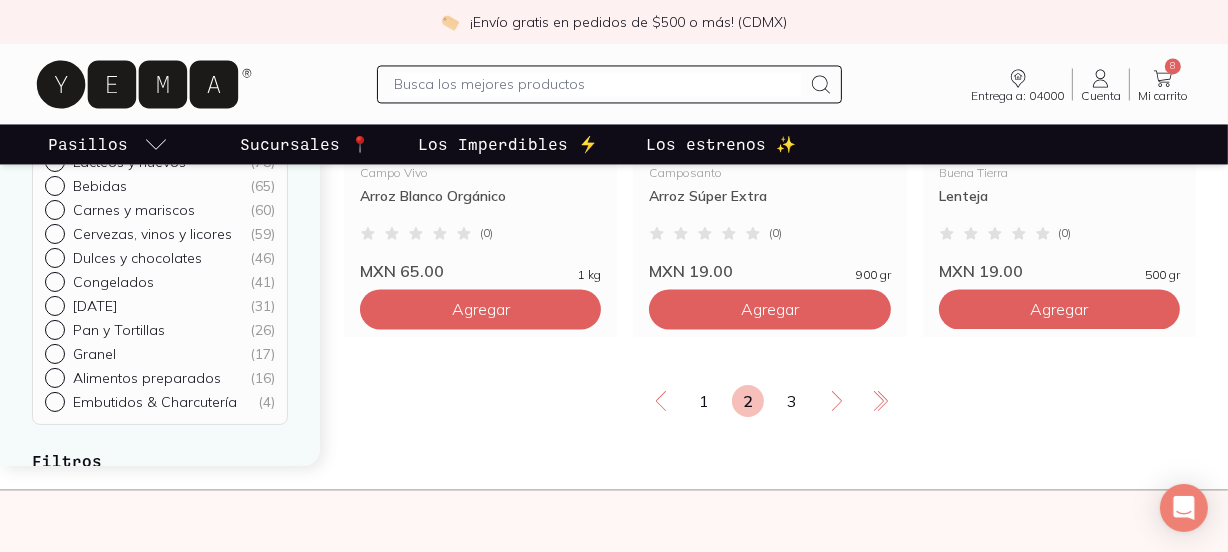 scroll, scrollTop: 3563, scrollLeft: 0, axis: vertical 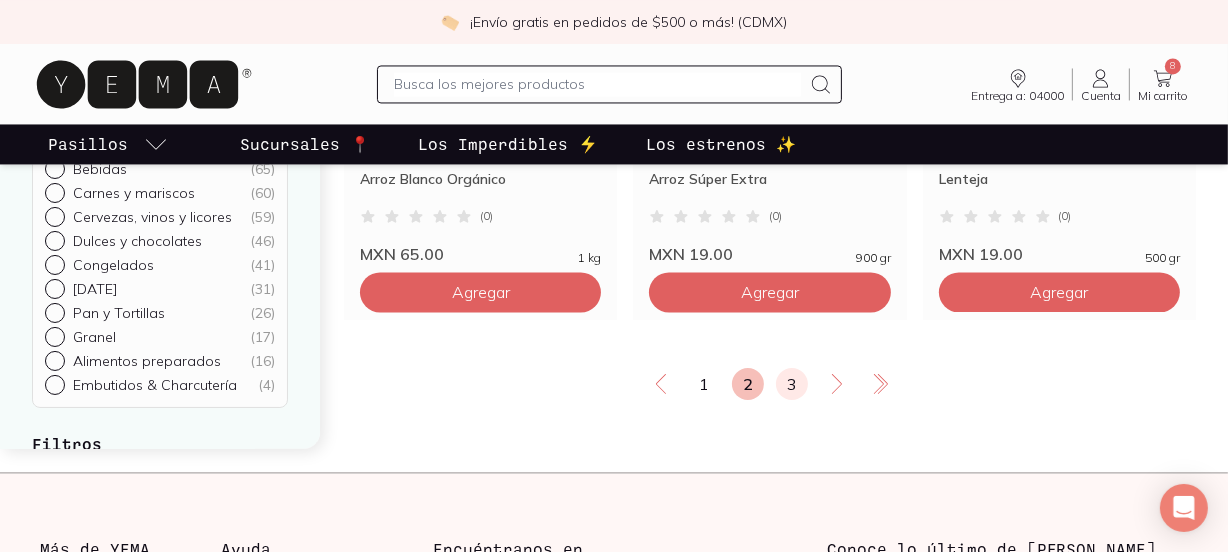 click on "3" at bounding box center [792, 384] 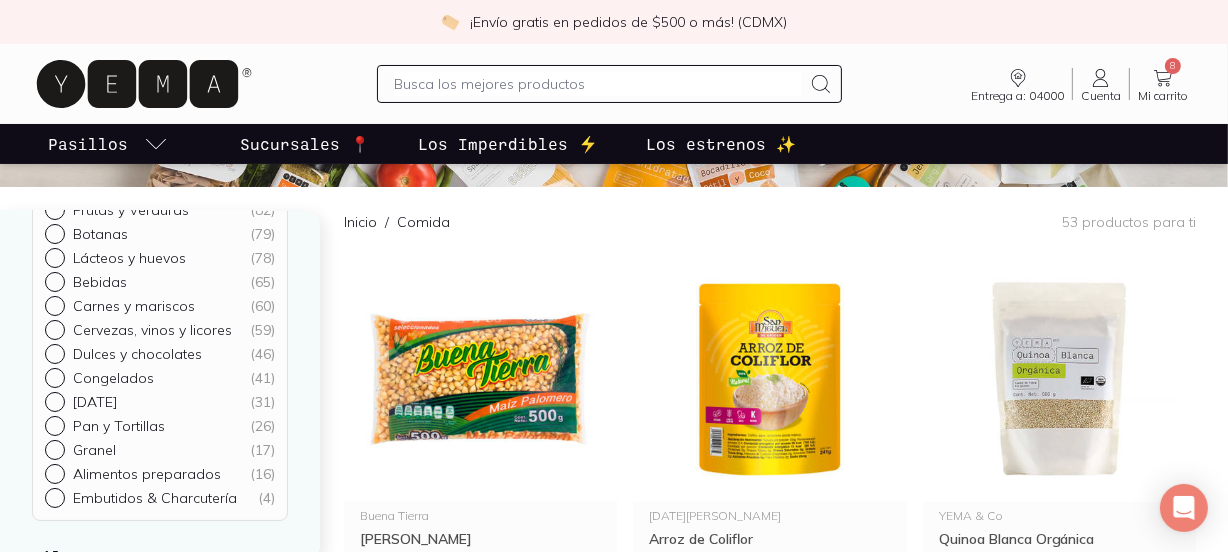 scroll, scrollTop: 0, scrollLeft: 0, axis: both 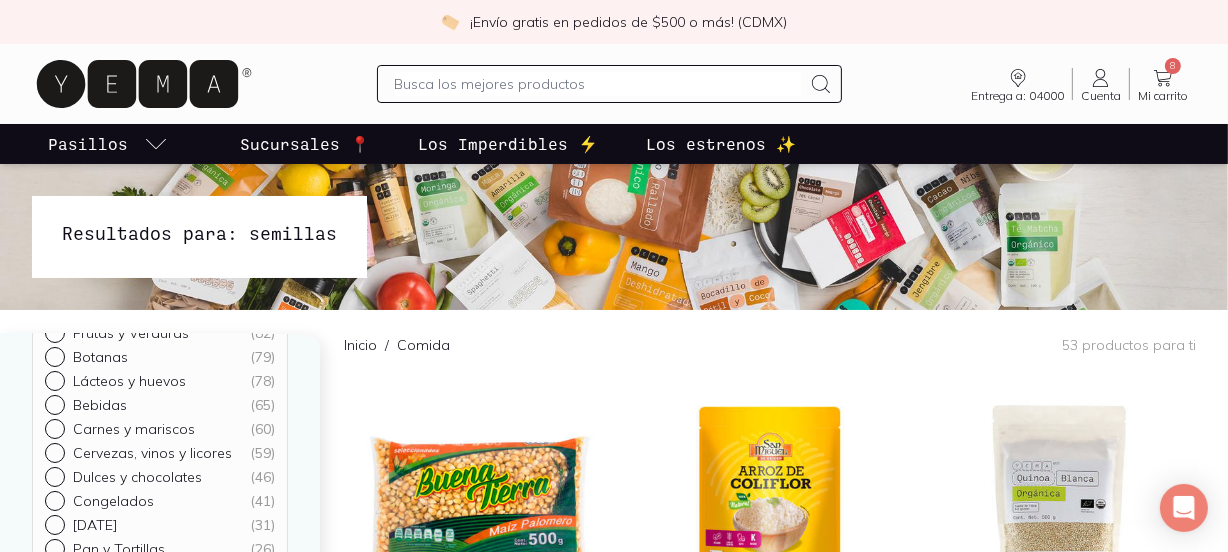 click at bounding box center (598, 84) 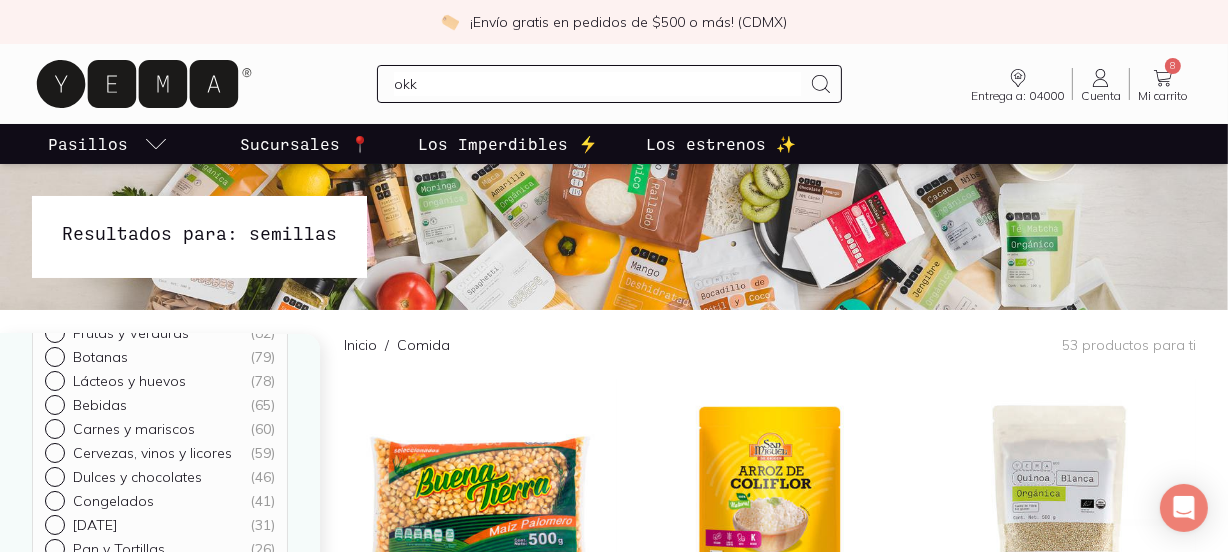 type on "okko" 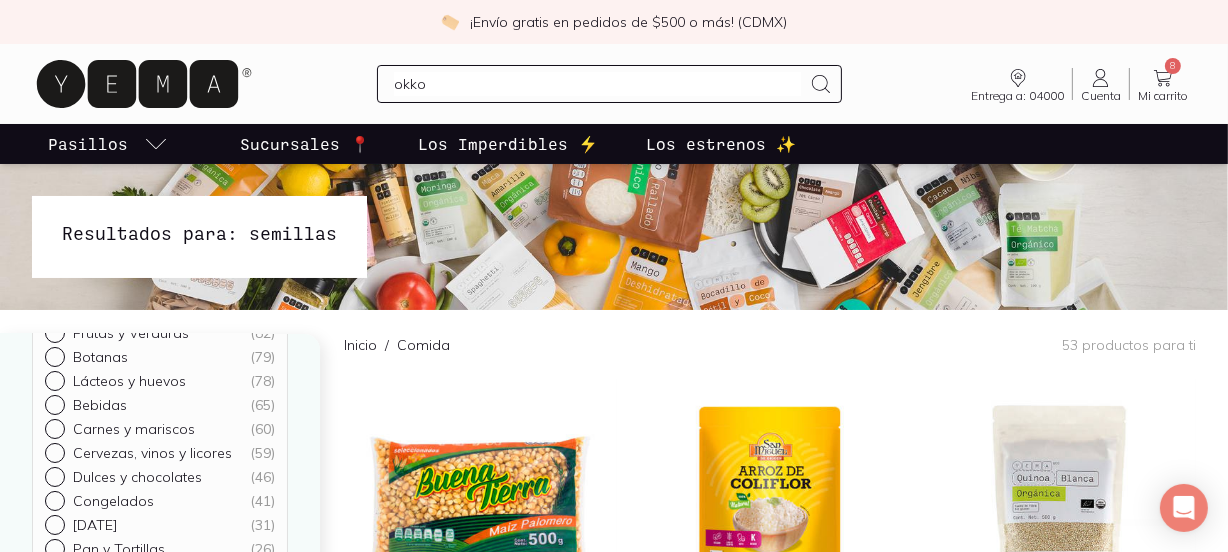 type 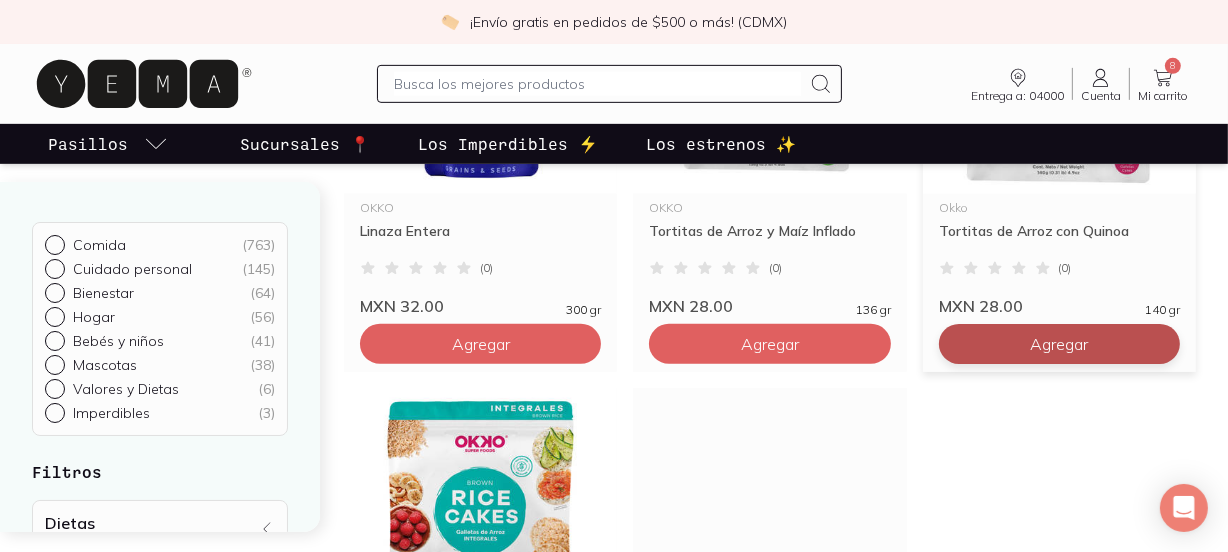 scroll, scrollTop: 862, scrollLeft: 0, axis: vertical 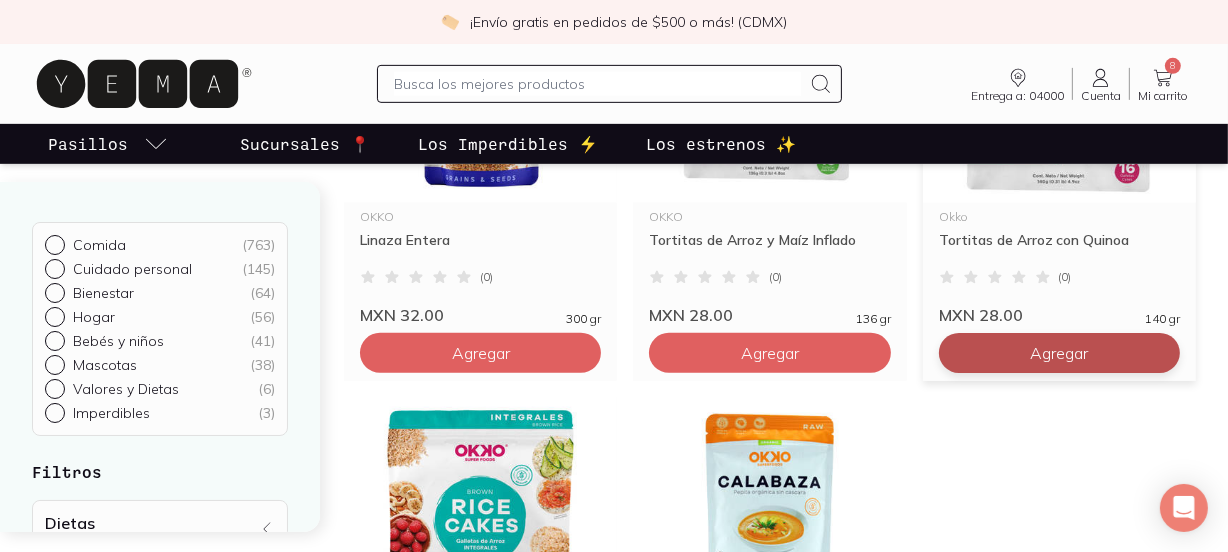 click on "Agregar" at bounding box center (481, -87) 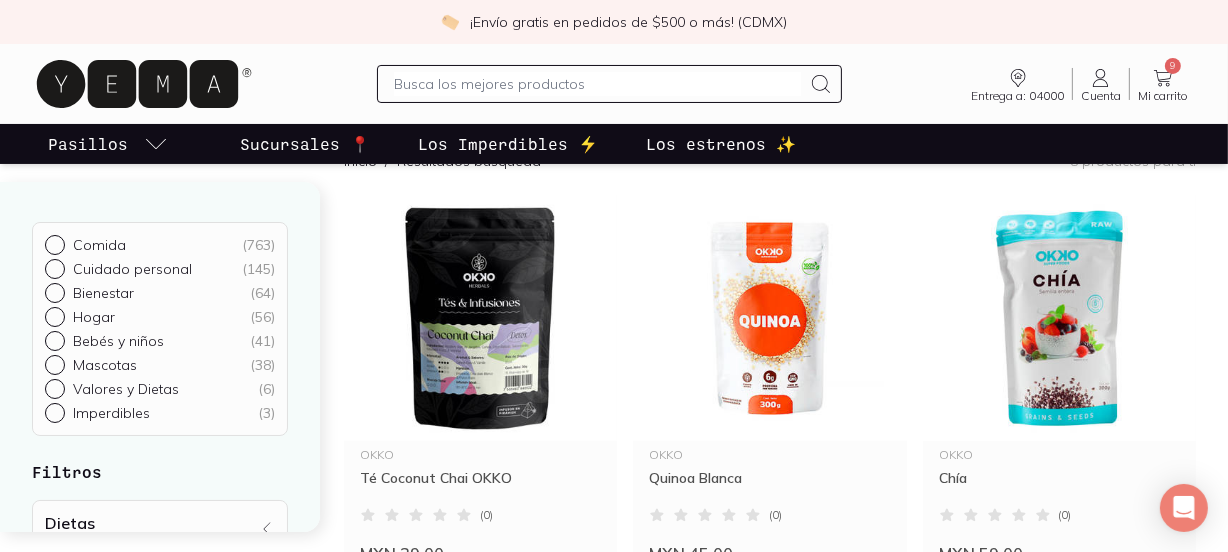 scroll, scrollTop: 183, scrollLeft: 0, axis: vertical 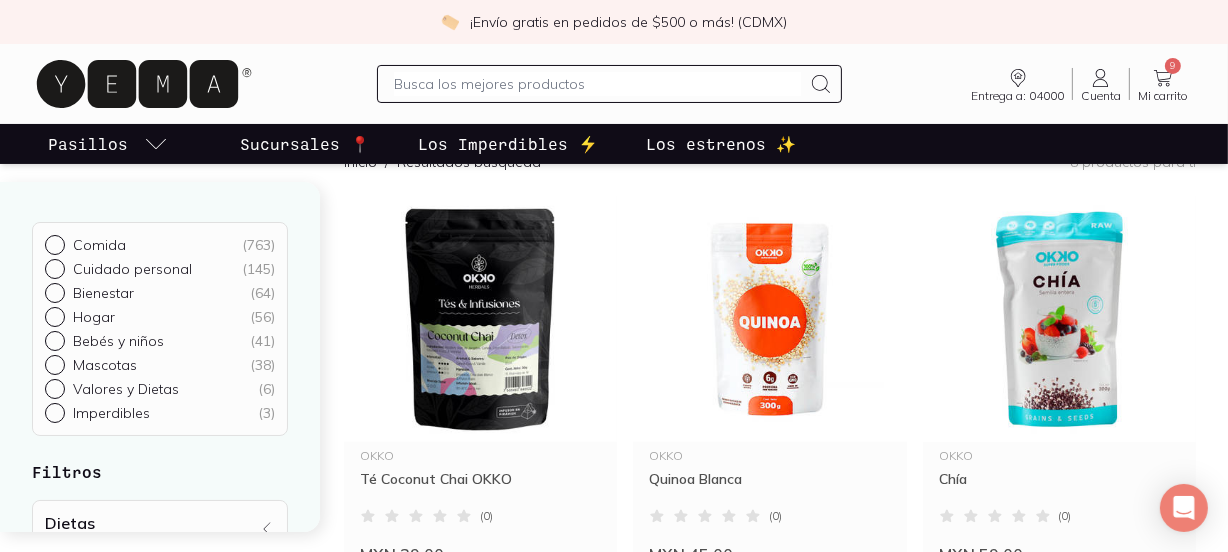 click at bounding box center [598, 84] 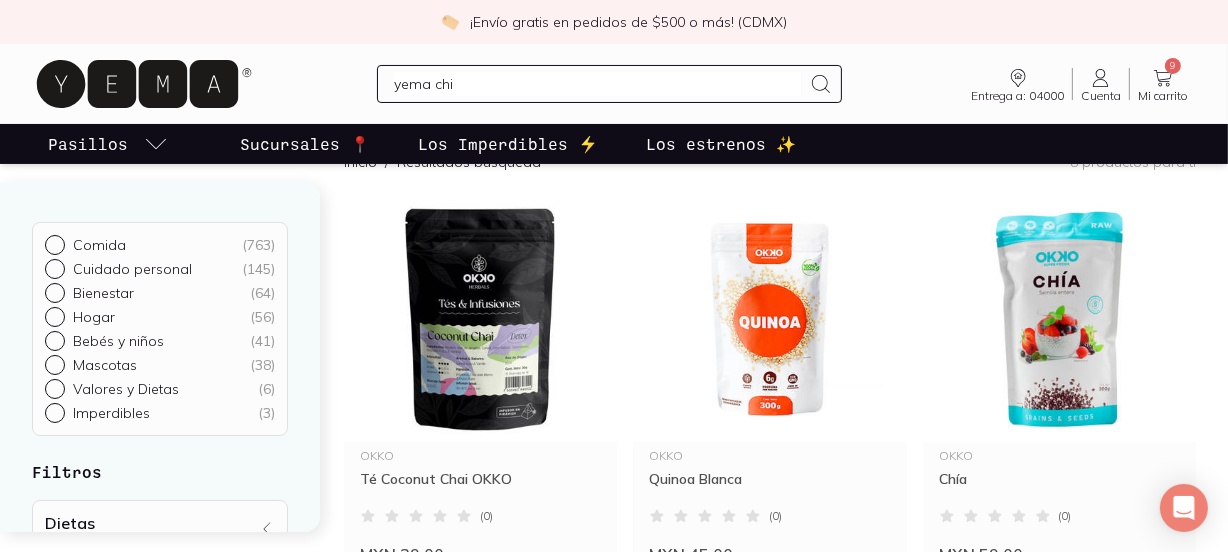 type on "[PERSON_NAME]" 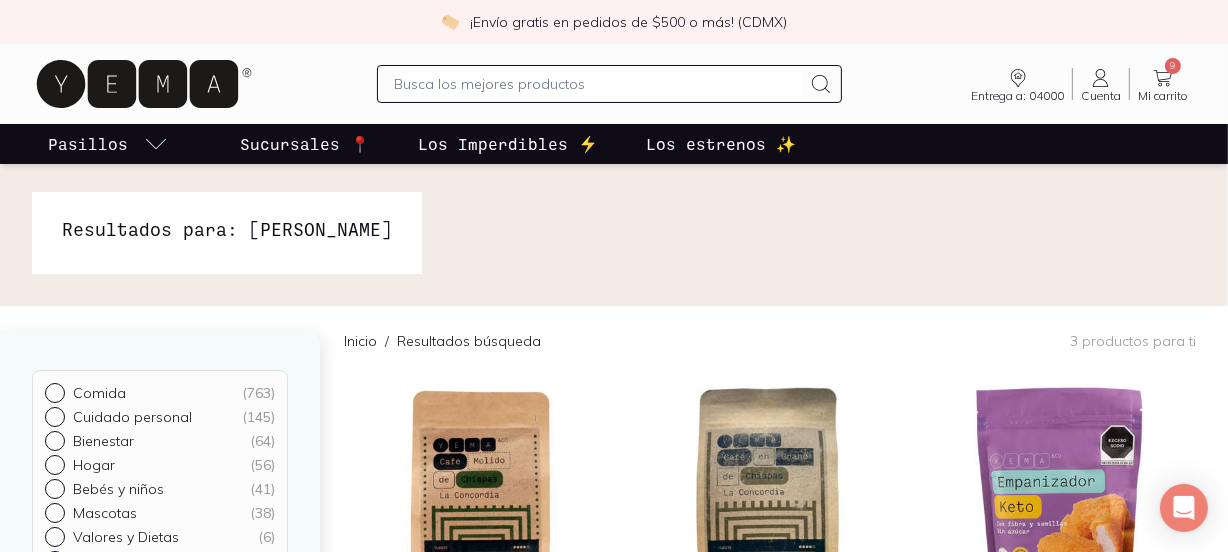 scroll, scrollTop: 0, scrollLeft: 0, axis: both 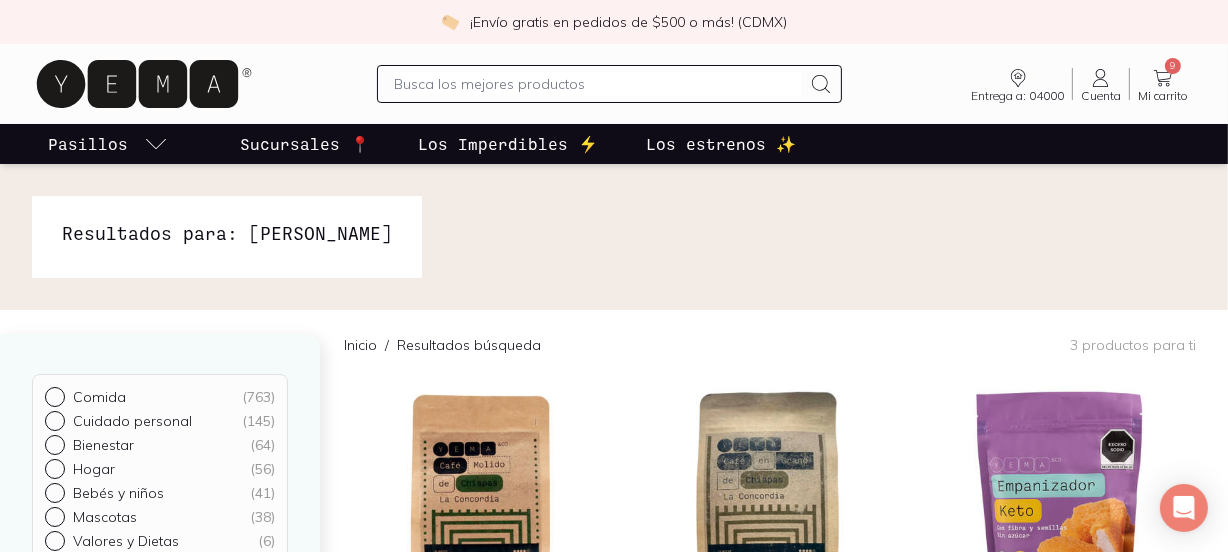 click at bounding box center [598, 84] 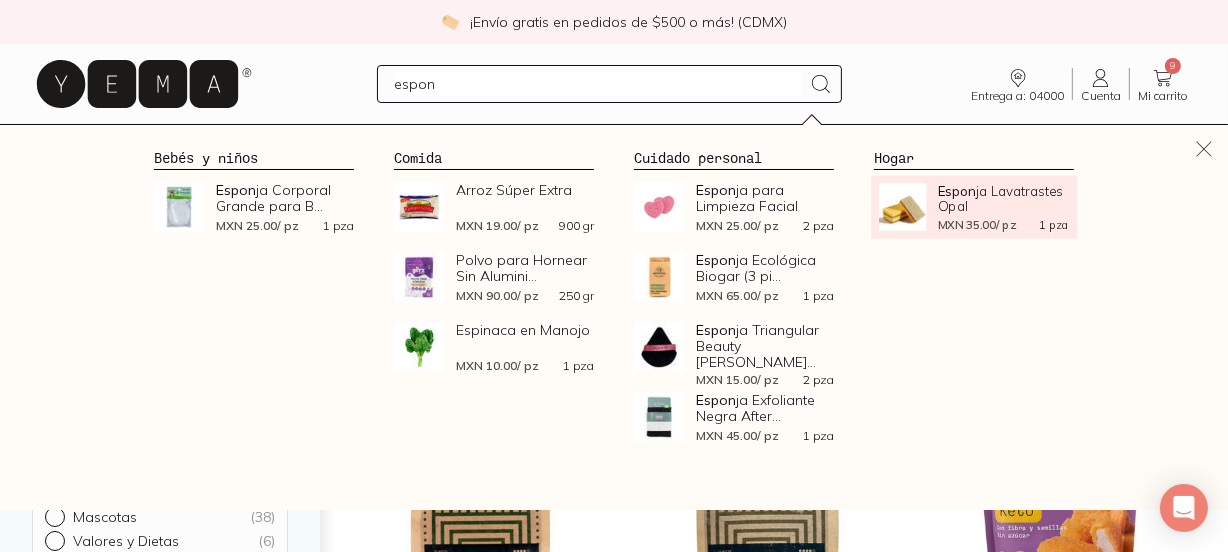 type on "espon" 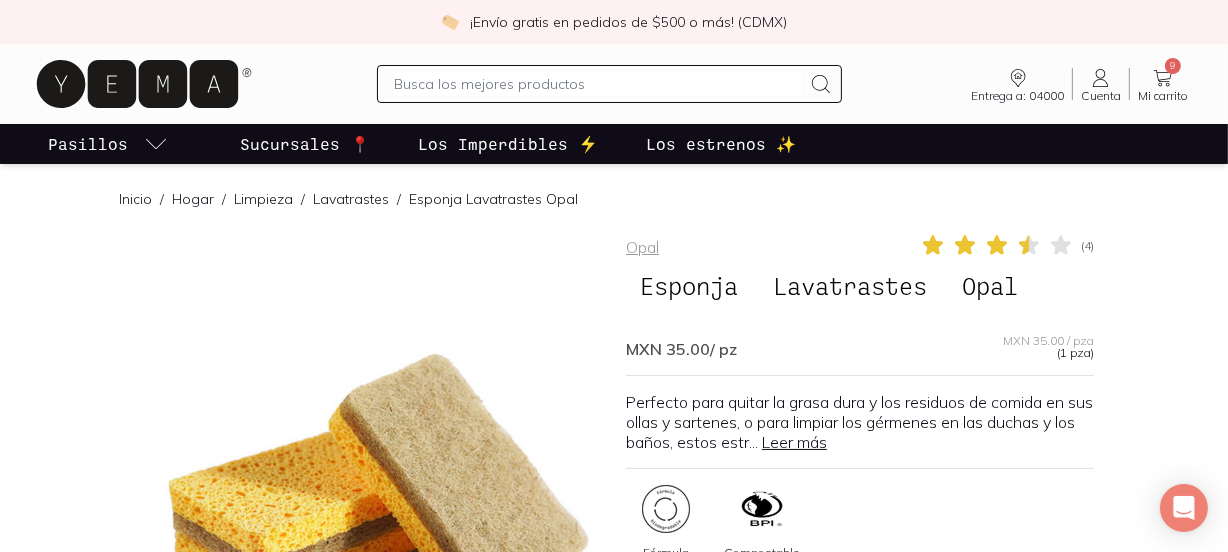 click on "Leer más" at bounding box center (794, 442) 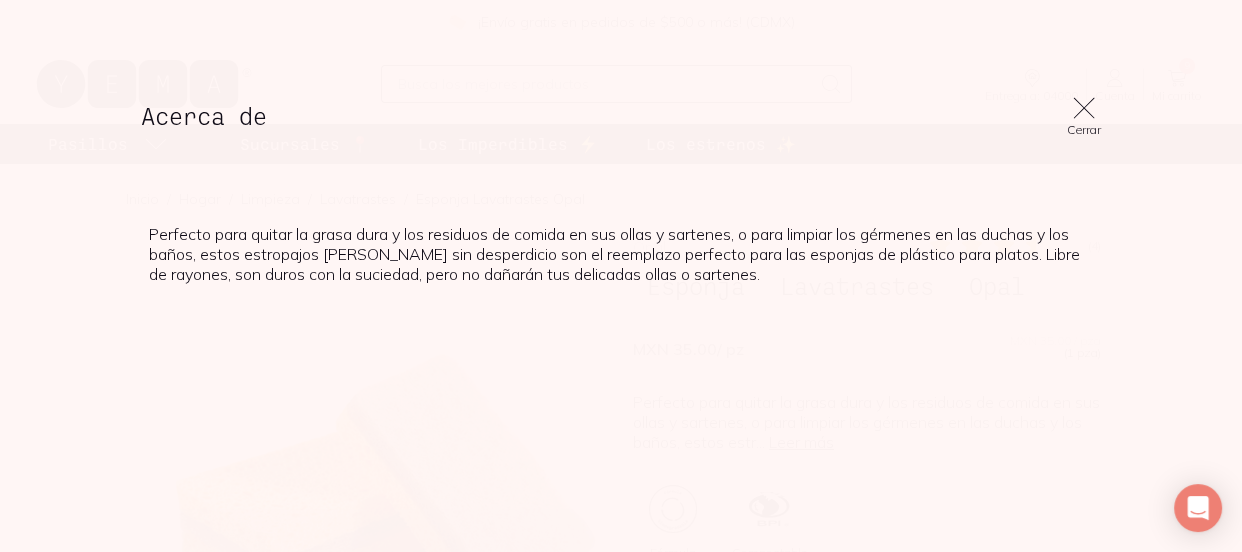 click 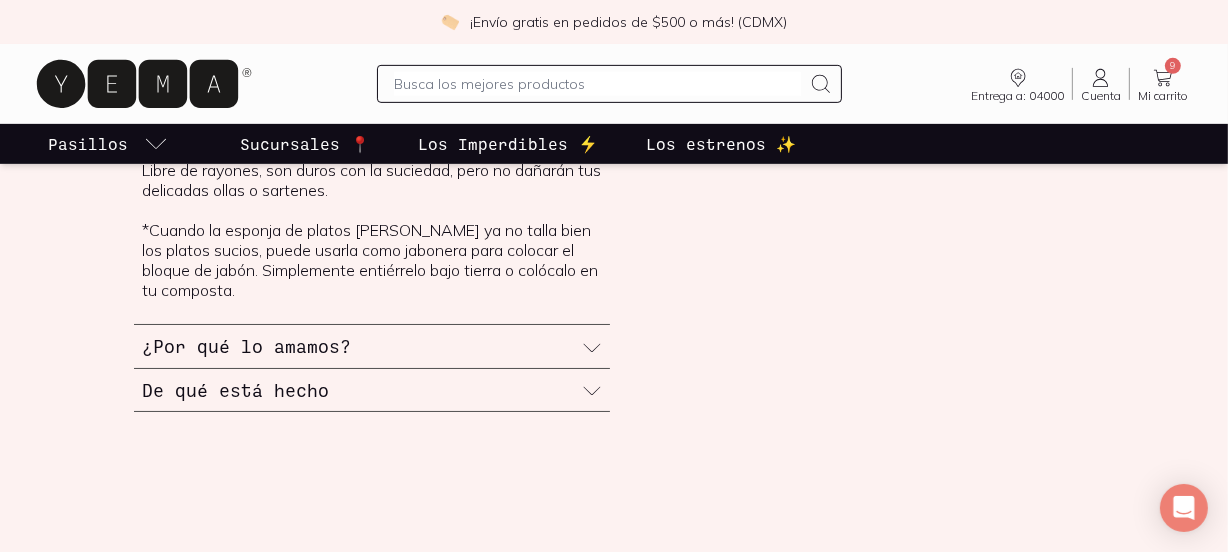 scroll, scrollTop: 812, scrollLeft: 0, axis: vertical 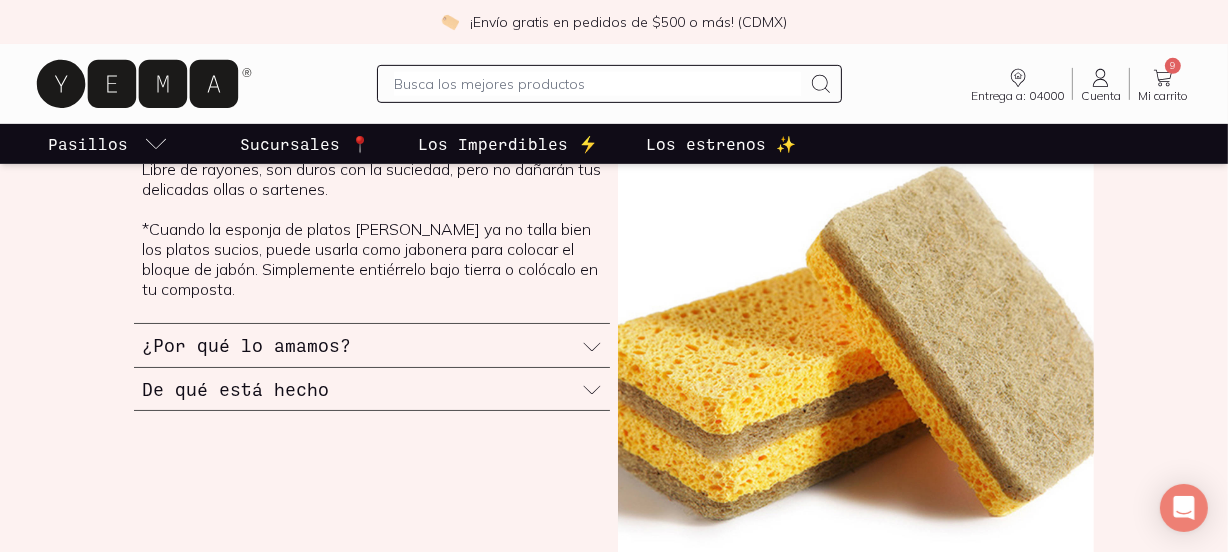 click 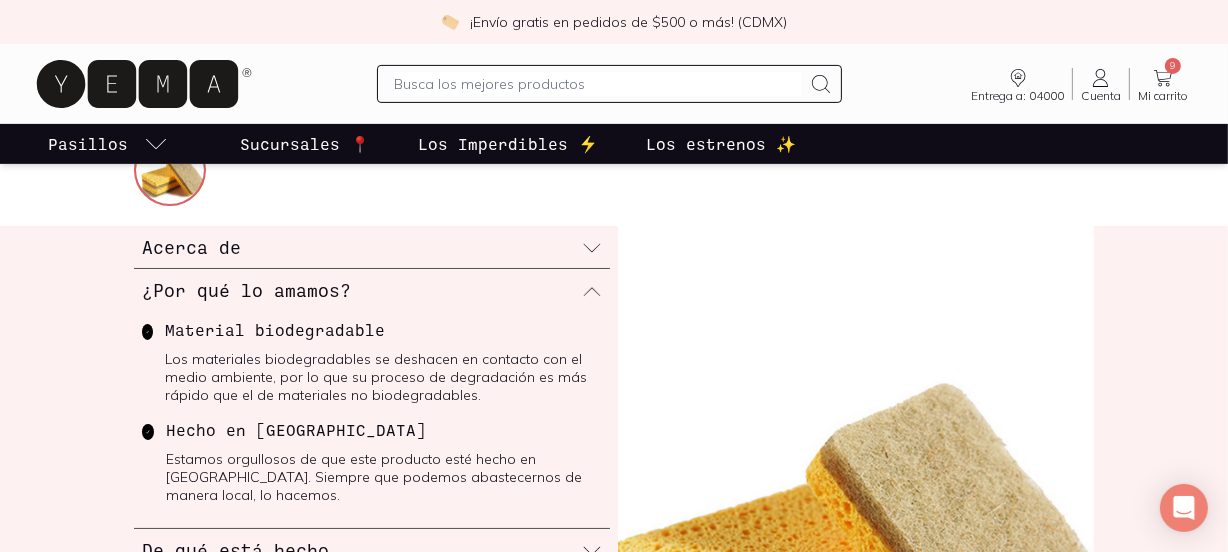 scroll, scrollTop: 593, scrollLeft: 0, axis: vertical 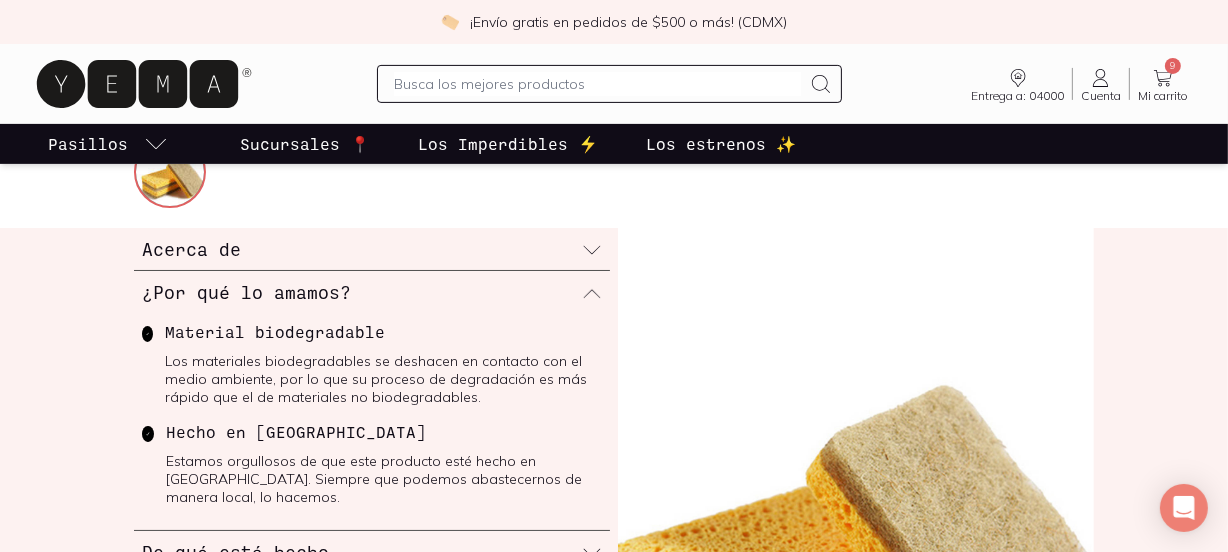 click on "Material biodegradable Los materiales biodegradables se deshacen en contacto con el medio ambiente, por lo que su proceso de degradación es más rápido que el de materiales no biodegradables. Hecho en [GEOGRAPHIC_DATA] Estamos orgullosos de que este producto esté hecho en [GEOGRAPHIC_DATA]. Siempre que podemos abastecernos de manera local, lo hacemos." at bounding box center (372, 422) 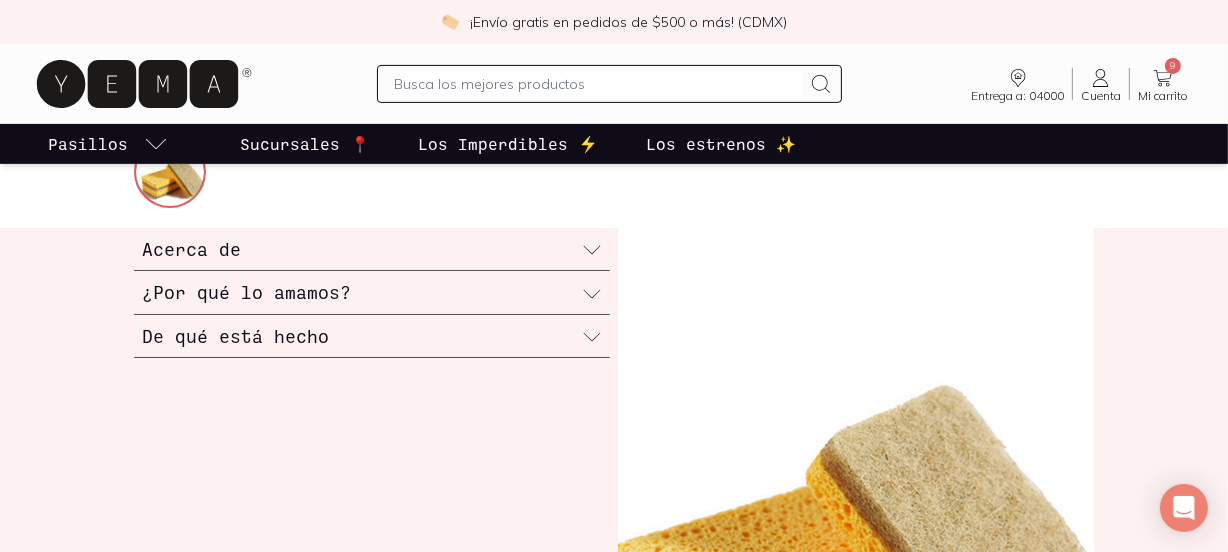 click 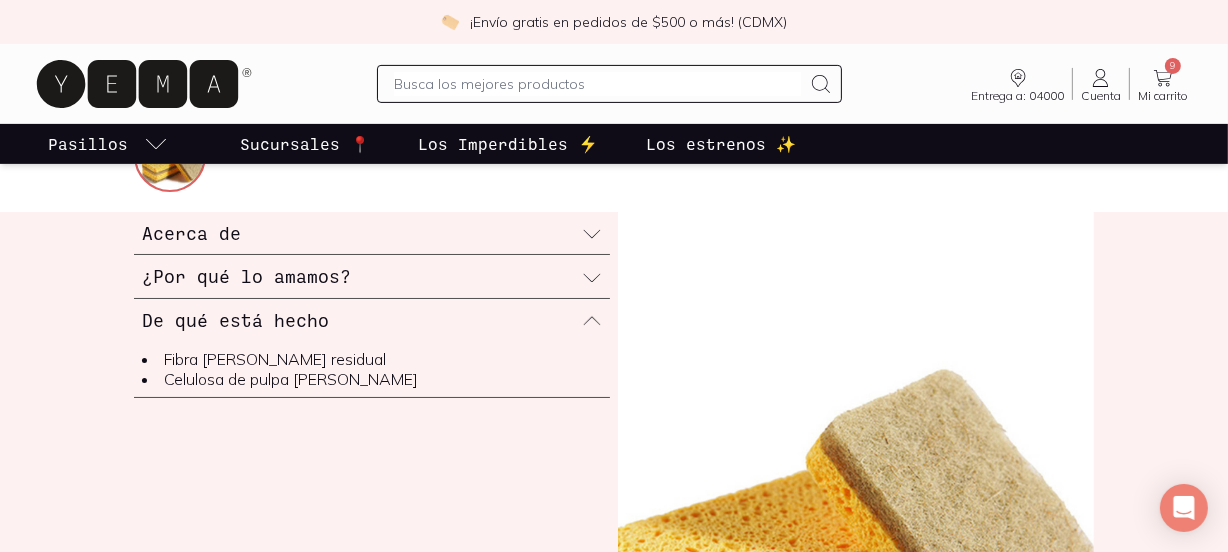 scroll, scrollTop: 608, scrollLeft: 0, axis: vertical 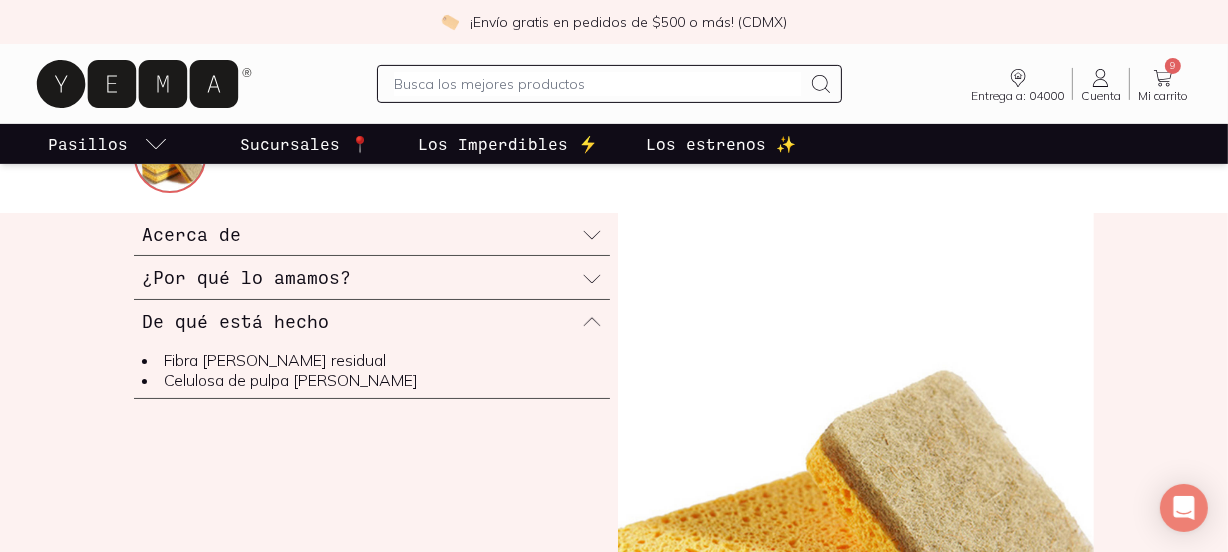click 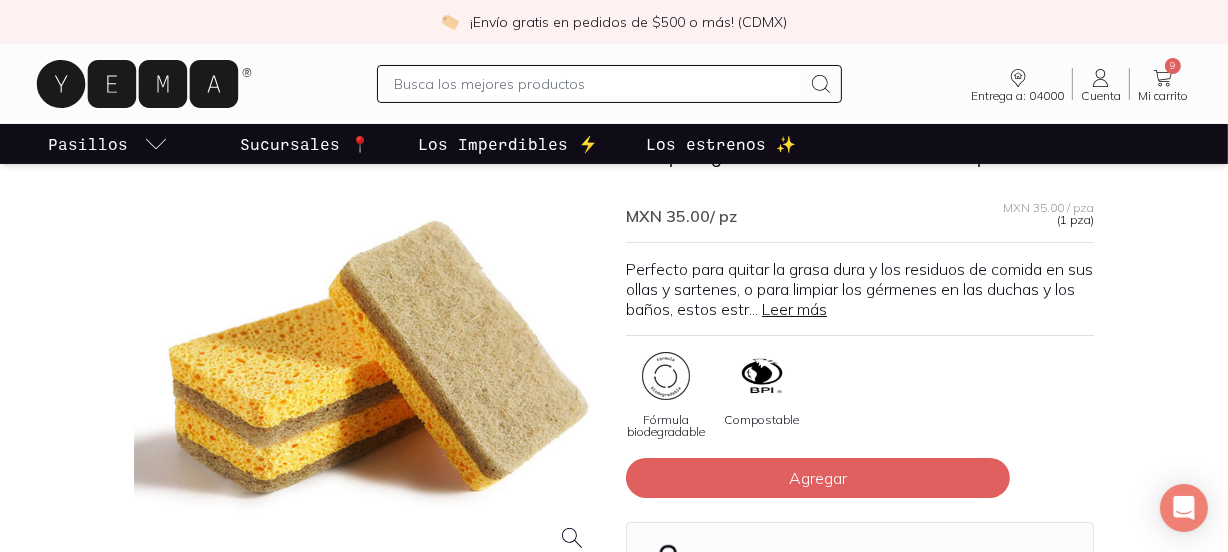scroll, scrollTop: 106, scrollLeft: 0, axis: vertical 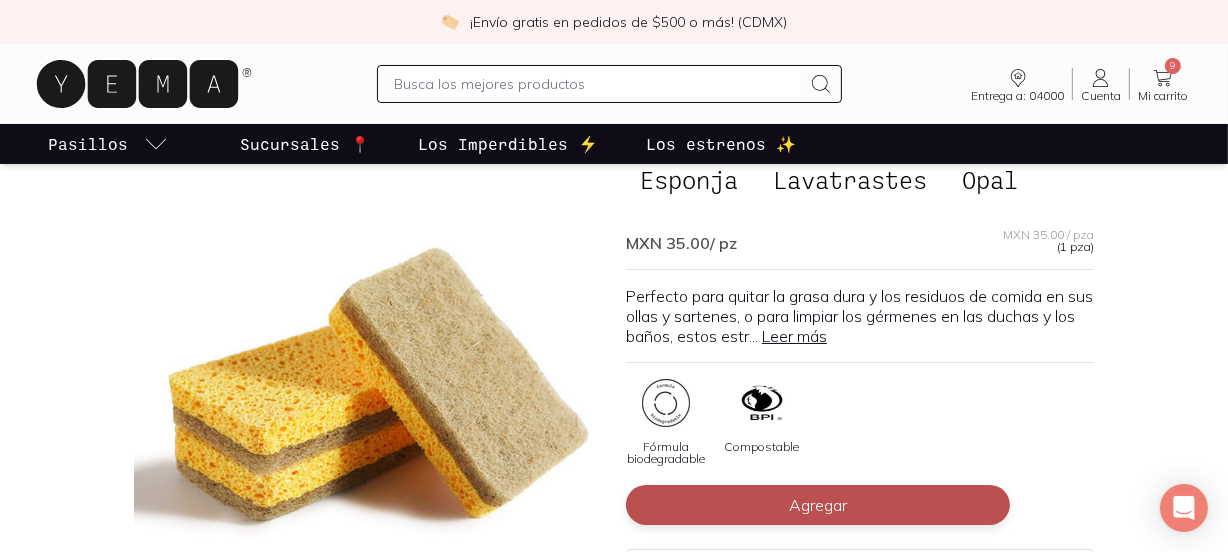 click on "Agregar" at bounding box center [818, 505] 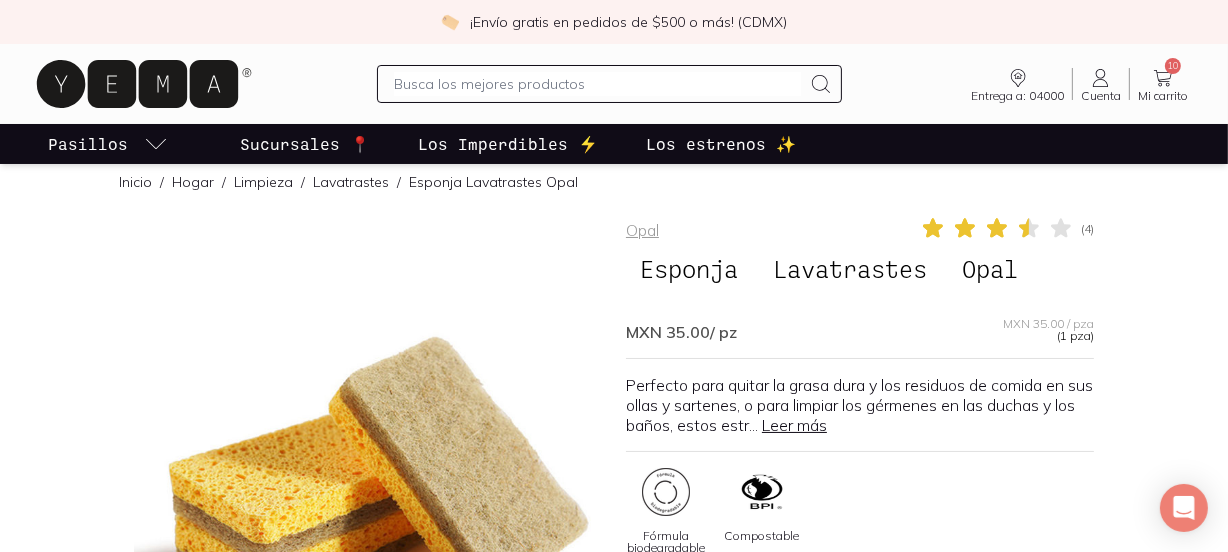 scroll, scrollTop: 0, scrollLeft: 0, axis: both 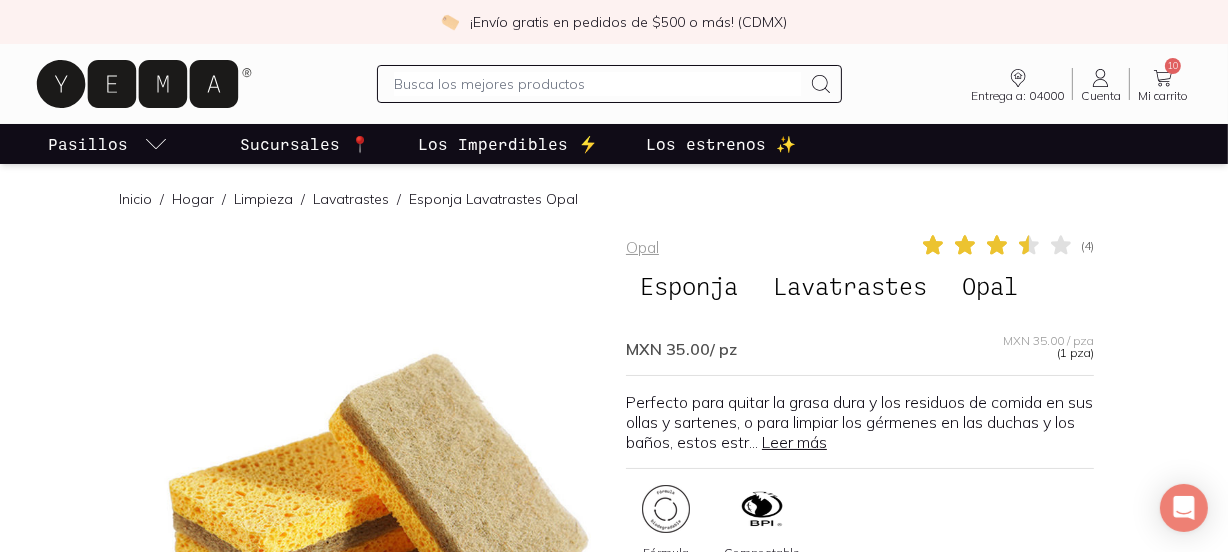 click at bounding box center [598, 84] 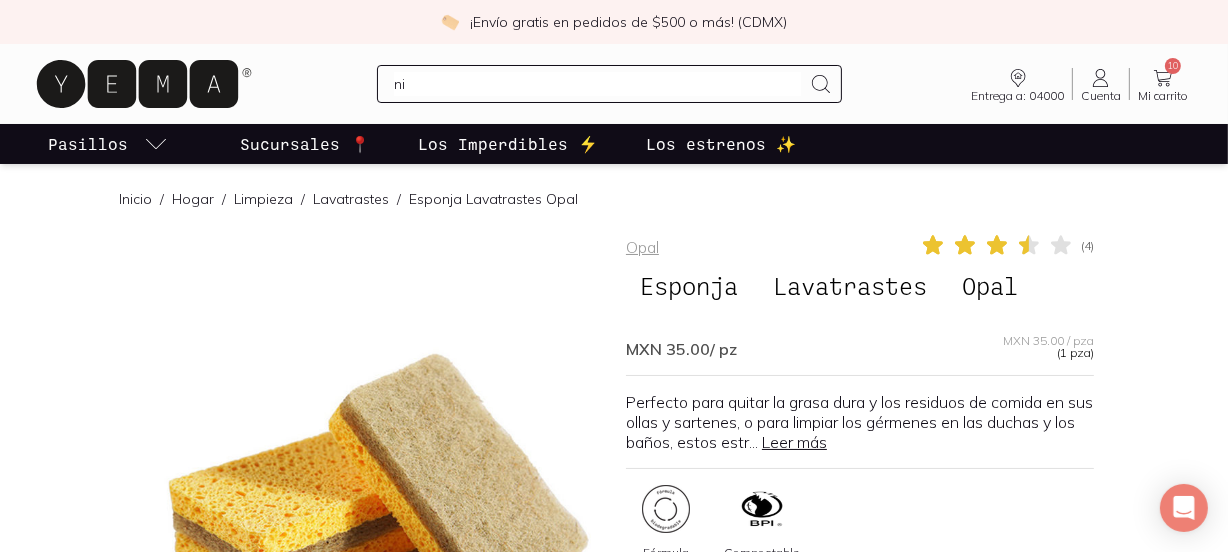 type on "n" 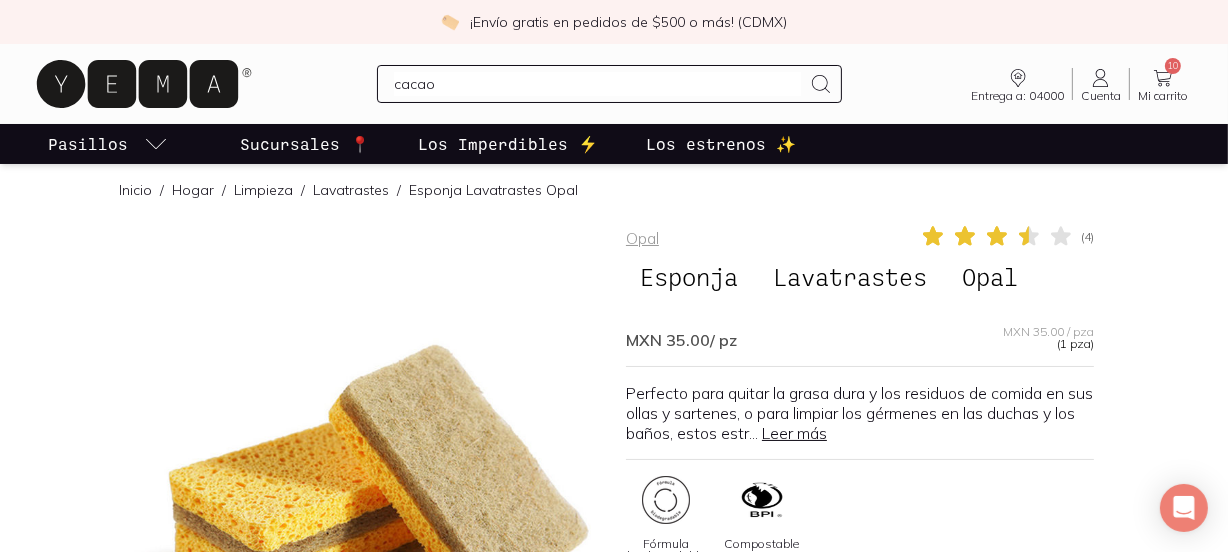 scroll, scrollTop: 0, scrollLeft: 0, axis: both 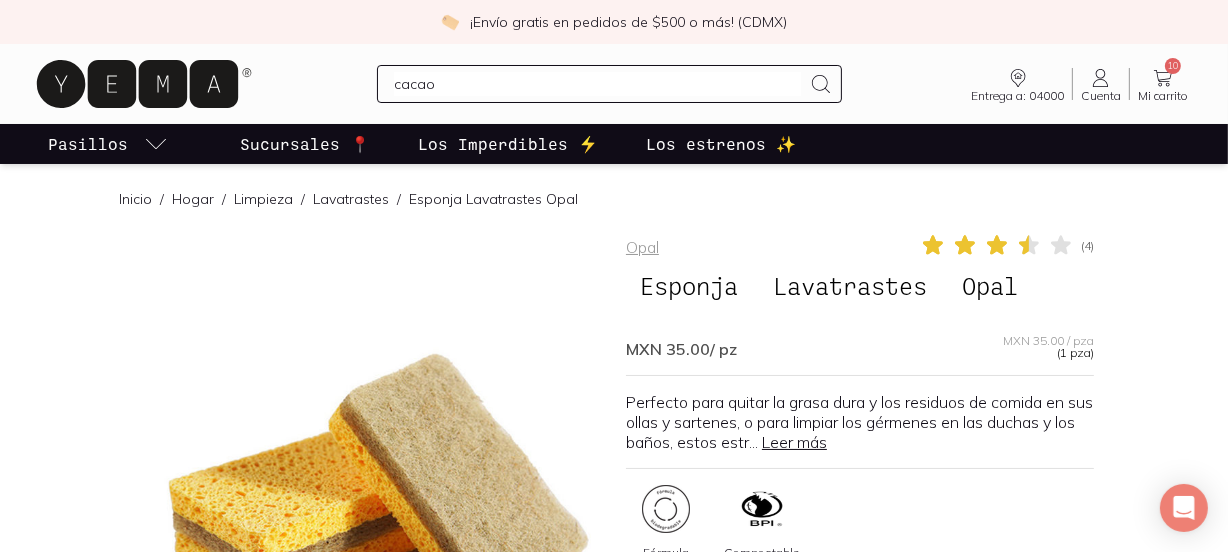 type on "cacao" 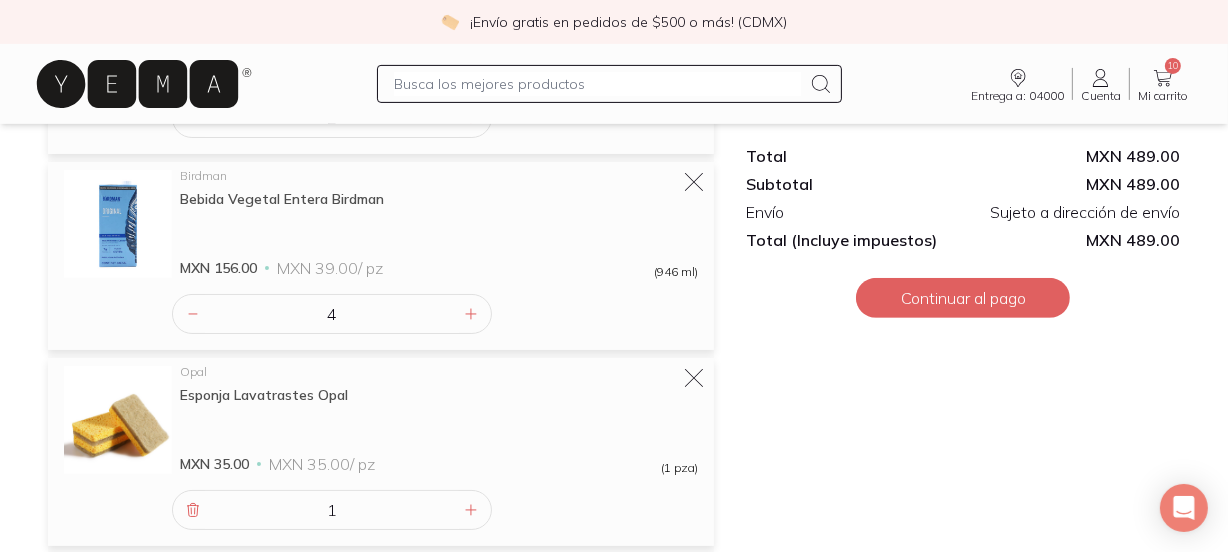 scroll, scrollTop: 600, scrollLeft: 0, axis: vertical 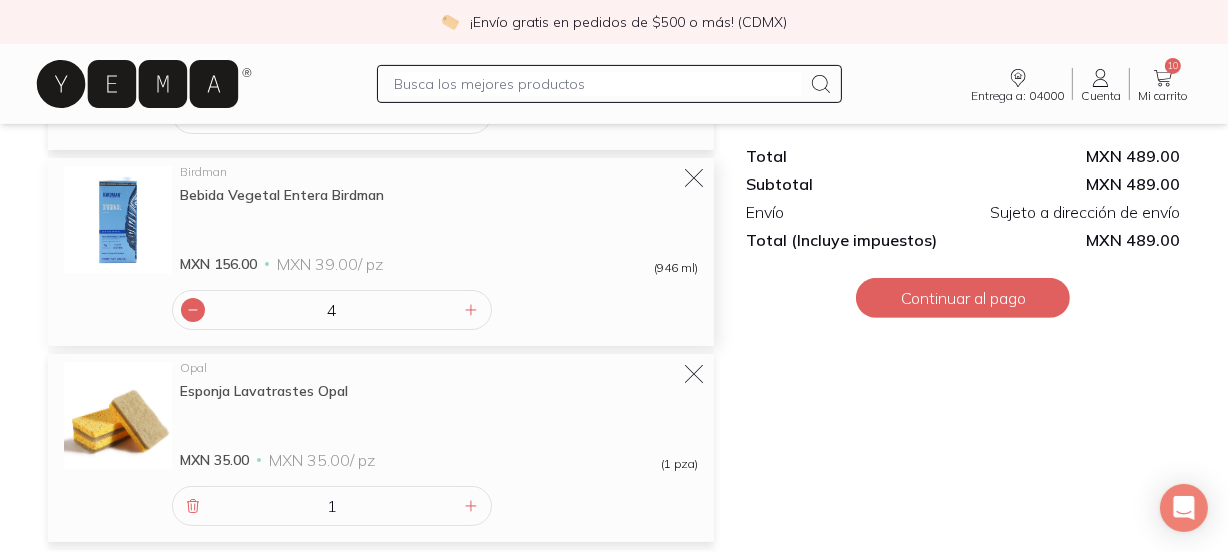click 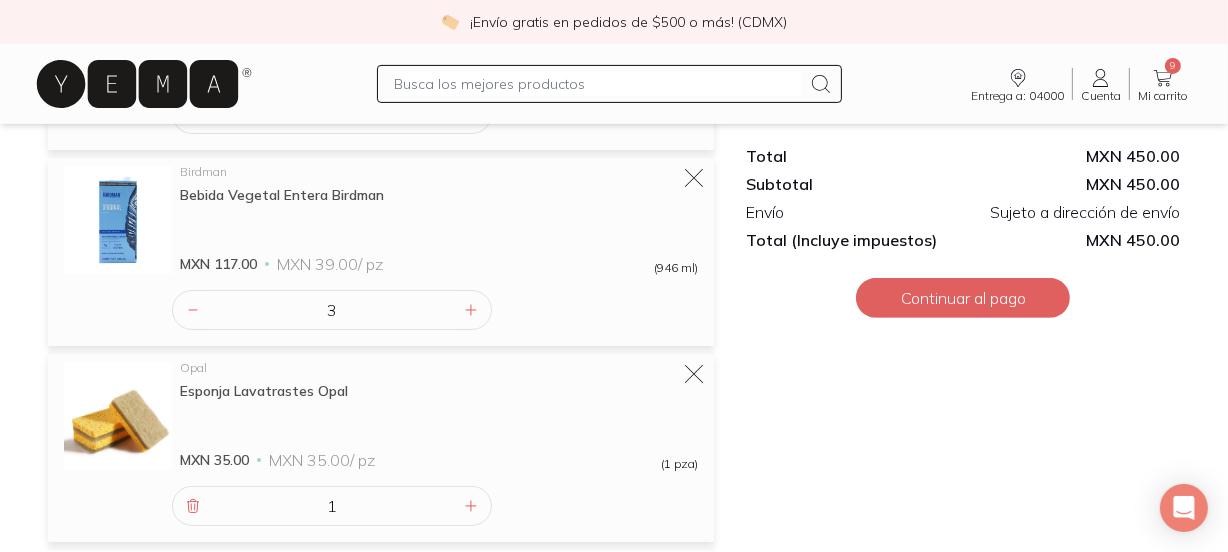 click at bounding box center [598, 84] 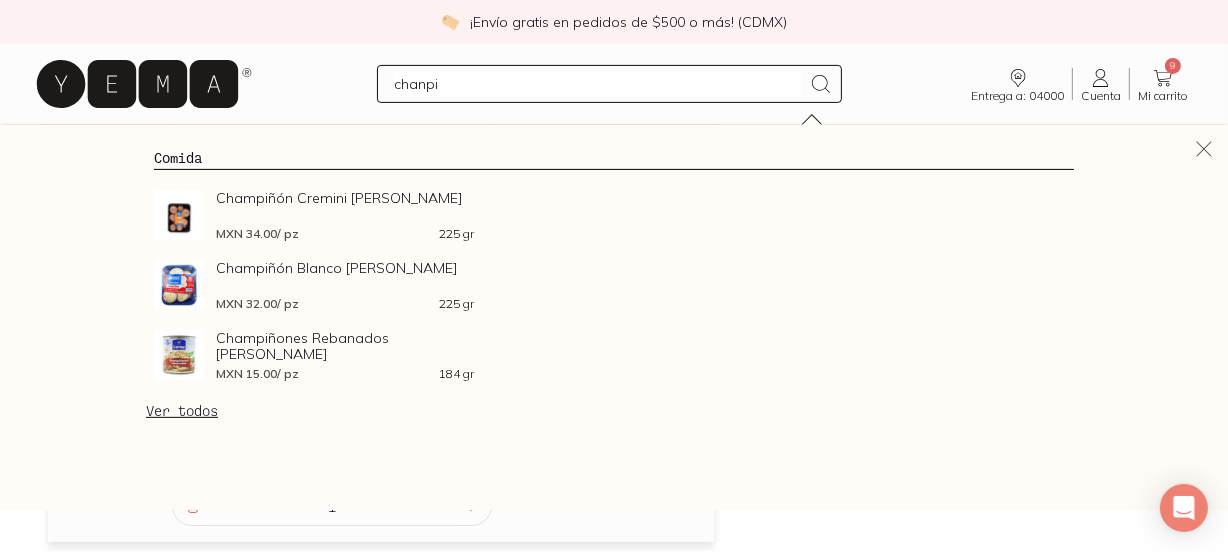 type on "chanpi" 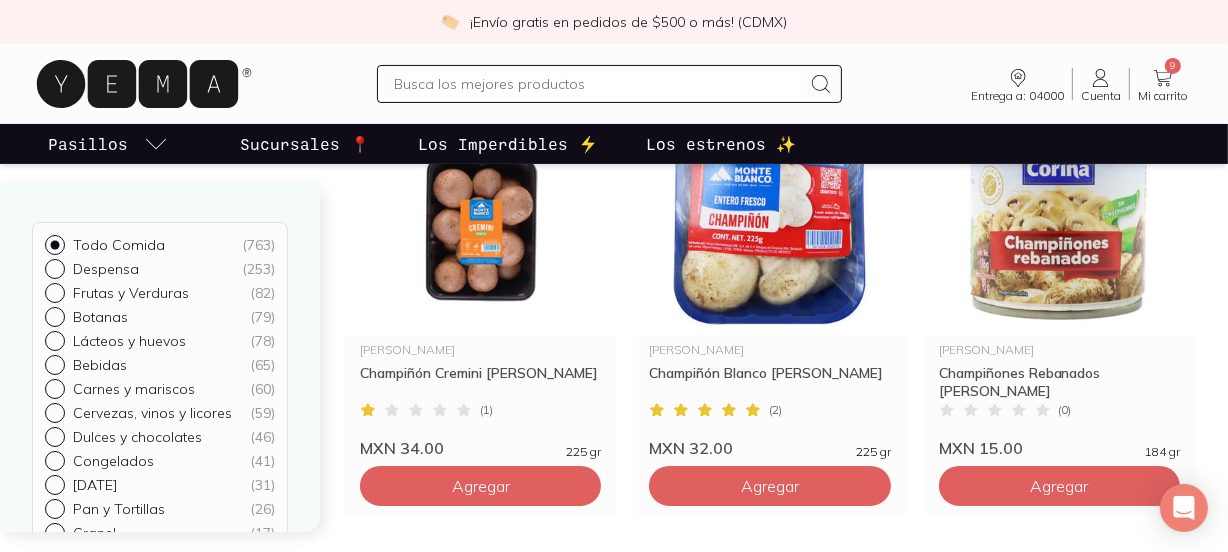 scroll, scrollTop: 290, scrollLeft: 0, axis: vertical 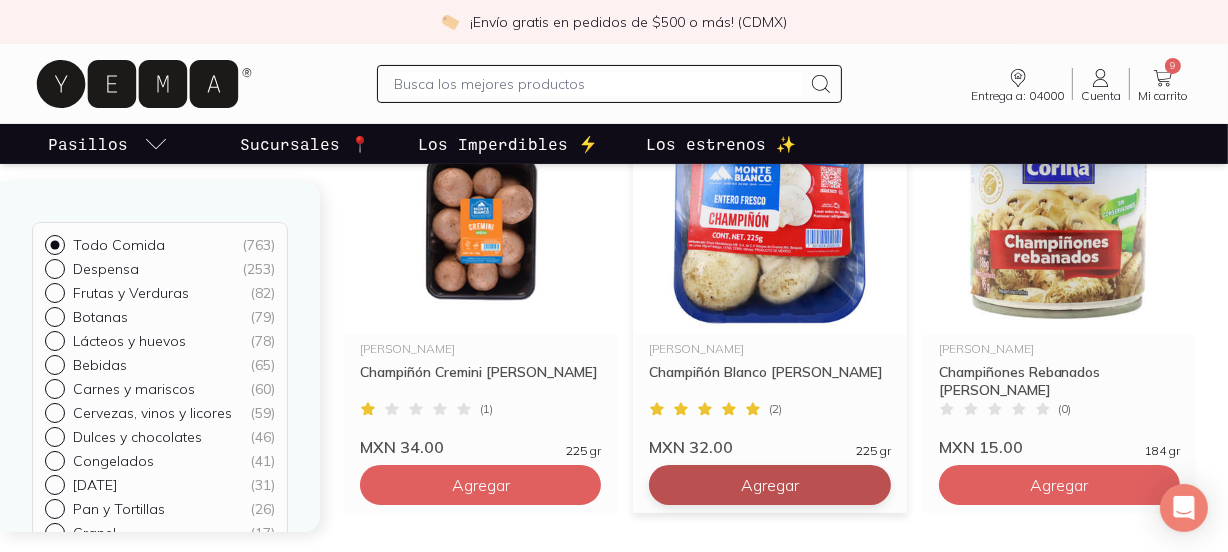 click on "Agregar" at bounding box center [480, 485] 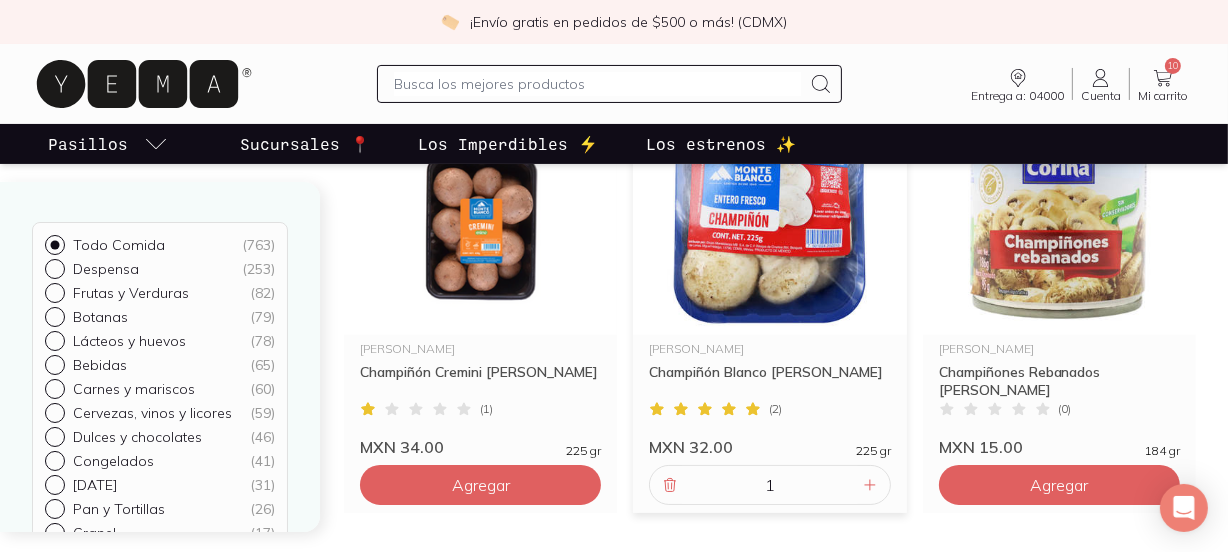 click at bounding box center [598, 84] 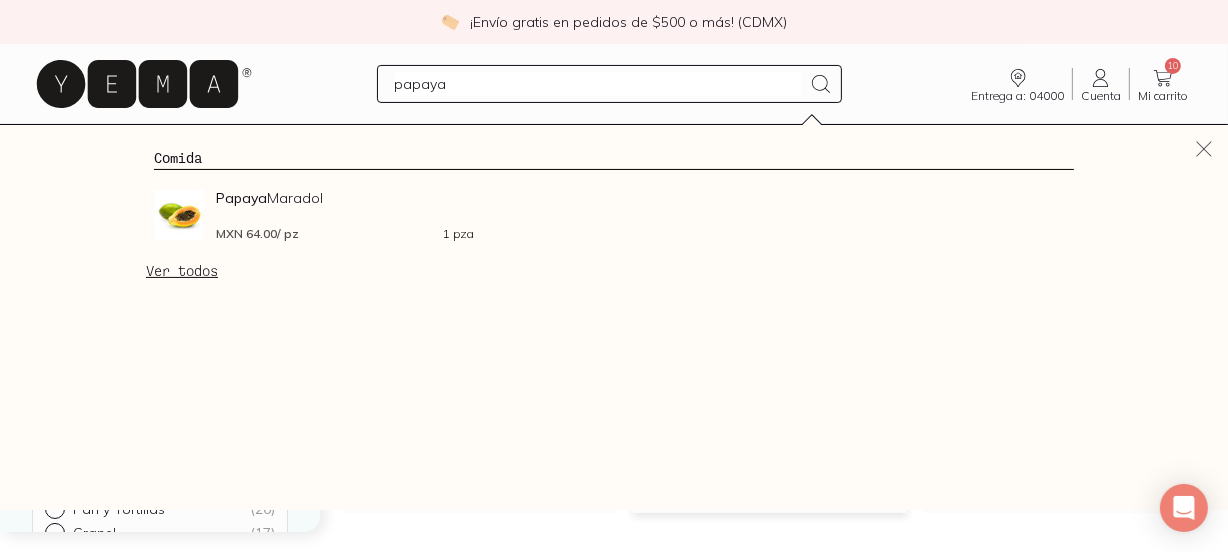 drag, startPoint x: 455, startPoint y: 85, endPoint x: 334, endPoint y: 98, distance: 121.69634 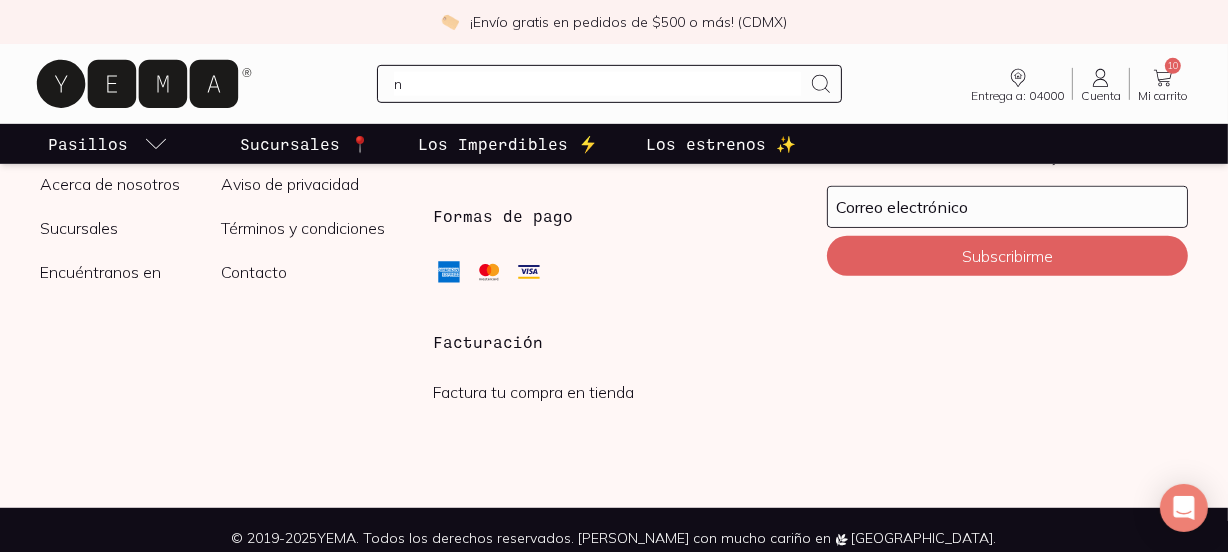 scroll, scrollTop: 943, scrollLeft: 0, axis: vertical 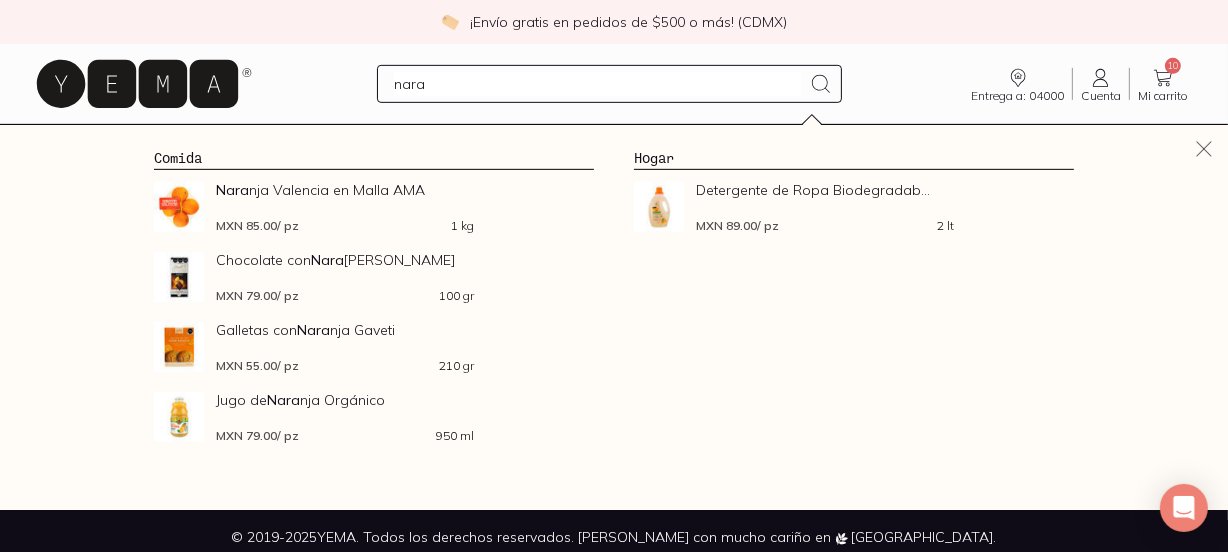 type on "nara" 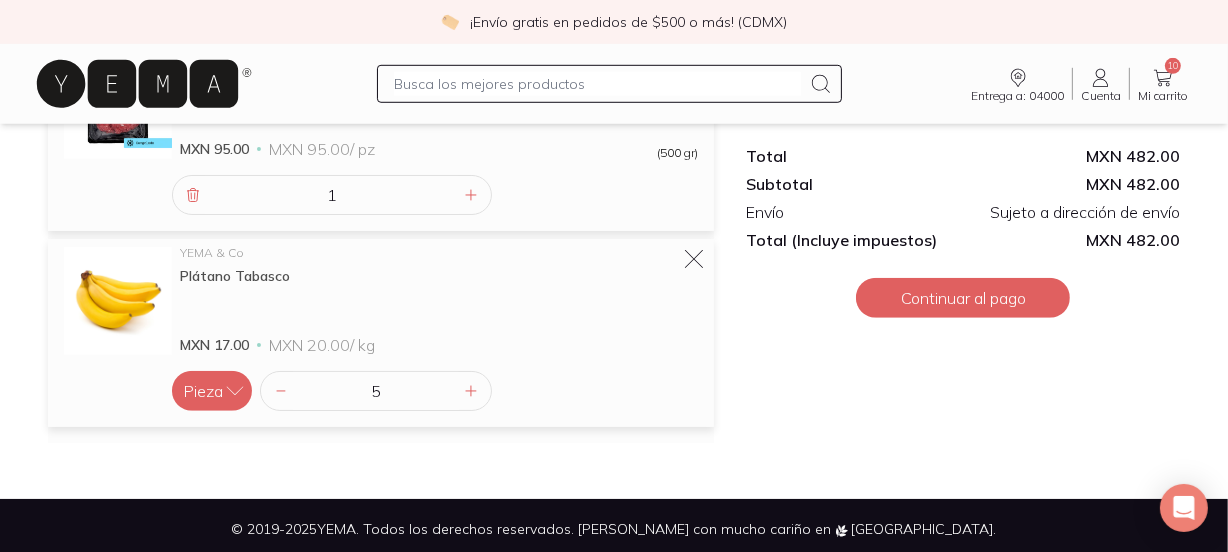 scroll, scrollTop: 1310, scrollLeft: 0, axis: vertical 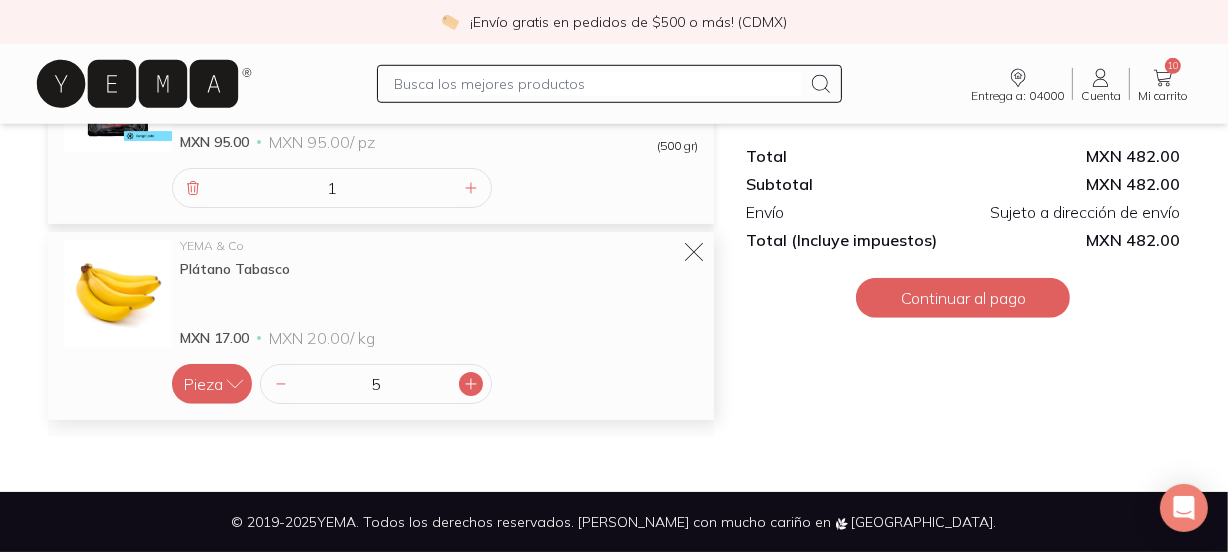 click 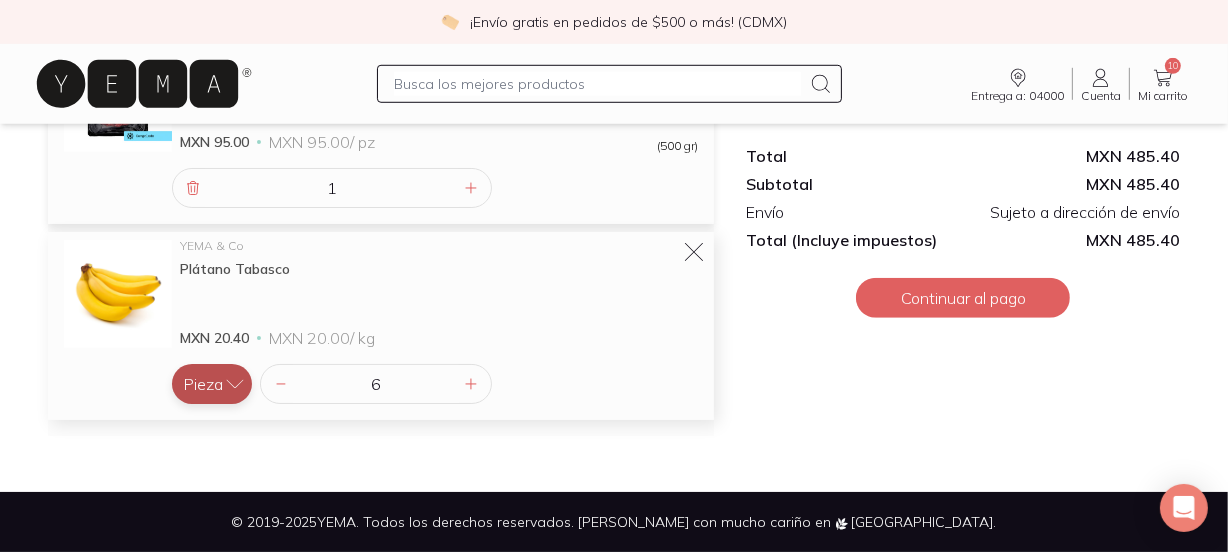 click 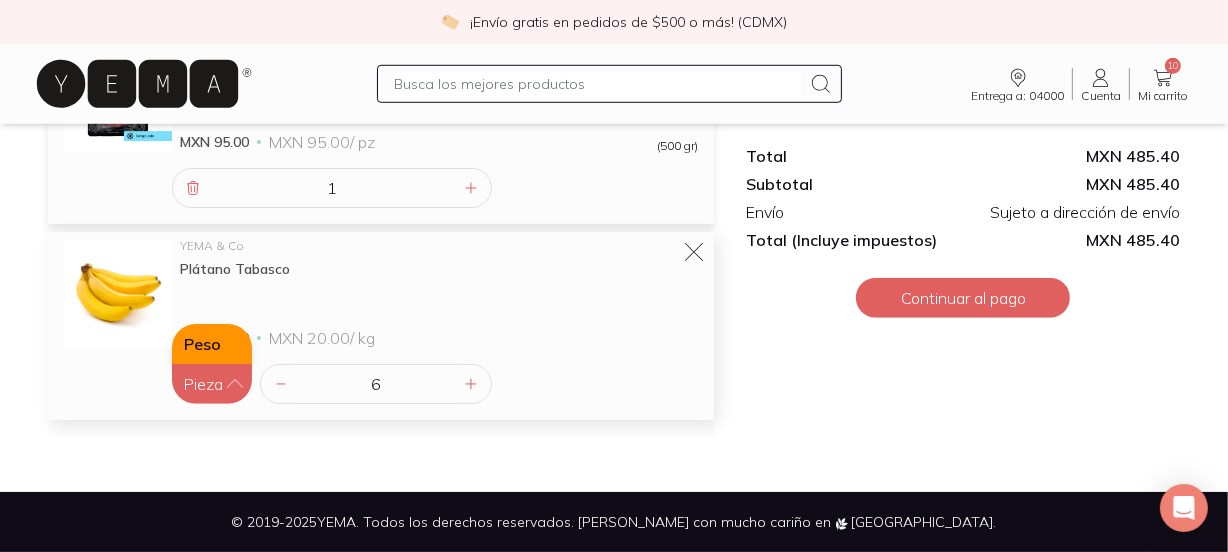 click on "Peso" at bounding box center (212, 344) 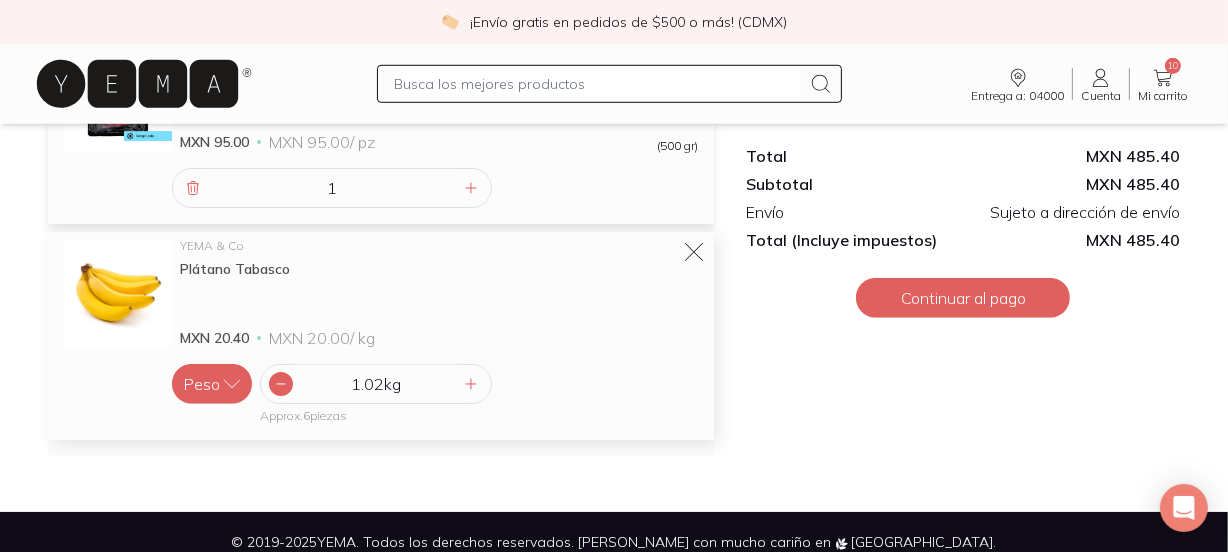click 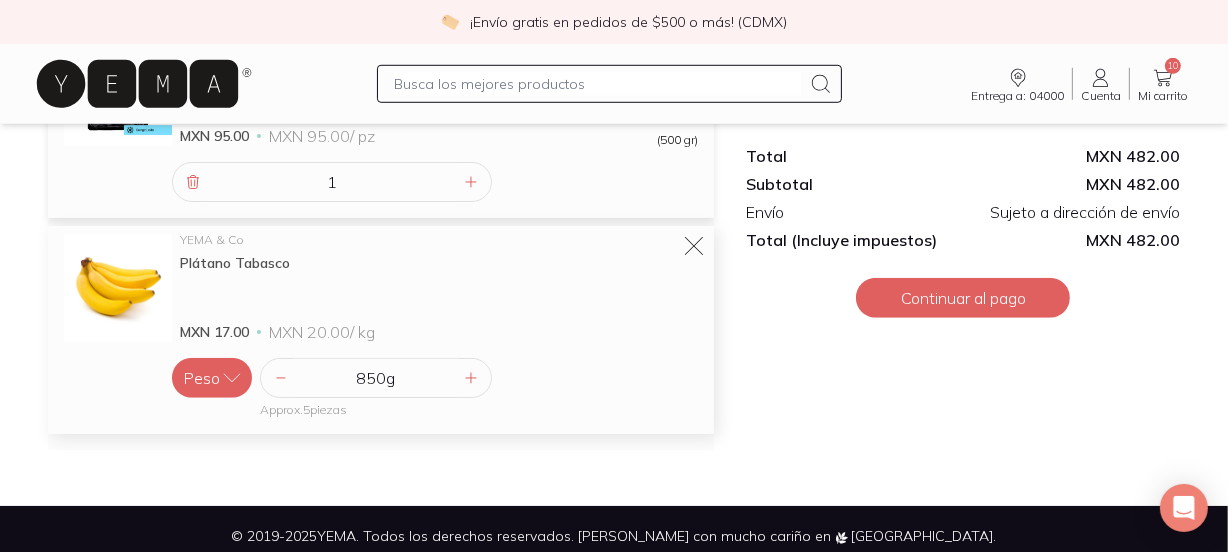 scroll, scrollTop: 1317, scrollLeft: 0, axis: vertical 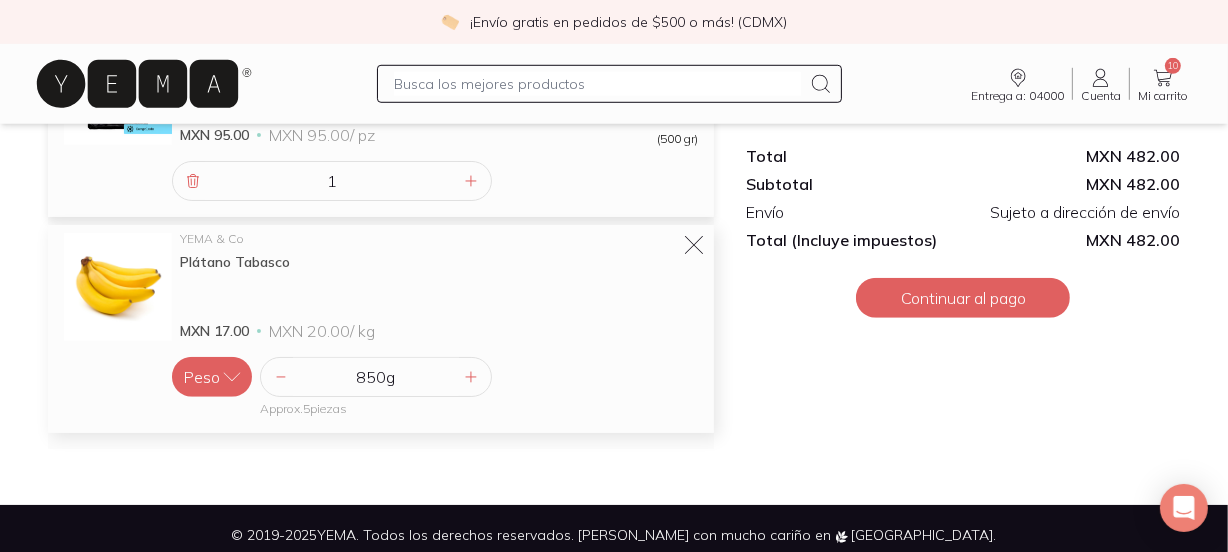 click on "Peso   Pieza 850 g Approx.  5  pieza s" at bounding box center (435, 383) 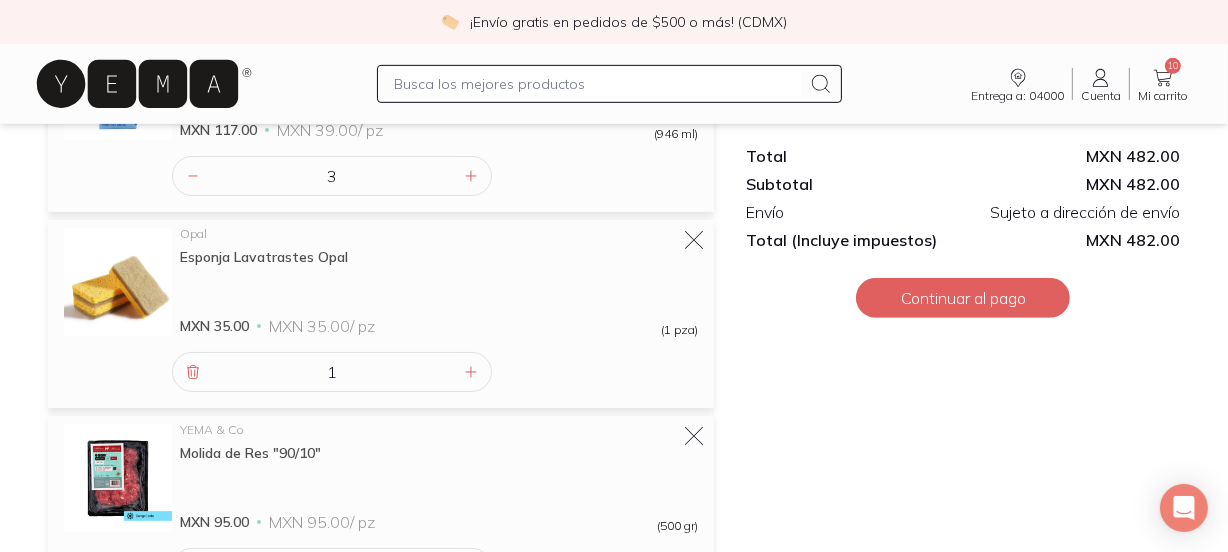 scroll, scrollTop: 913, scrollLeft: 0, axis: vertical 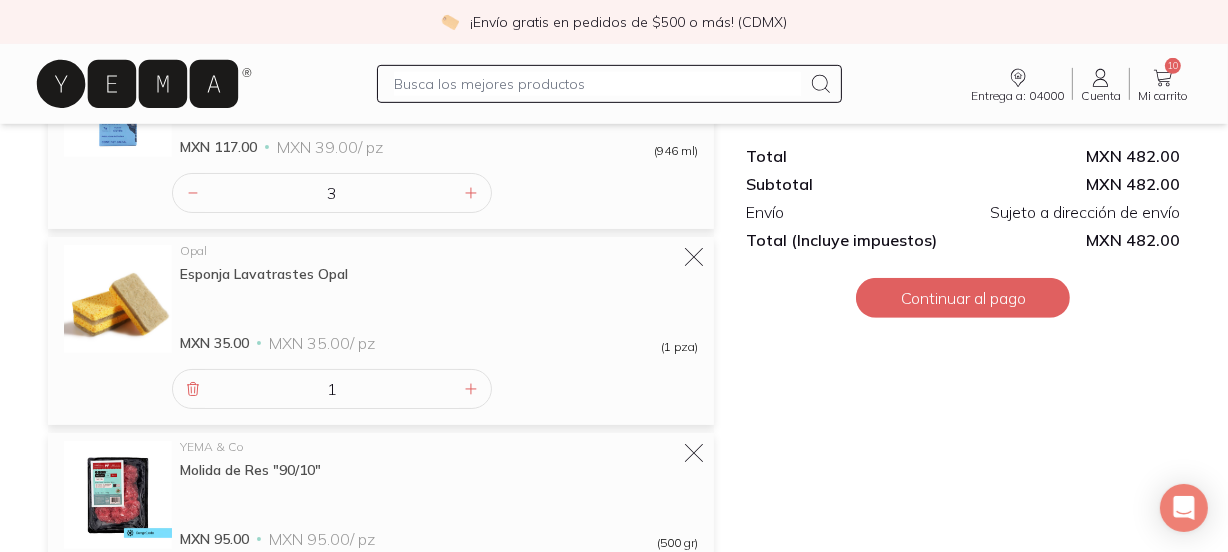 click at bounding box center (598, 84) 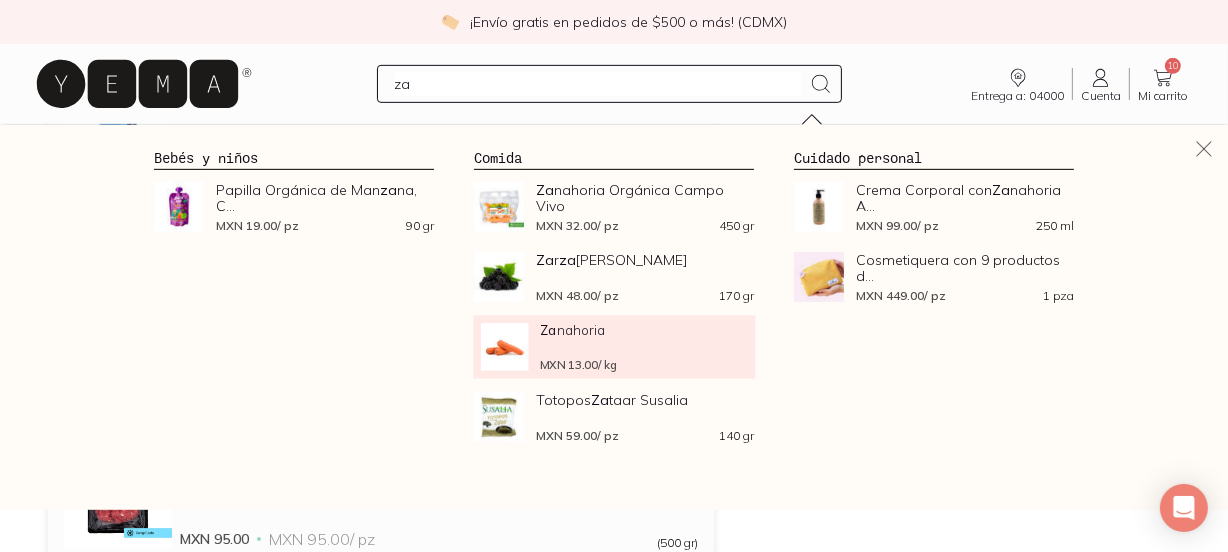 type on "za" 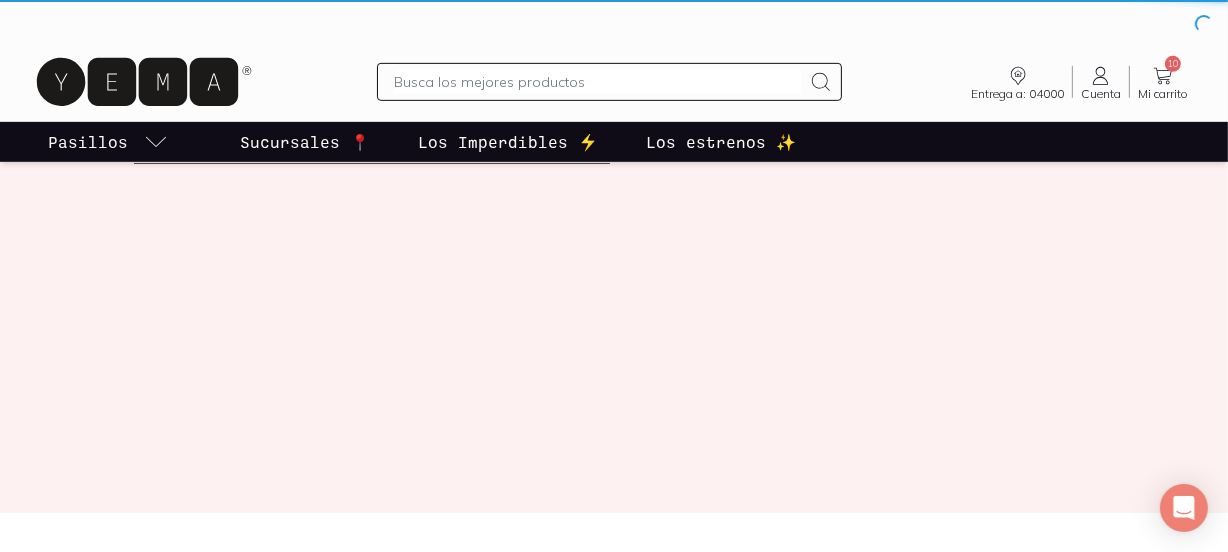 scroll, scrollTop: 0, scrollLeft: 0, axis: both 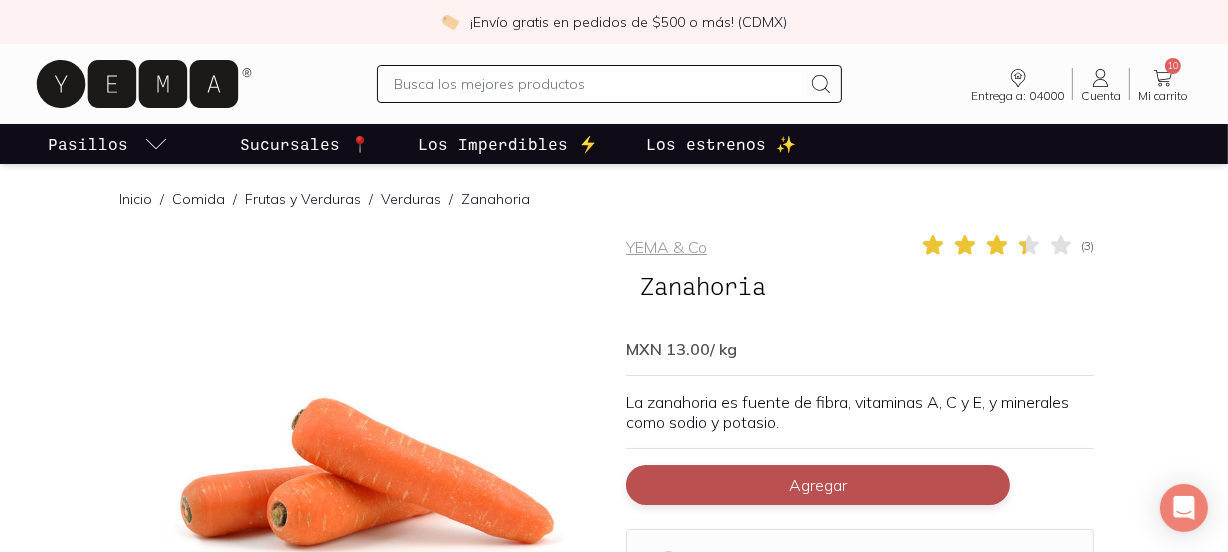 click on "Agregar" at bounding box center (818, 485) 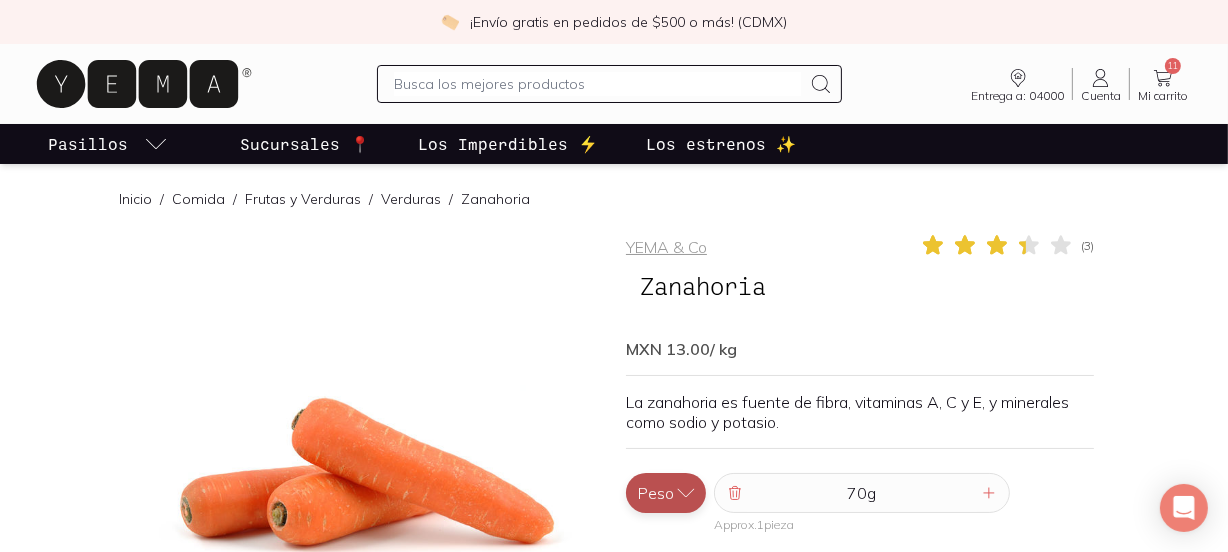 click 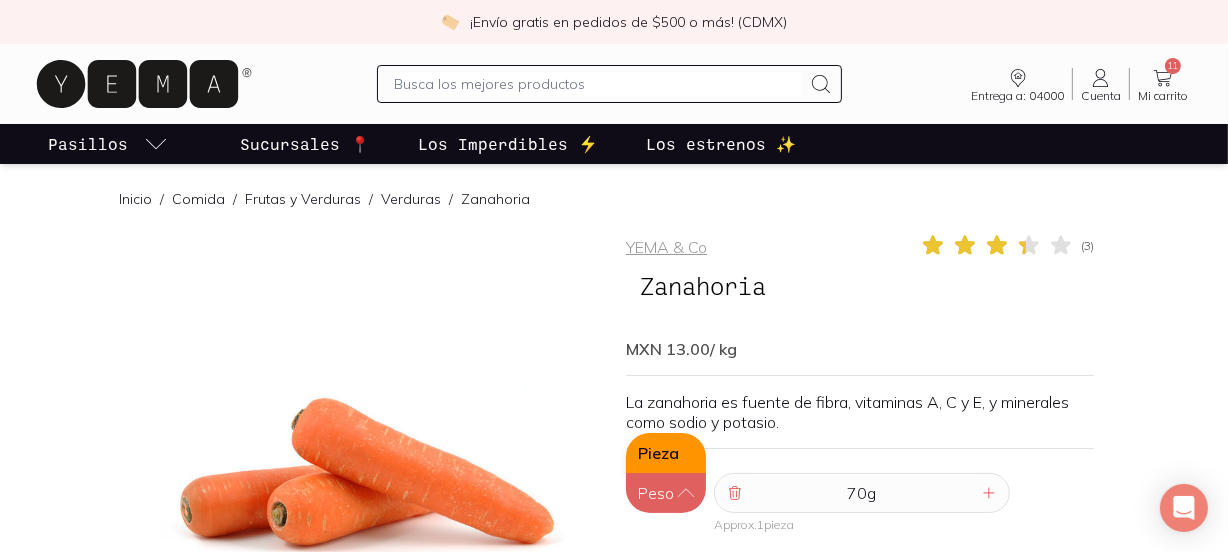 click on "Pieza" at bounding box center (666, 453) 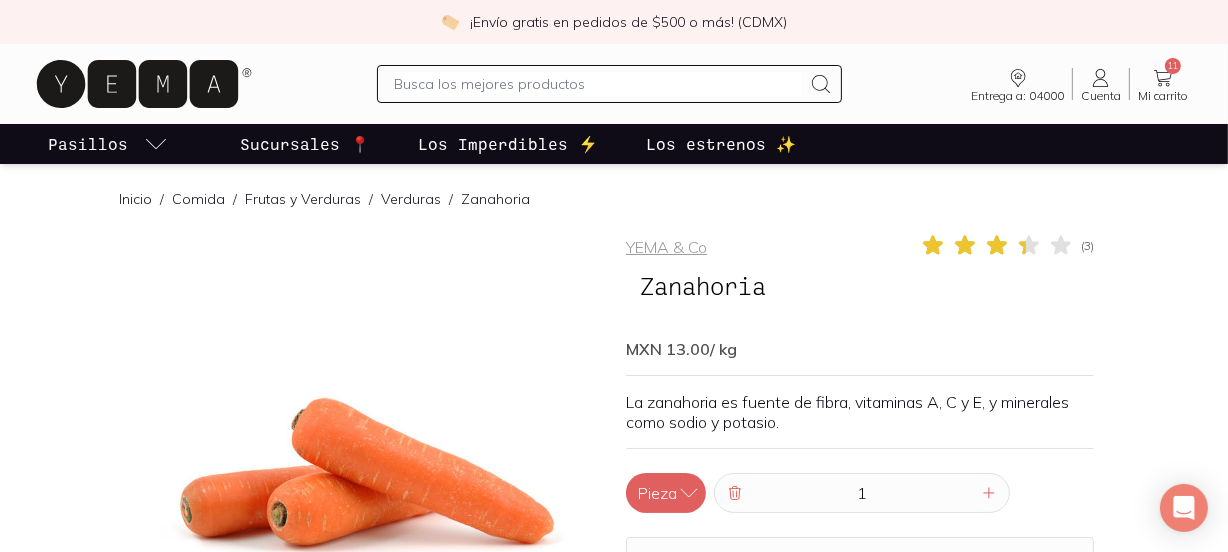 scroll, scrollTop: 7, scrollLeft: 0, axis: vertical 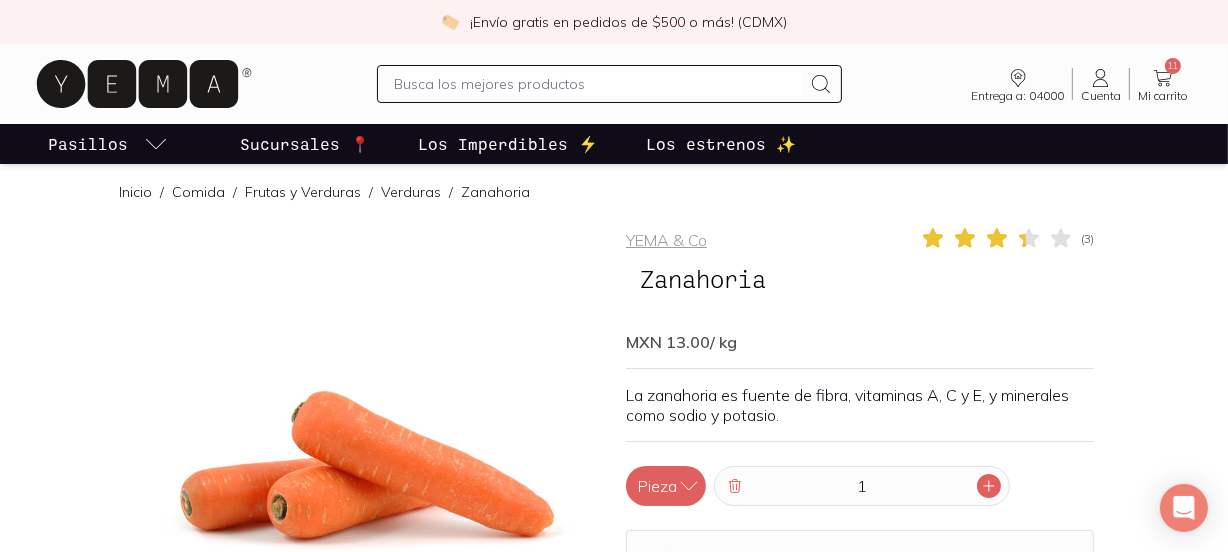 click 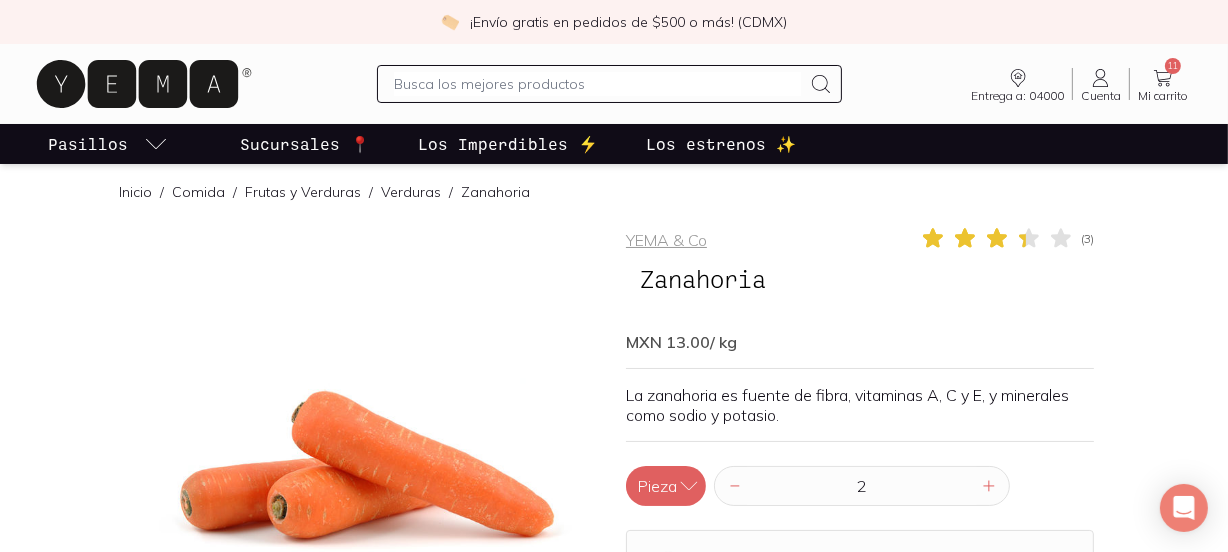 click 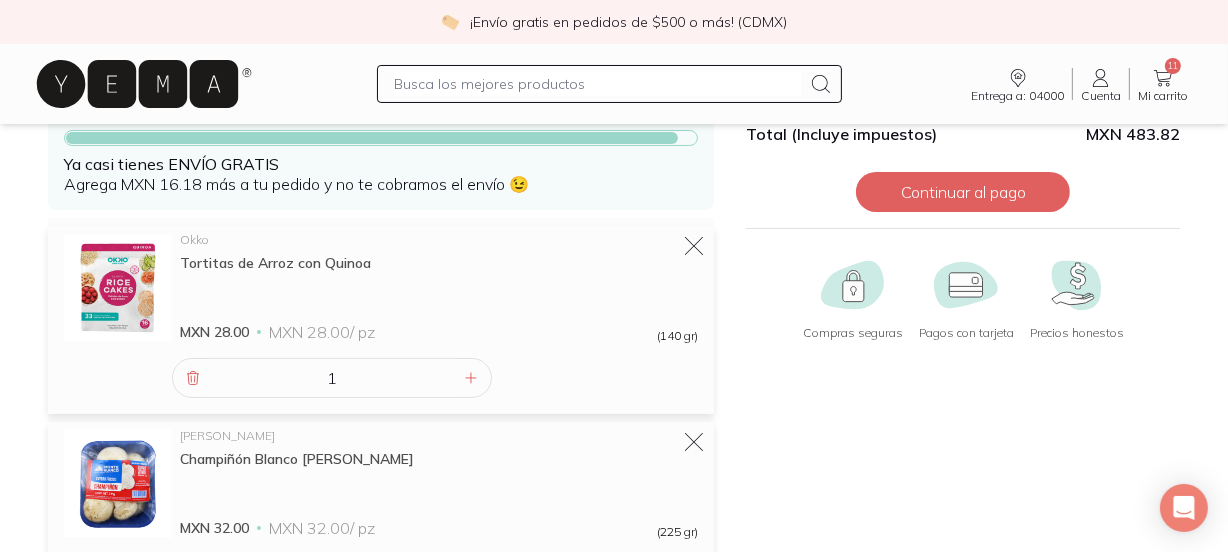 scroll, scrollTop: 141, scrollLeft: 0, axis: vertical 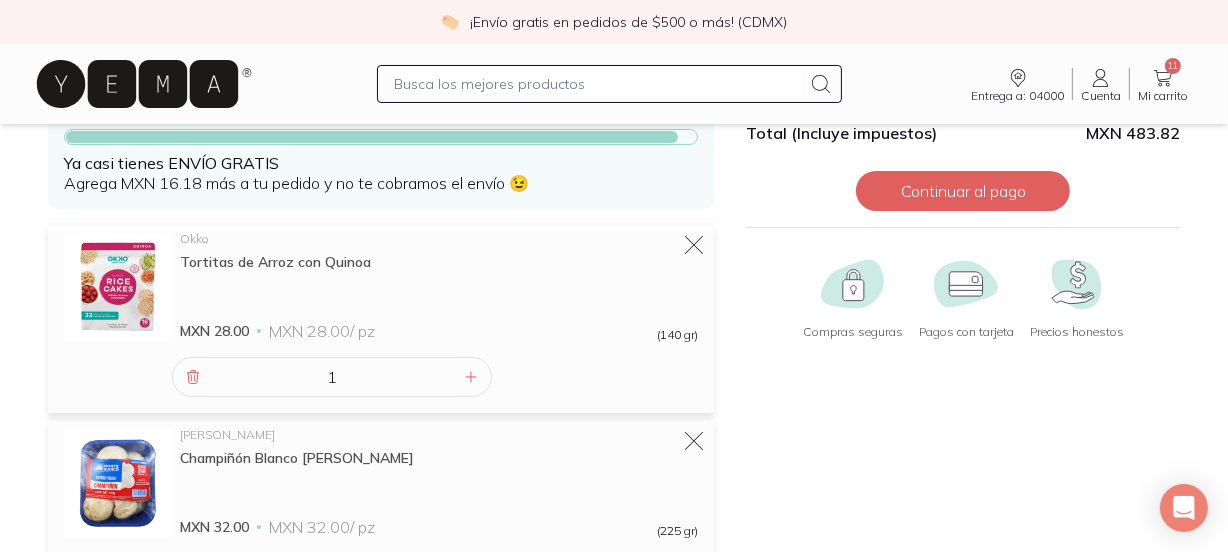 click at bounding box center [598, 84] 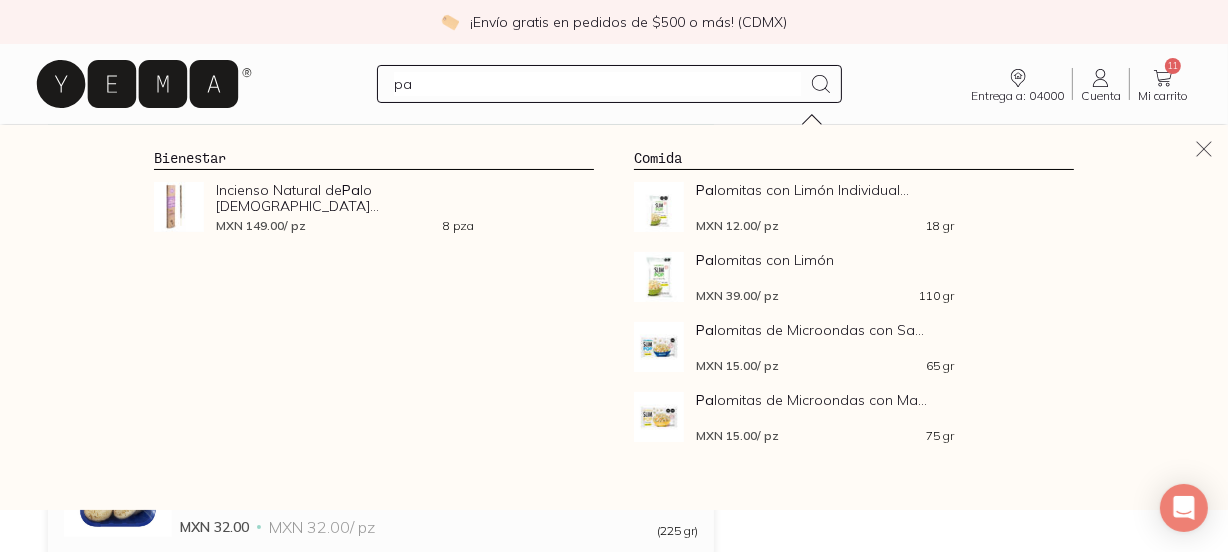type on "p" 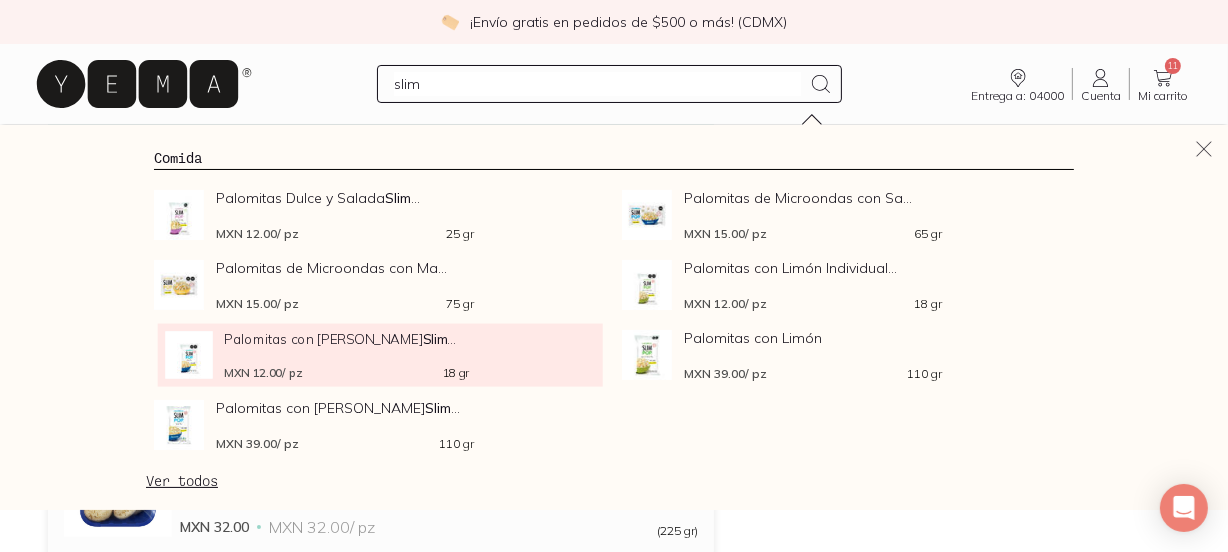type on "slim" 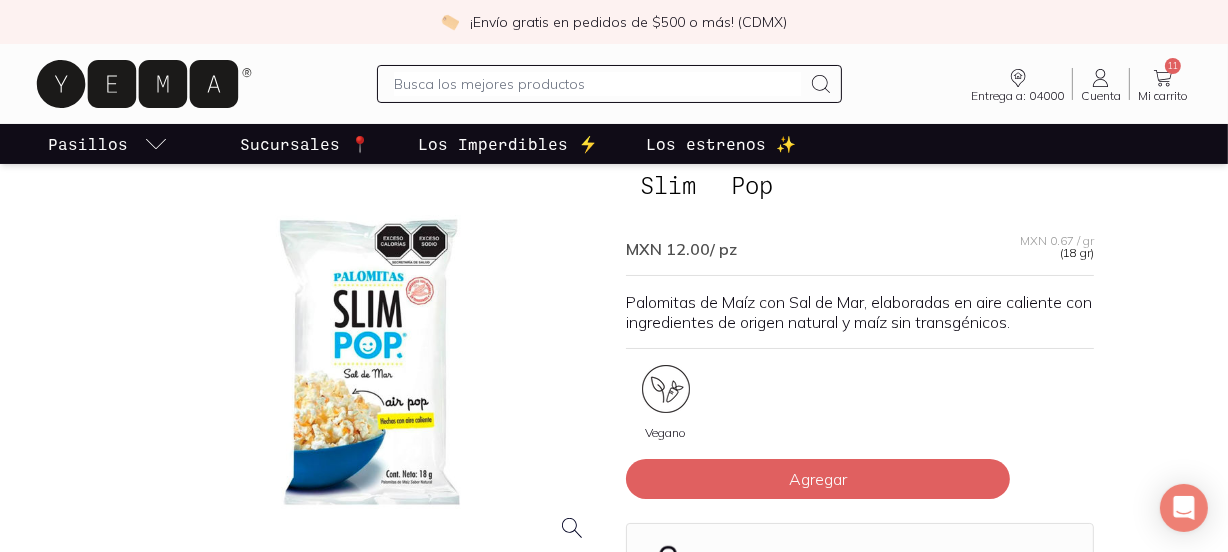 scroll, scrollTop: 155, scrollLeft: 0, axis: vertical 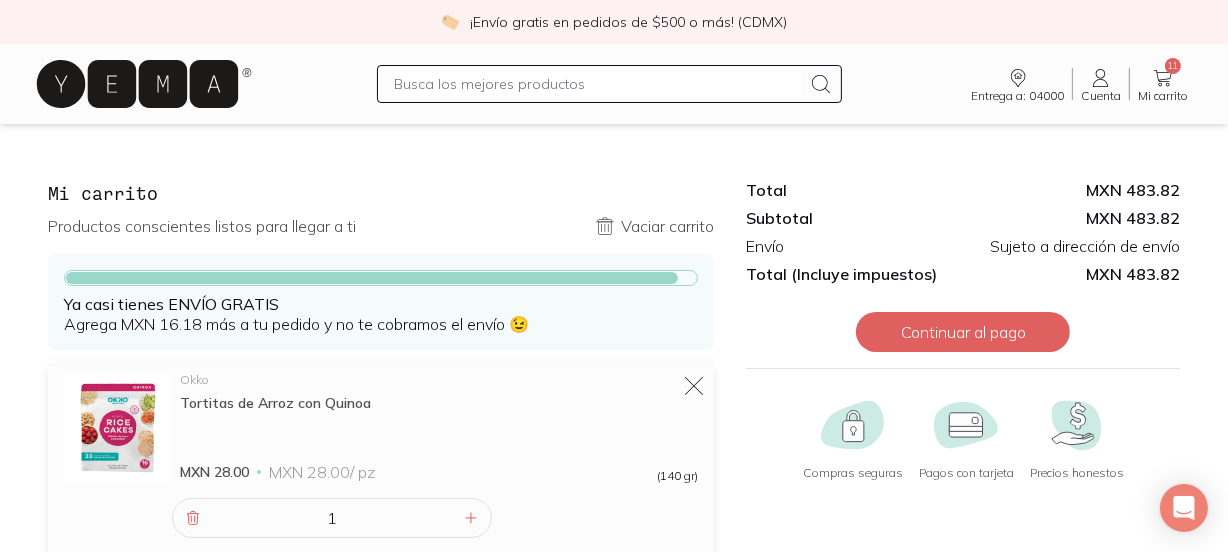 click at bounding box center [598, 84] 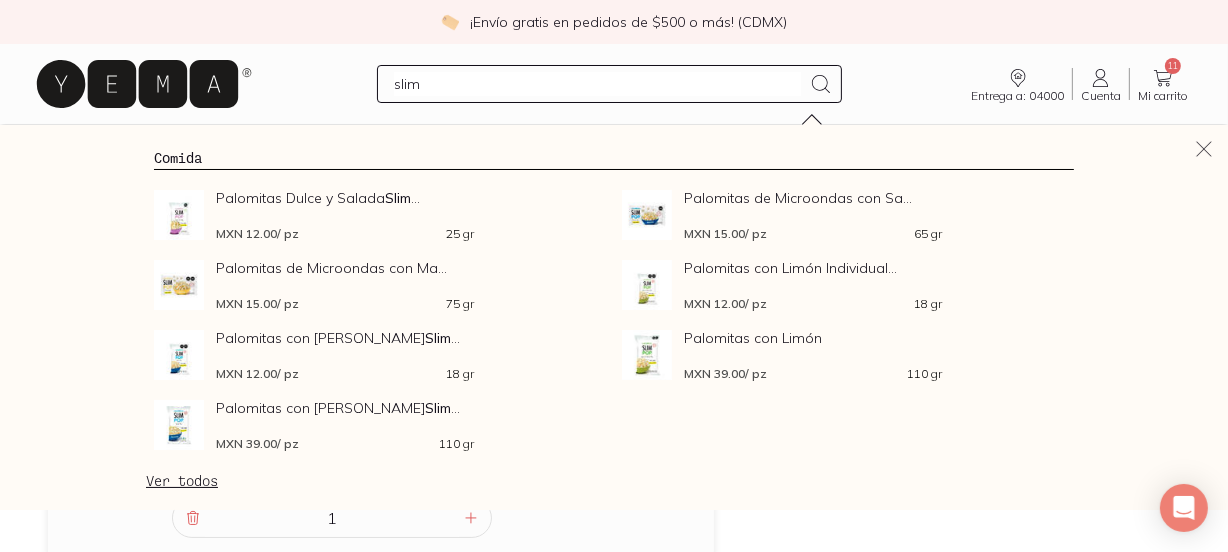type on "slim" 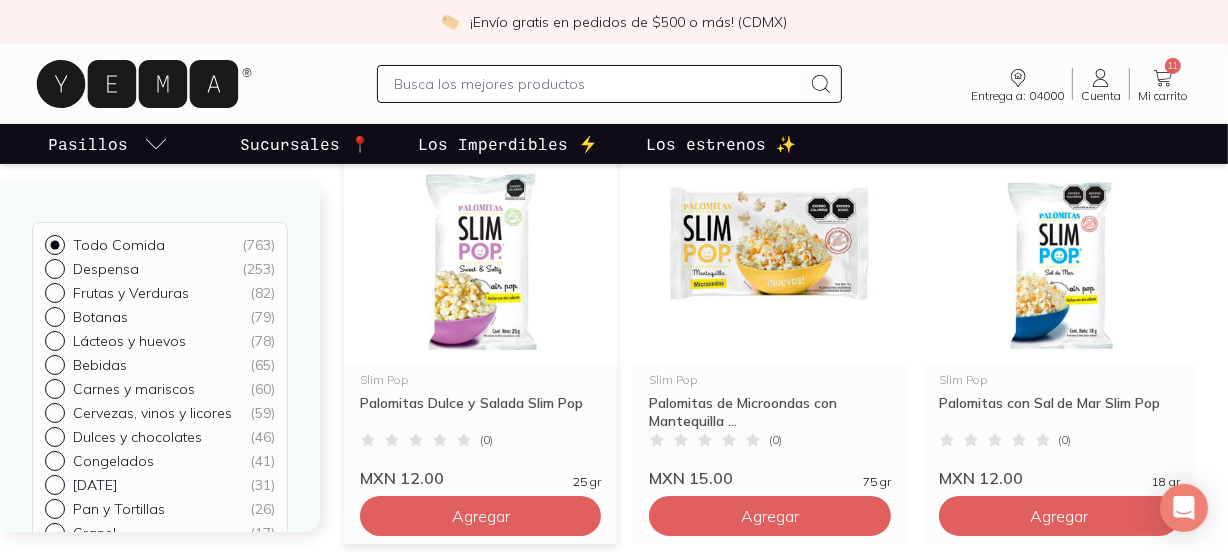 scroll, scrollTop: 261, scrollLeft: 0, axis: vertical 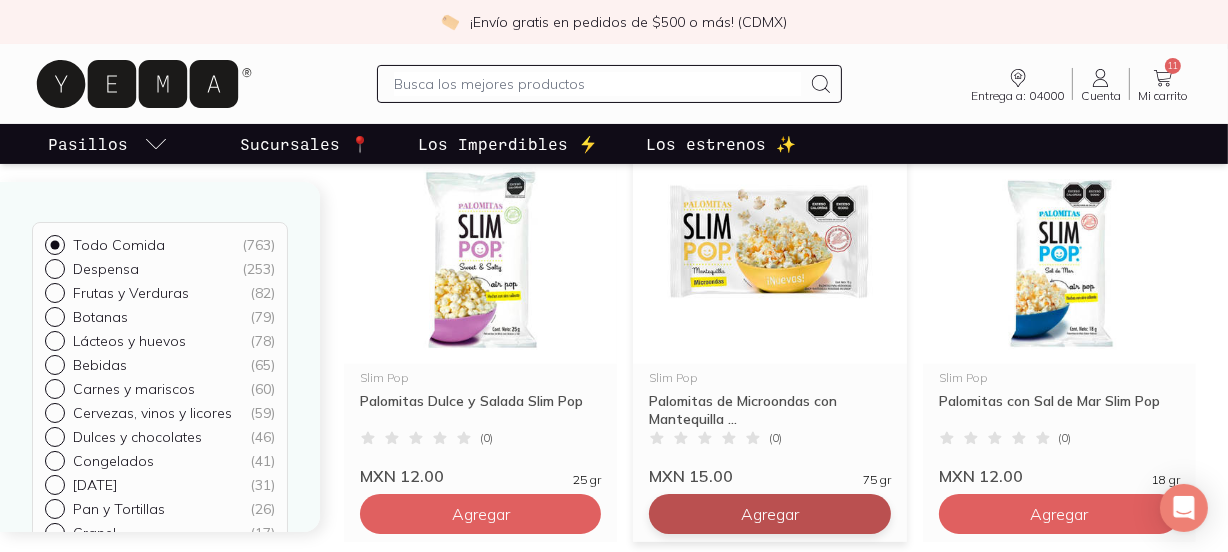 click on "Agregar" at bounding box center [481, 514] 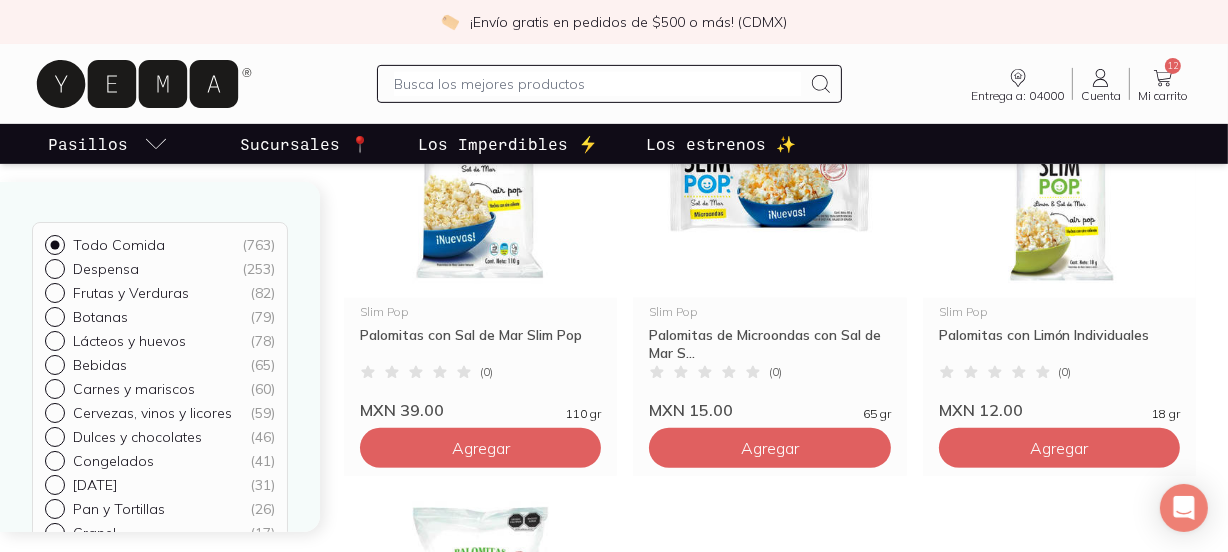 scroll, scrollTop: 770, scrollLeft: 0, axis: vertical 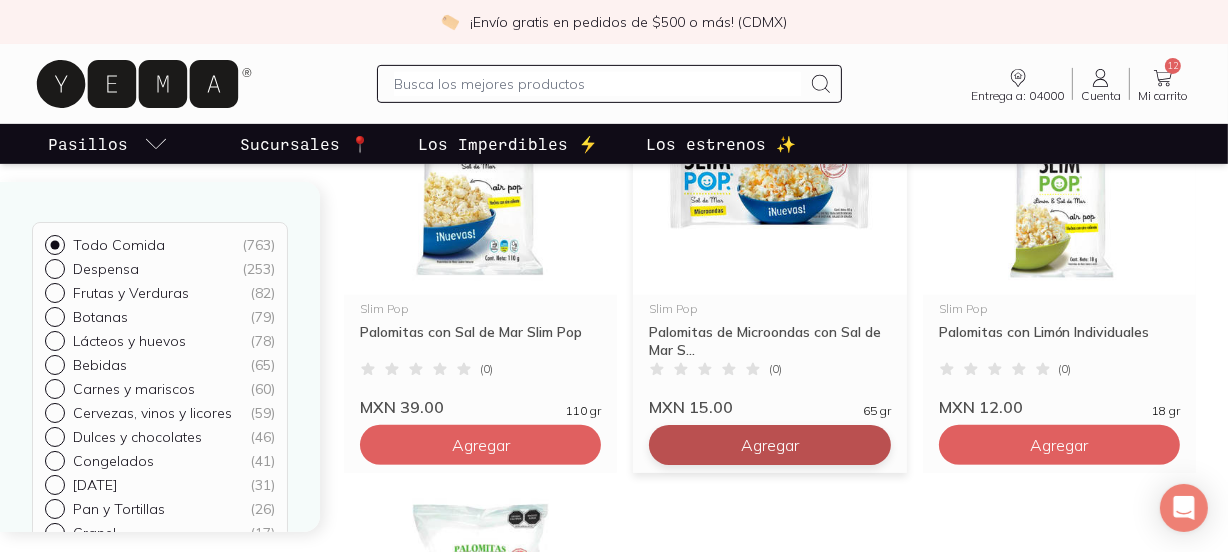 click on "Agregar" at bounding box center [481, 5] 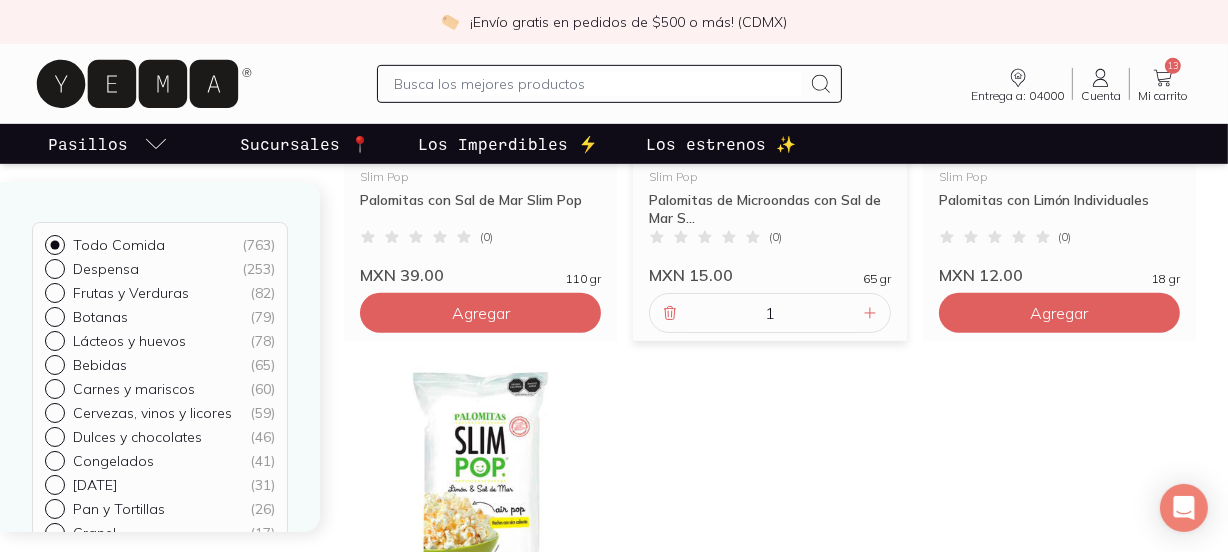 scroll, scrollTop: 905, scrollLeft: 0, axis: vertical 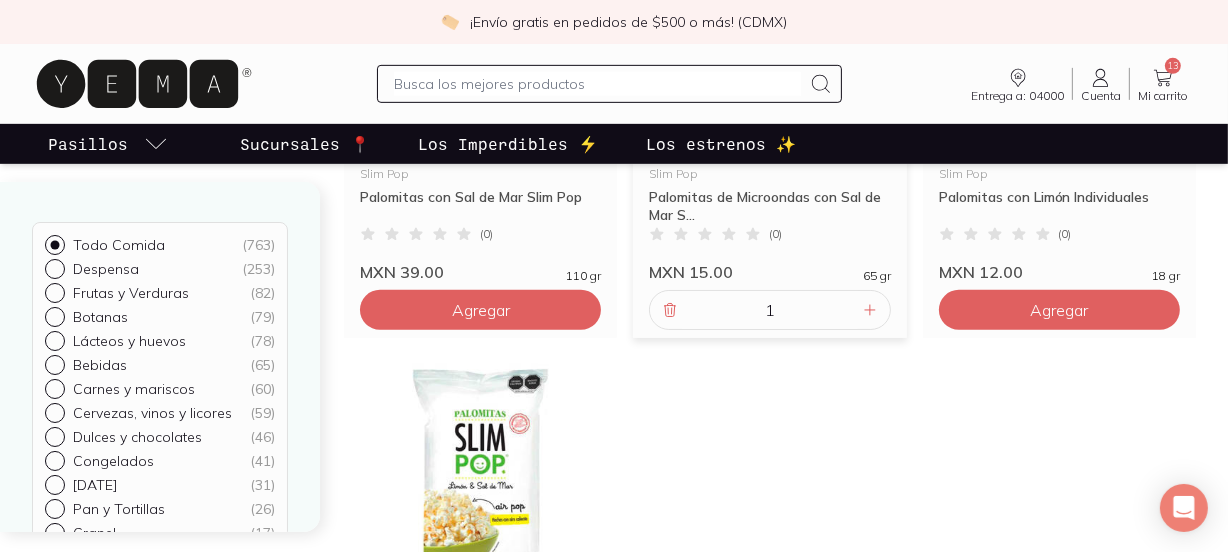 click 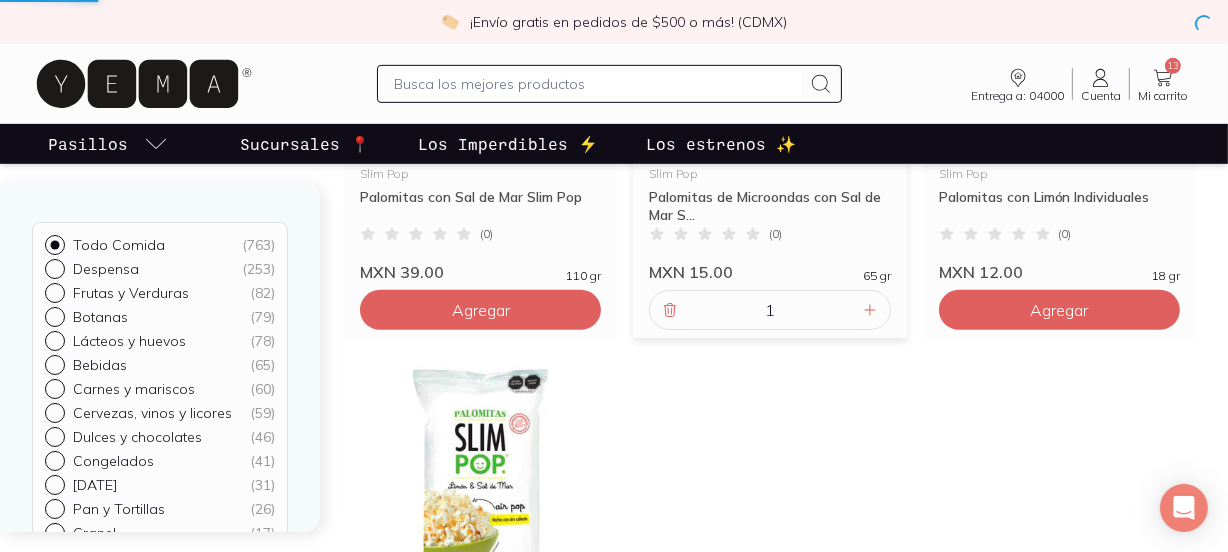 scroll, scrollTop: 0, scrollLeft: 0, axis: both 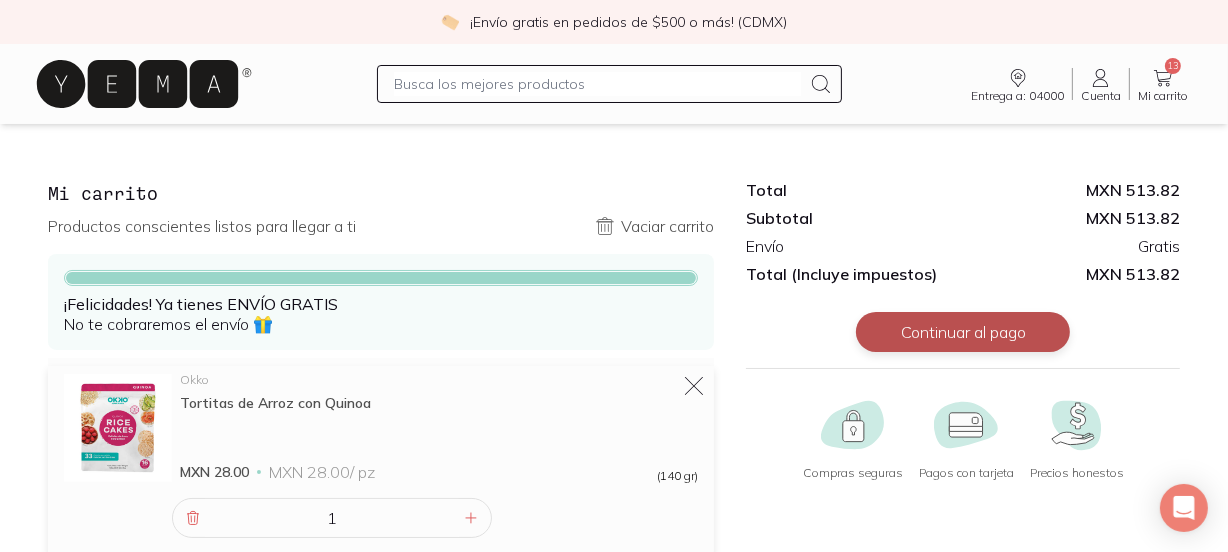 click on "Continuar al pago" at bounding box center (963, 332) 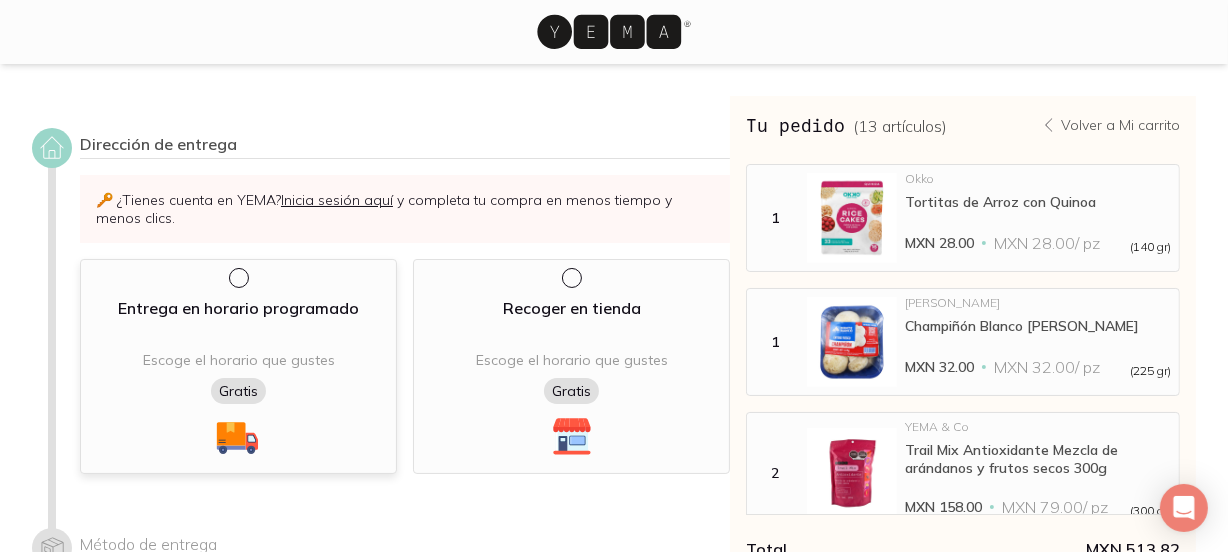 click at bounding box center [237, 276] 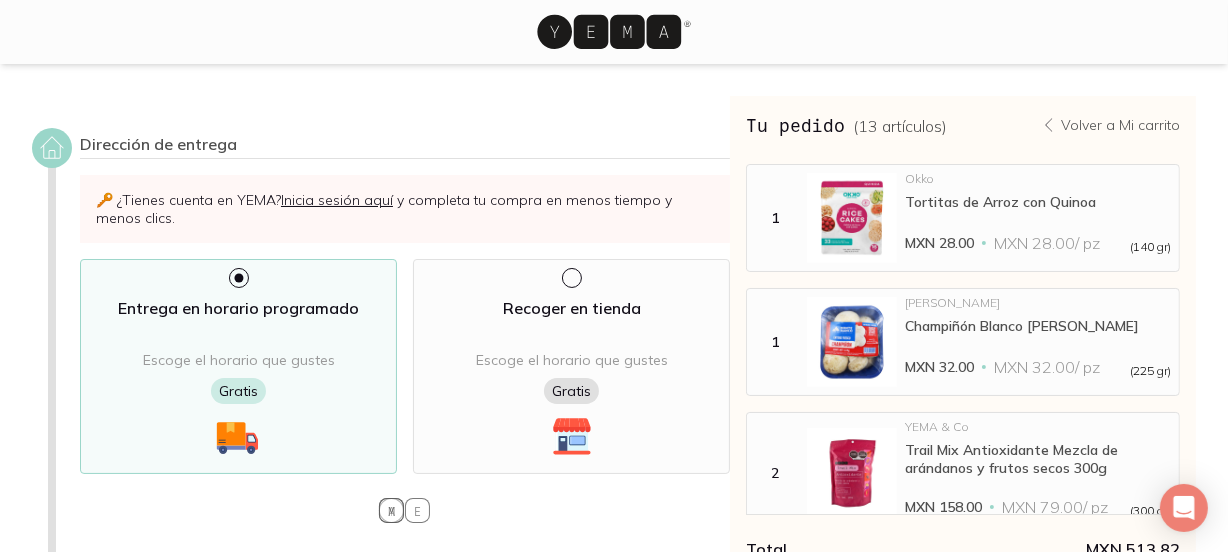 select on "204" 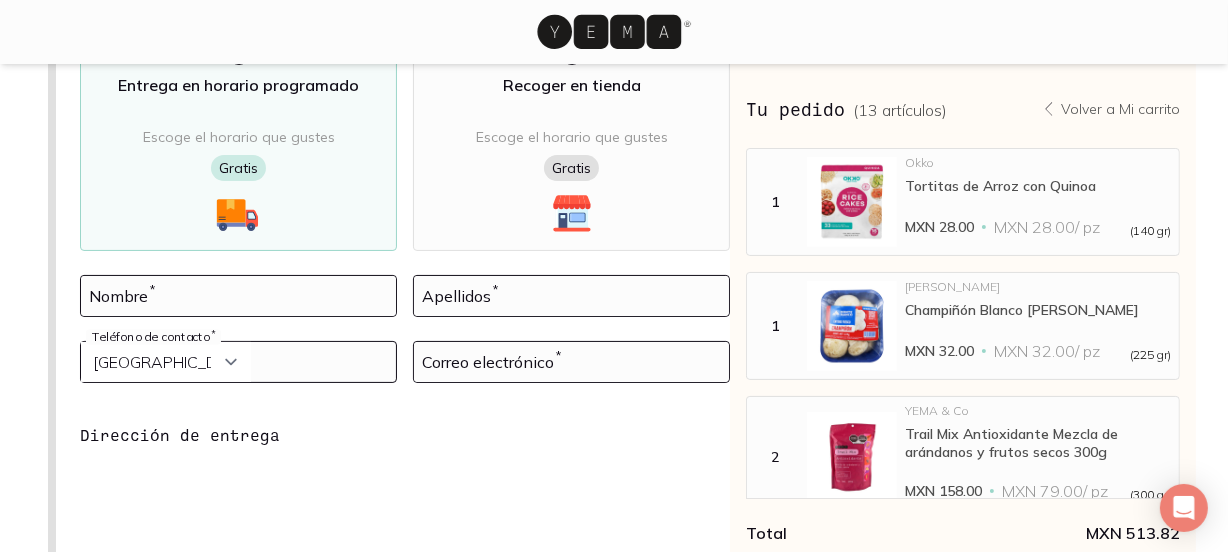 scroll, scrollTop: 226, scrollLeft: 0, axis: vertical 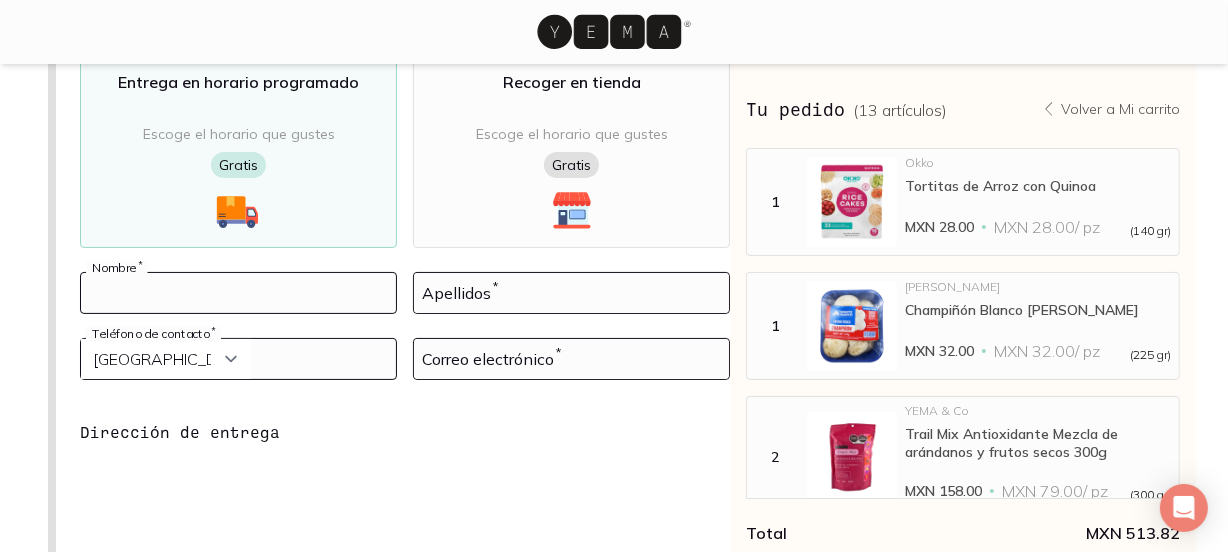 click at bounding box center [238, 293] 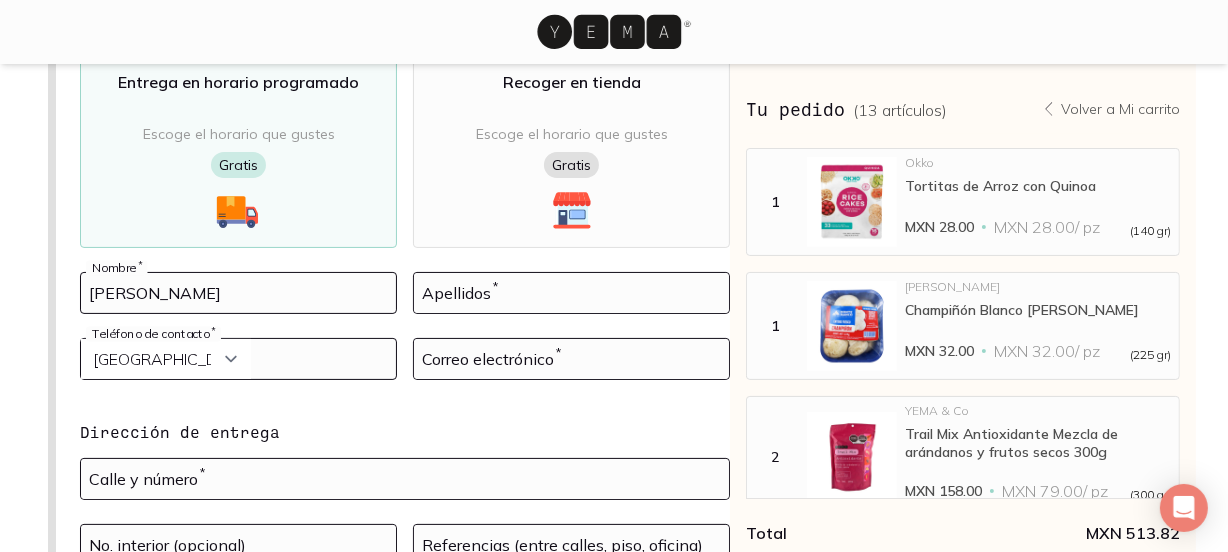 click on "[PERSON_NAME]" at bounding box center (238, 293) 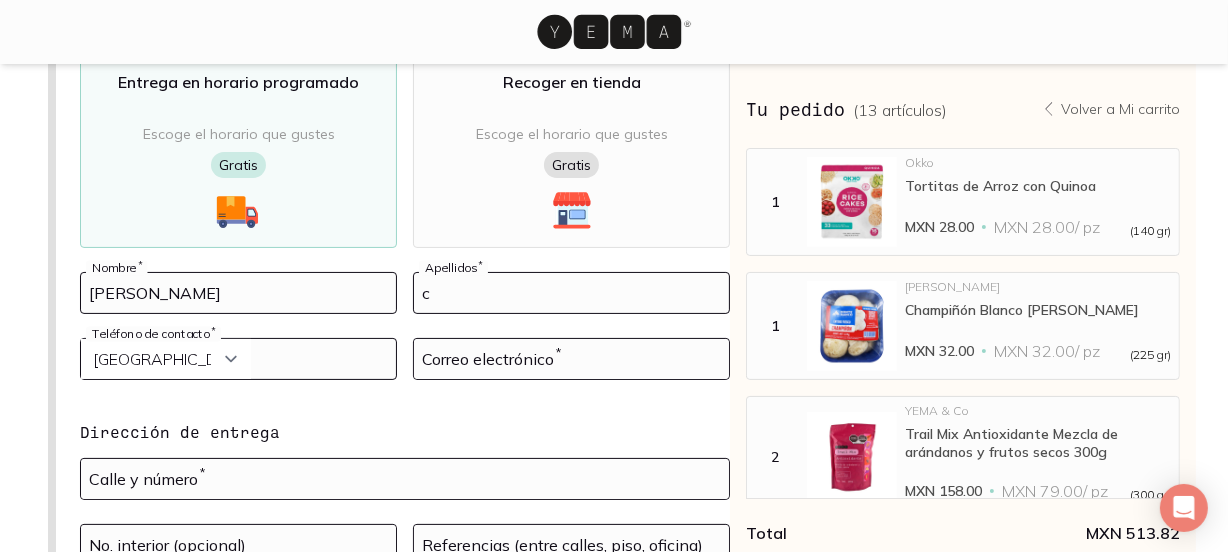 type on "[PERSON_NAME]" 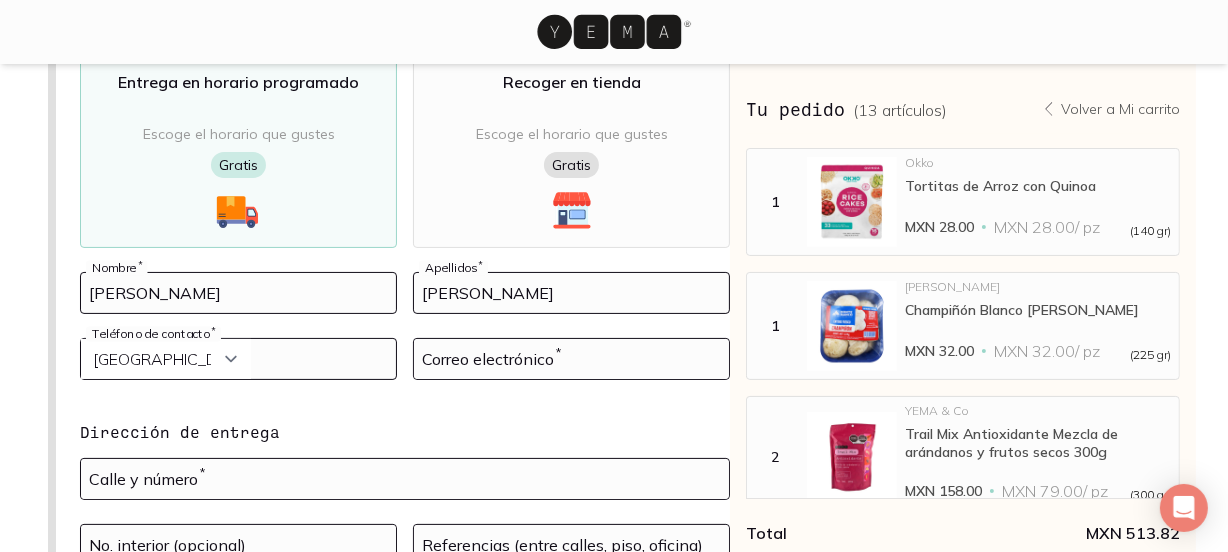 click at bounding box center [238, 359] 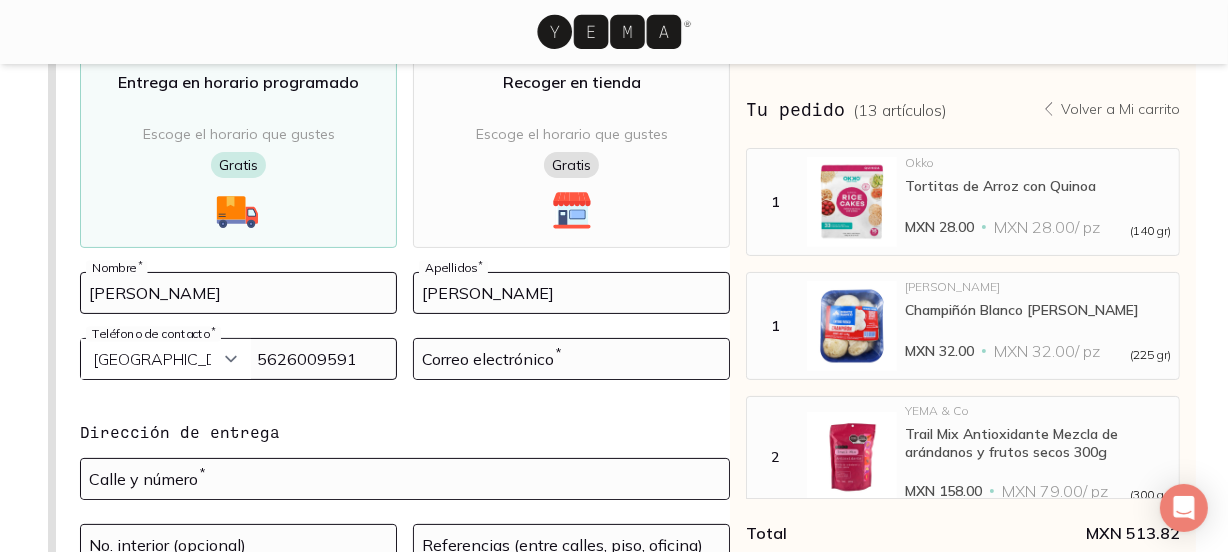 type on "5626009591" 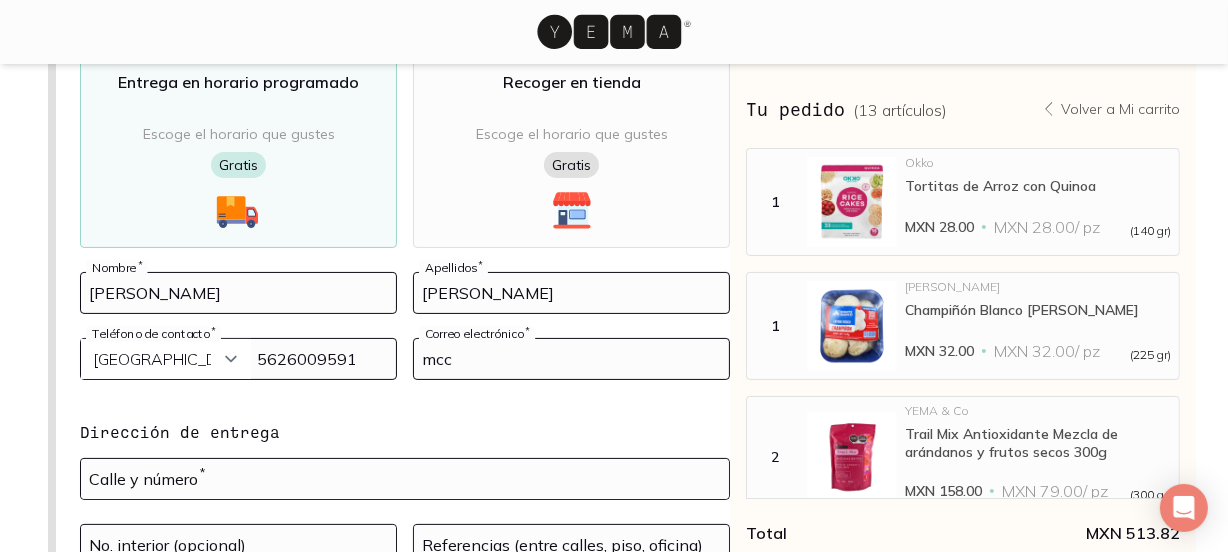 type on "[EMAIL_ADDRESS][DOMAIN_NAME]" 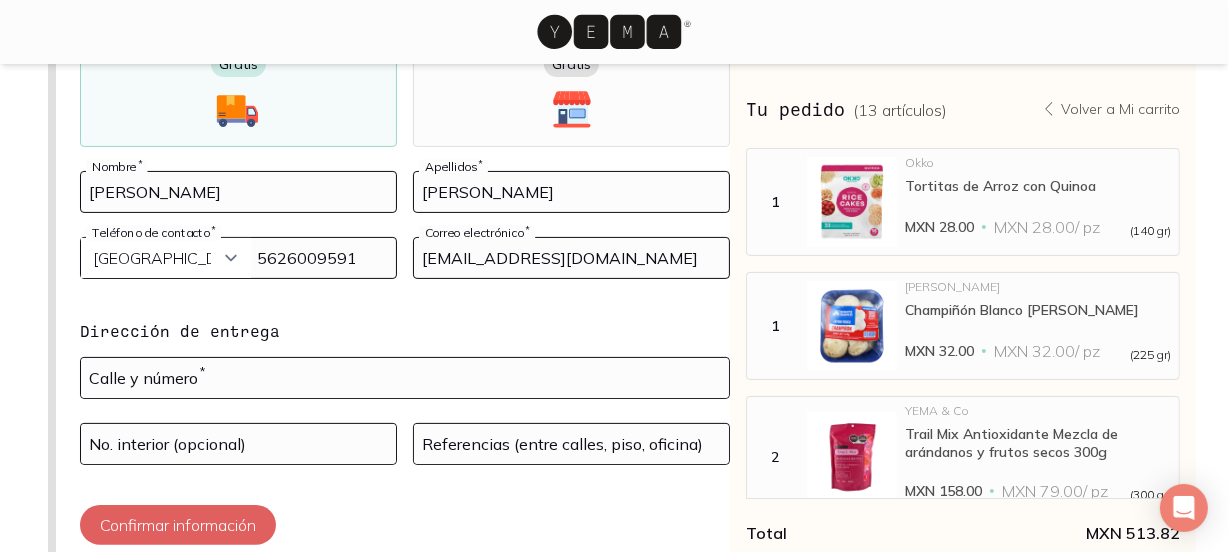 scroll, scrollTop: 353, scrollLeft: 0, axis: vertical 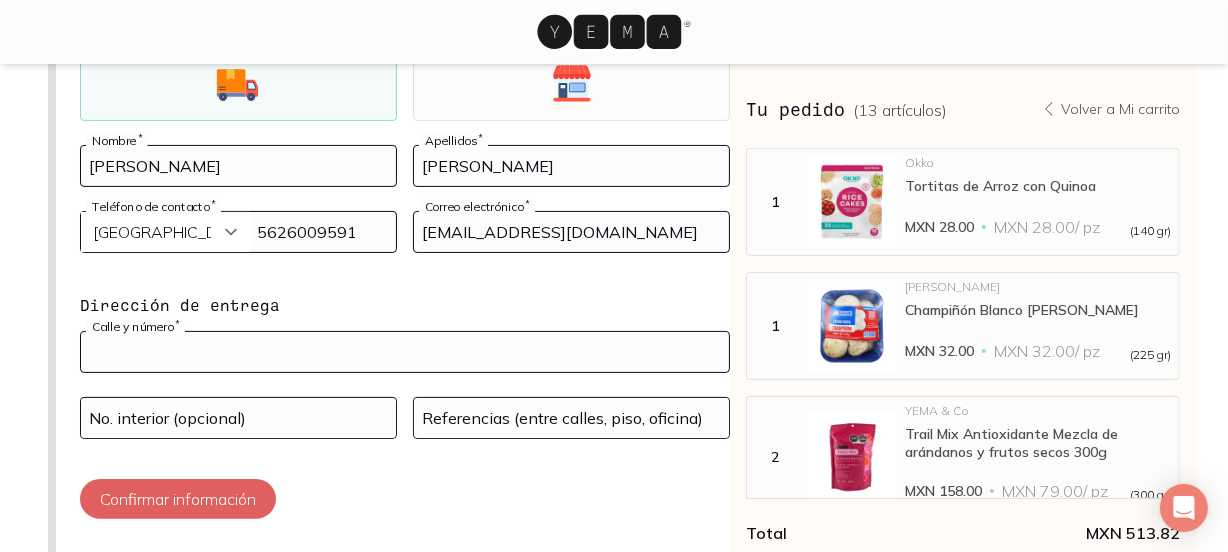 click at bounding box center [405, 352] 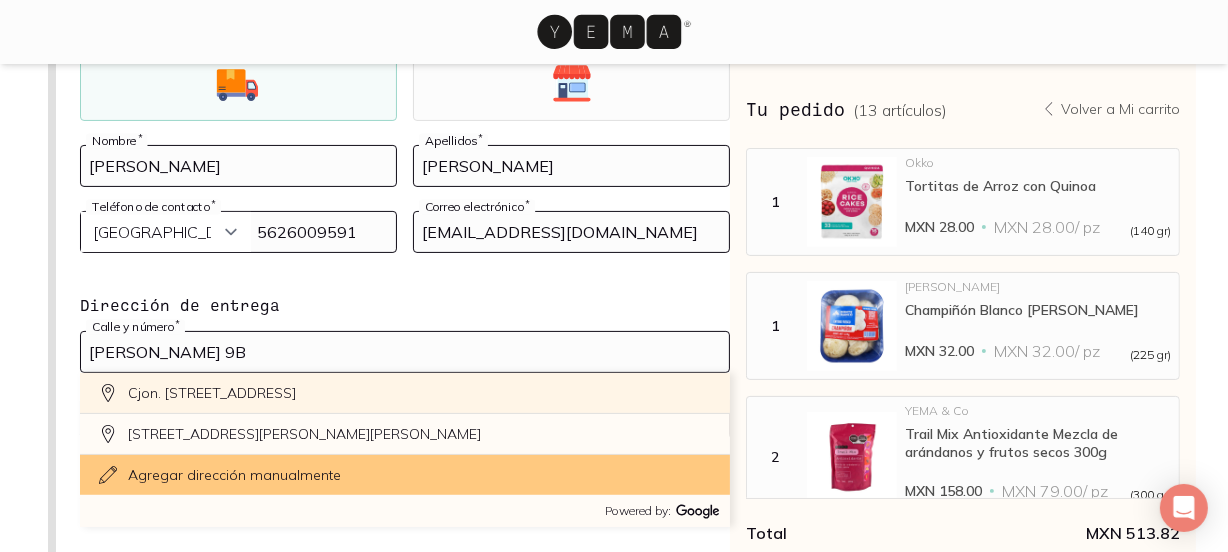 click on "Cjon. [STREET_ADDRESS]" 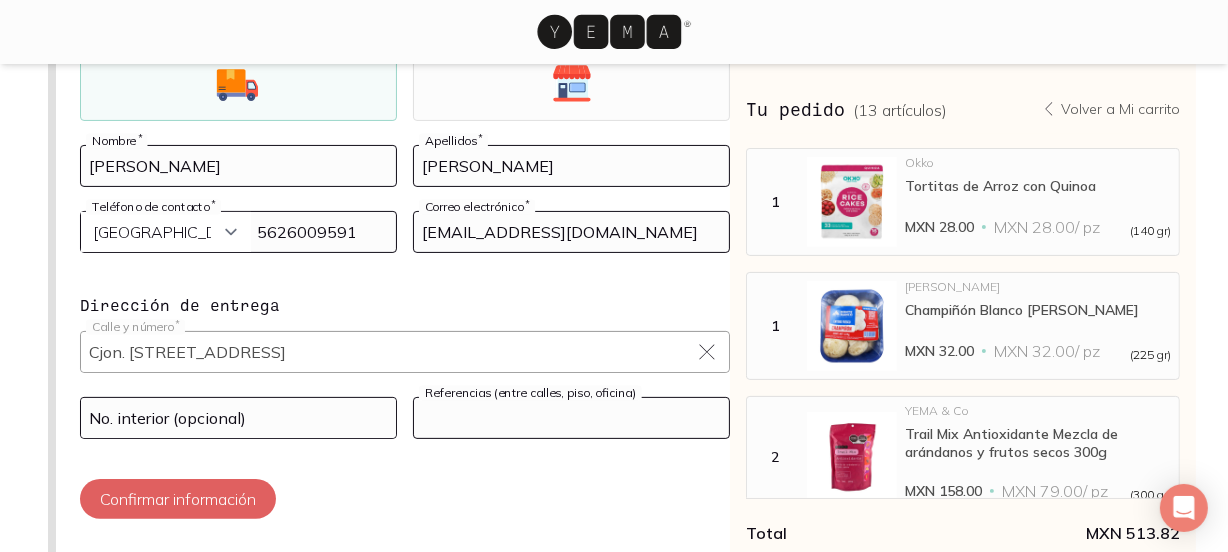 click at bounding box center (571, 418) 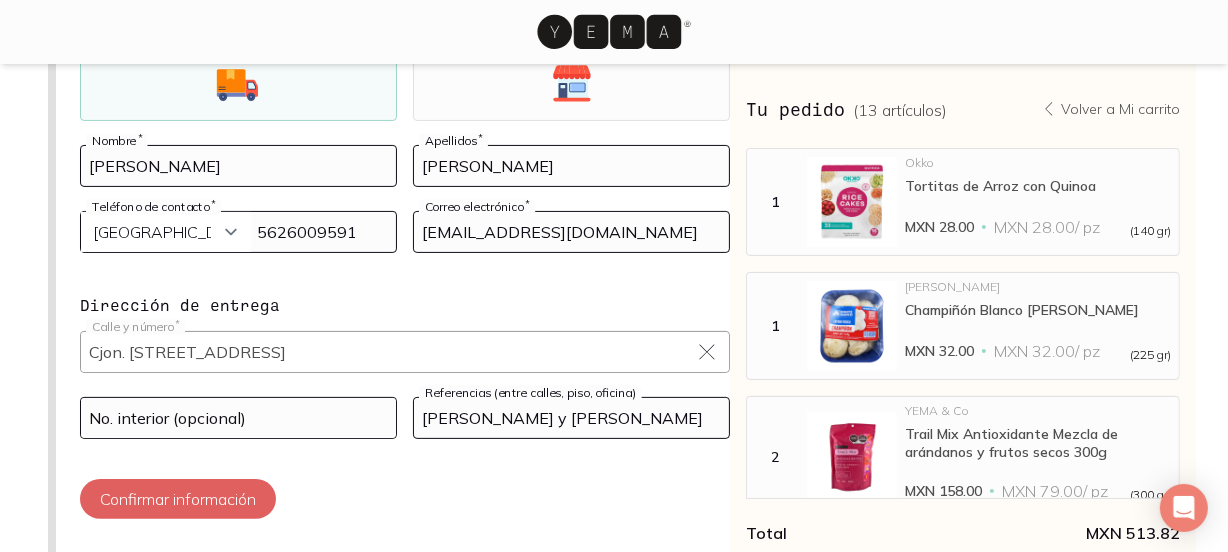 click on "[PERSON_NAME] y [PERSON_NAME]" at bounding box center [571, 418] 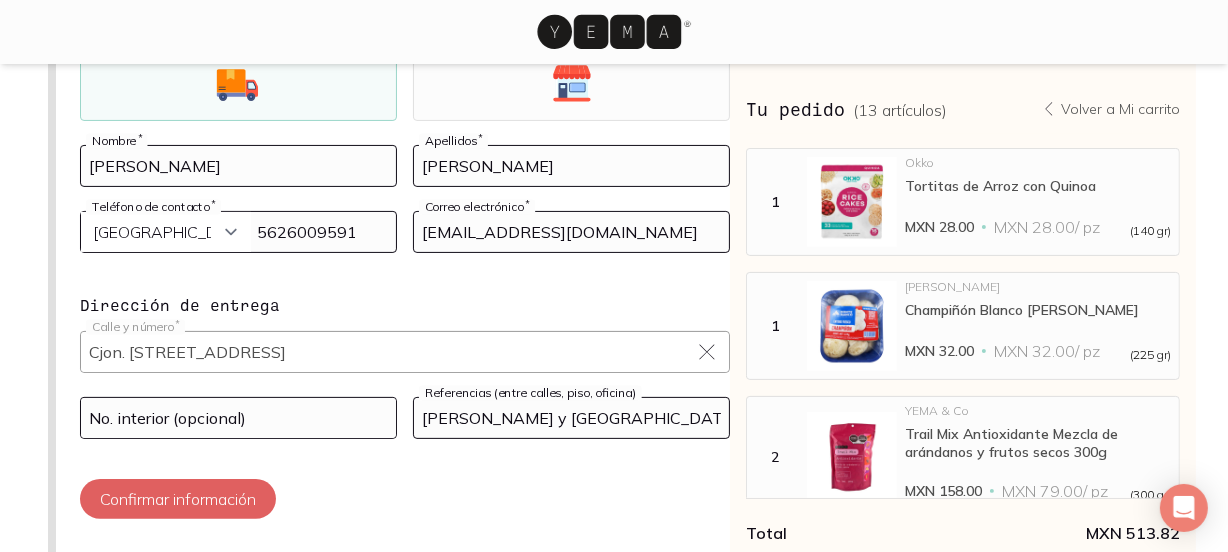click on "[PERSON_NAME] y [GEOGRAPHIC_DATA][PERSON_NAME] Fi" at bounding box center [571, 418] 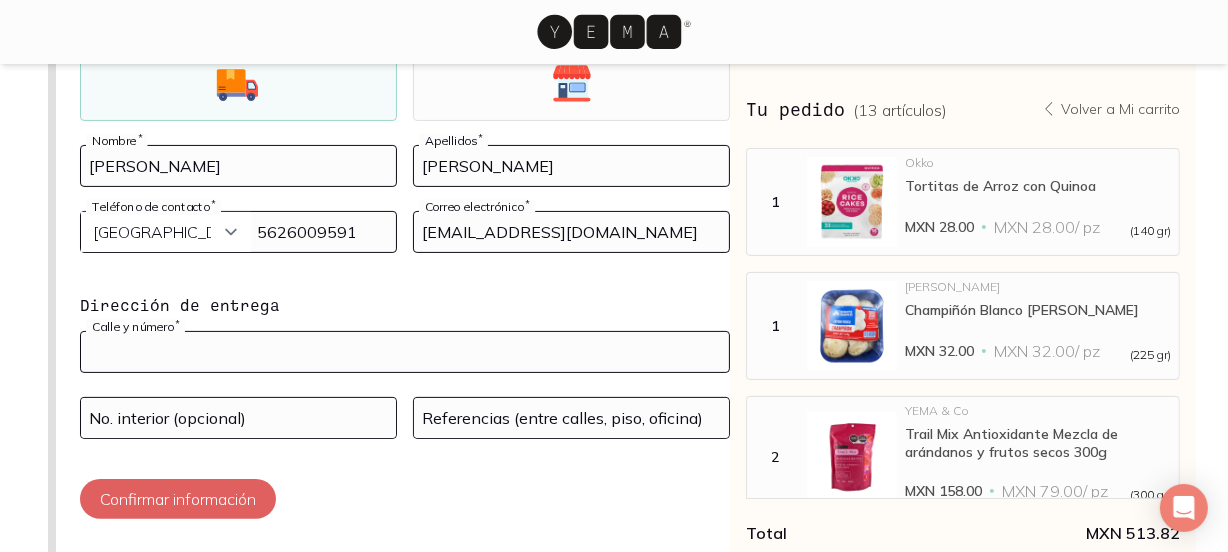 click at bounding box center [405, 352] 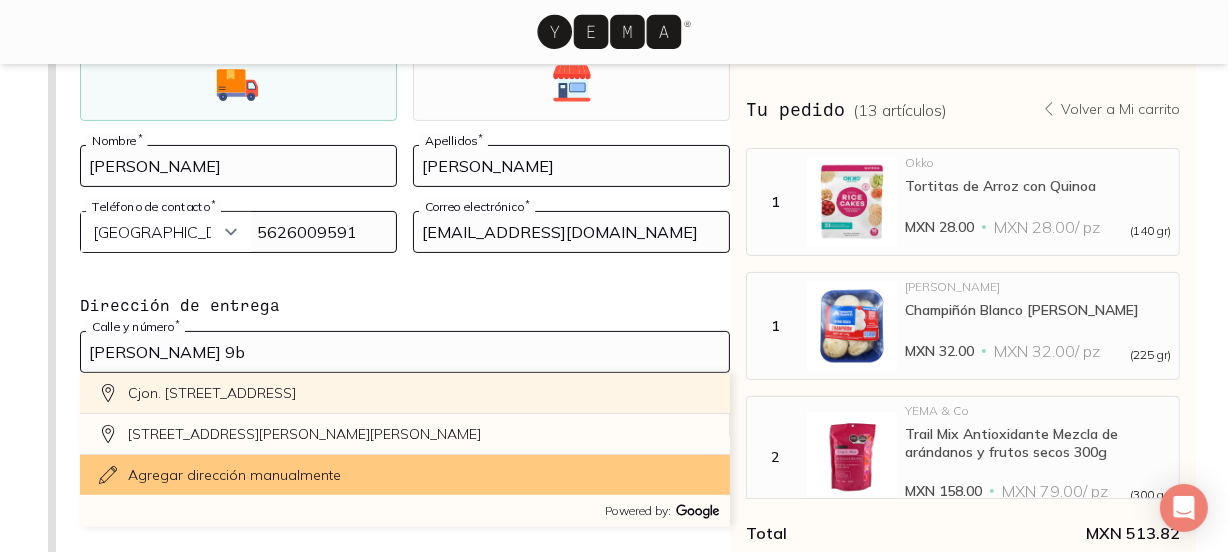 click on "Cjon. [STREET_ADDRESS]" 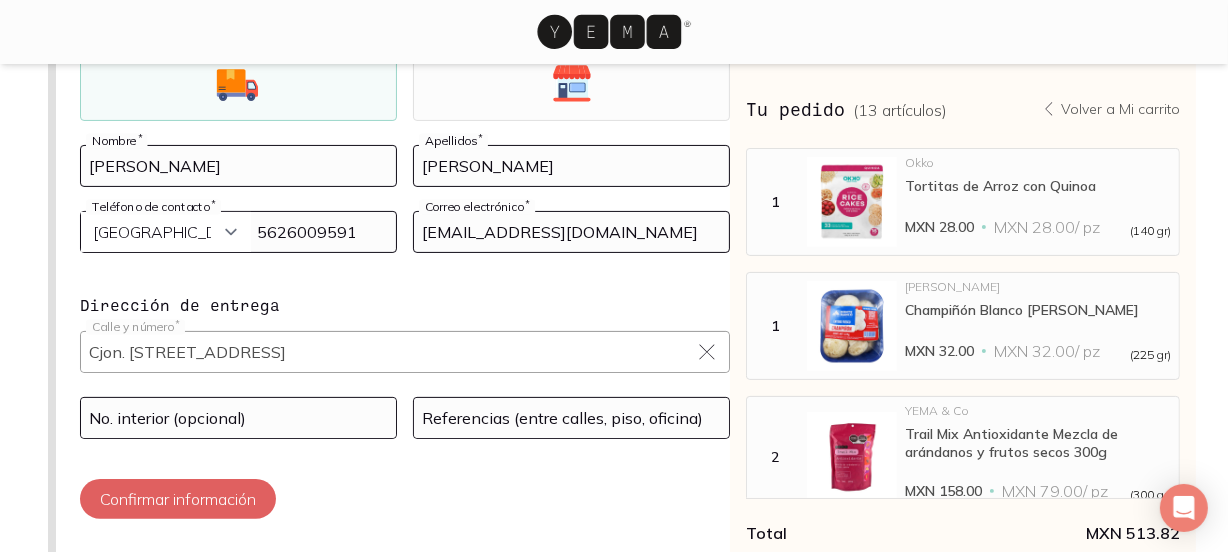 click 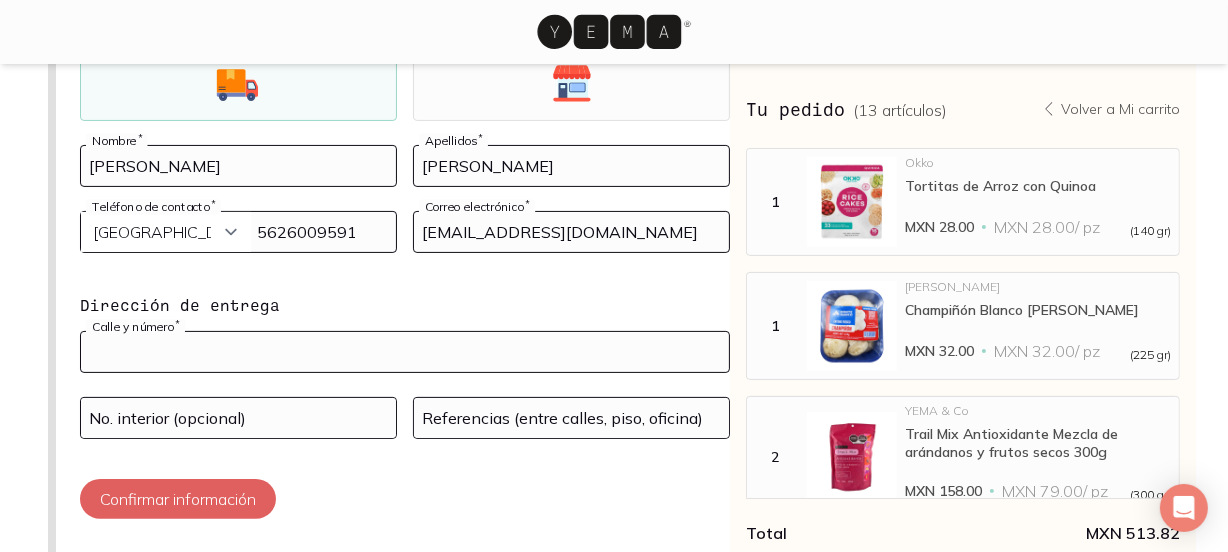 click at bounding box center [405, 352] 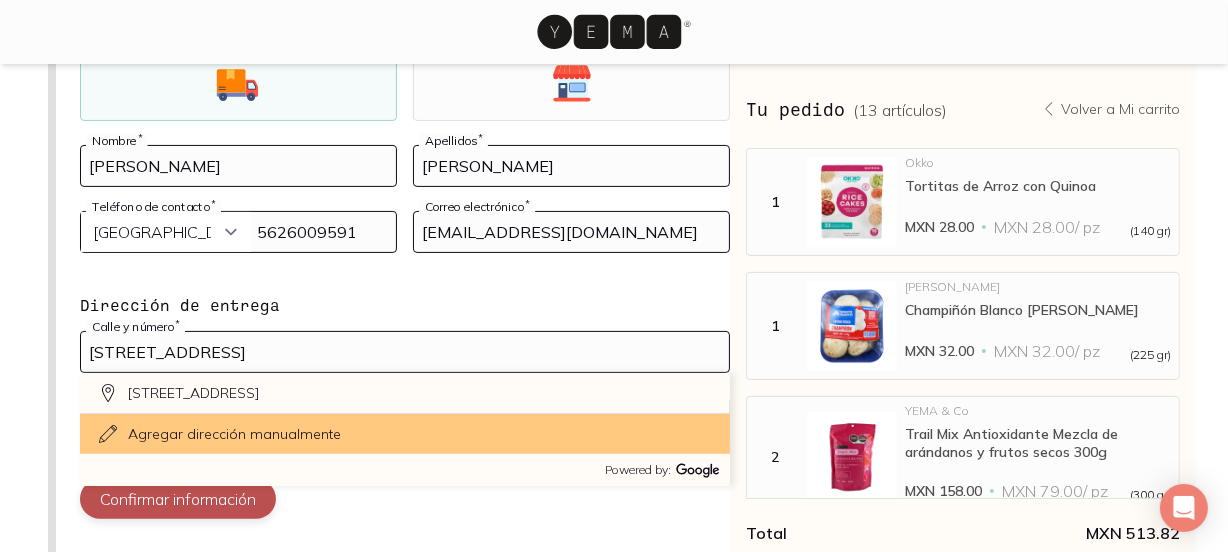 type on "[STREET_ADDRESS]" 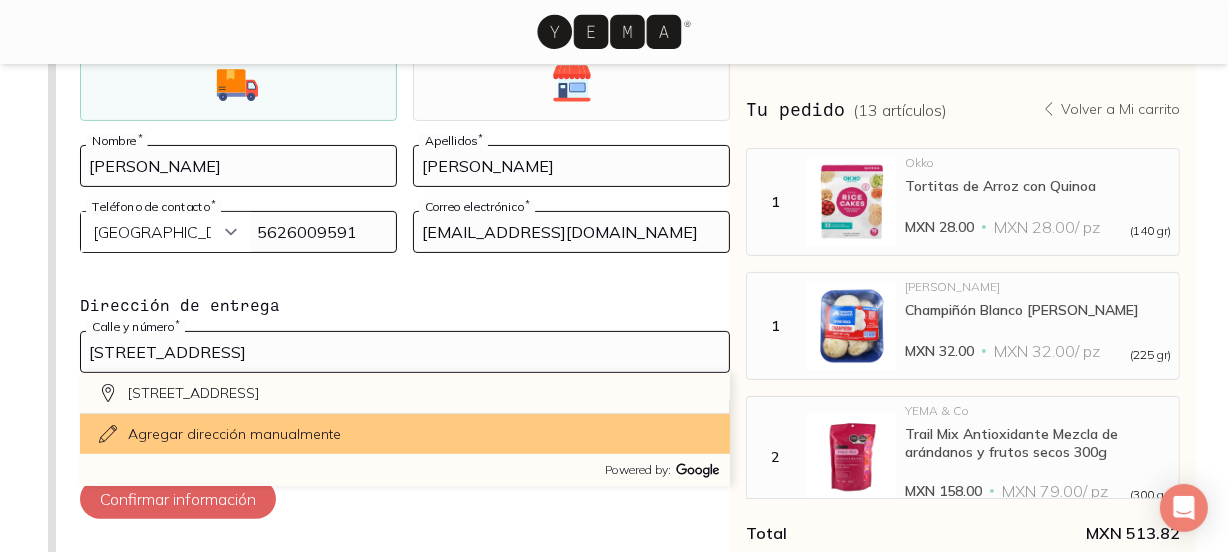 click on "Agregar dirección manualmente" 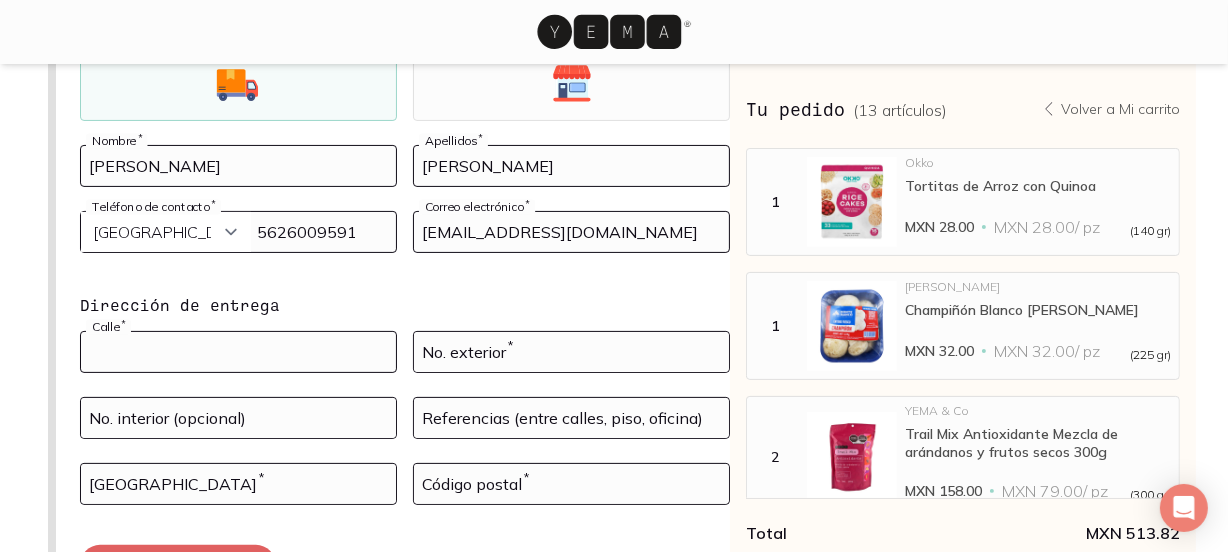 click at bounding box center [238, 352] 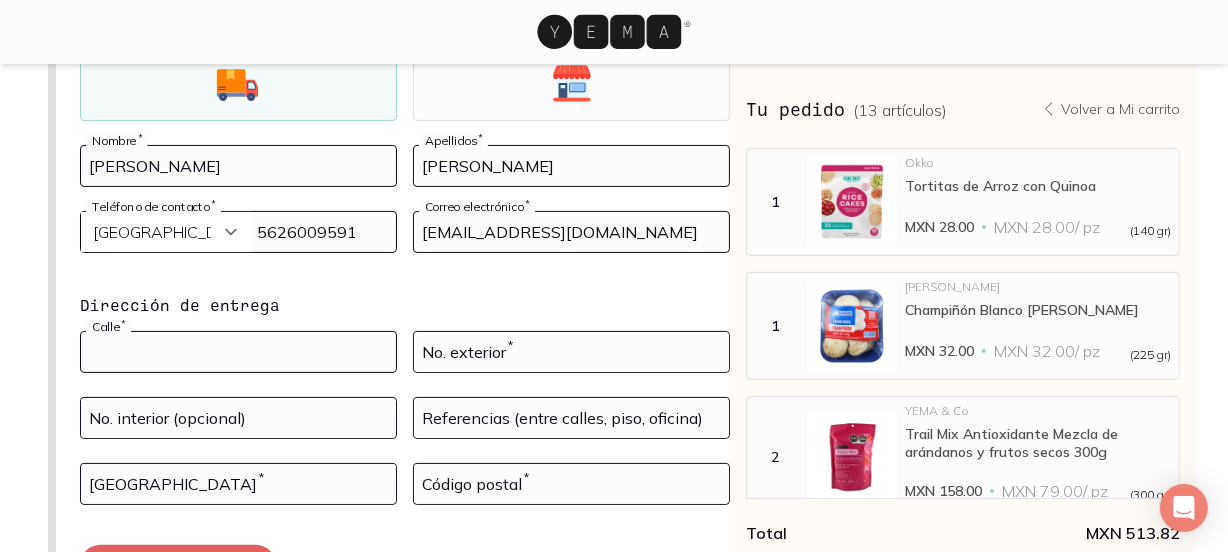 type on "Callejon Chilpa" 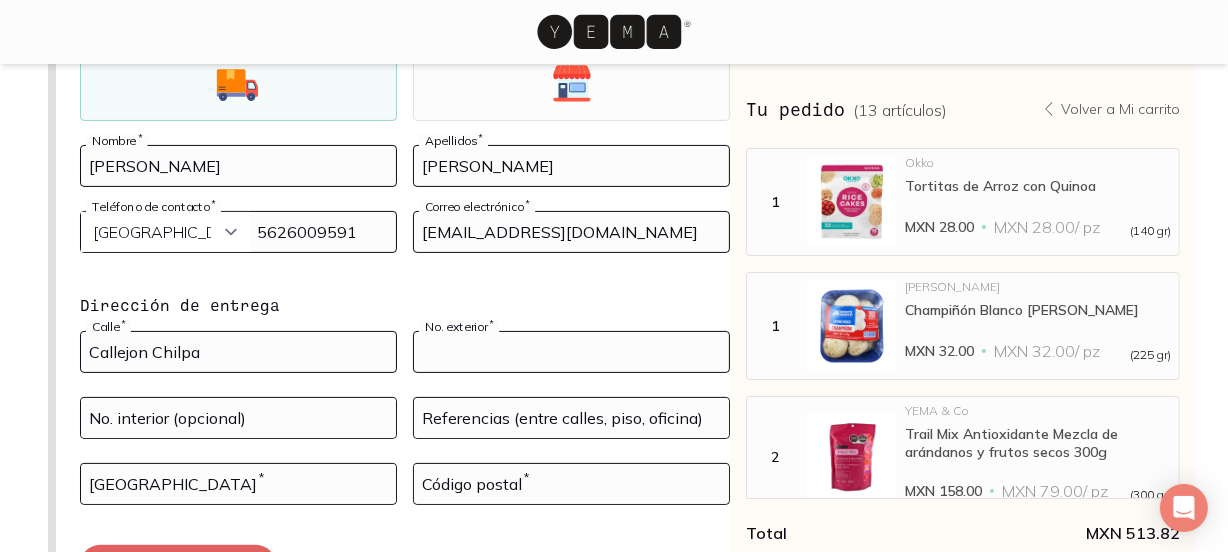 click at bounding box center [571, 352] 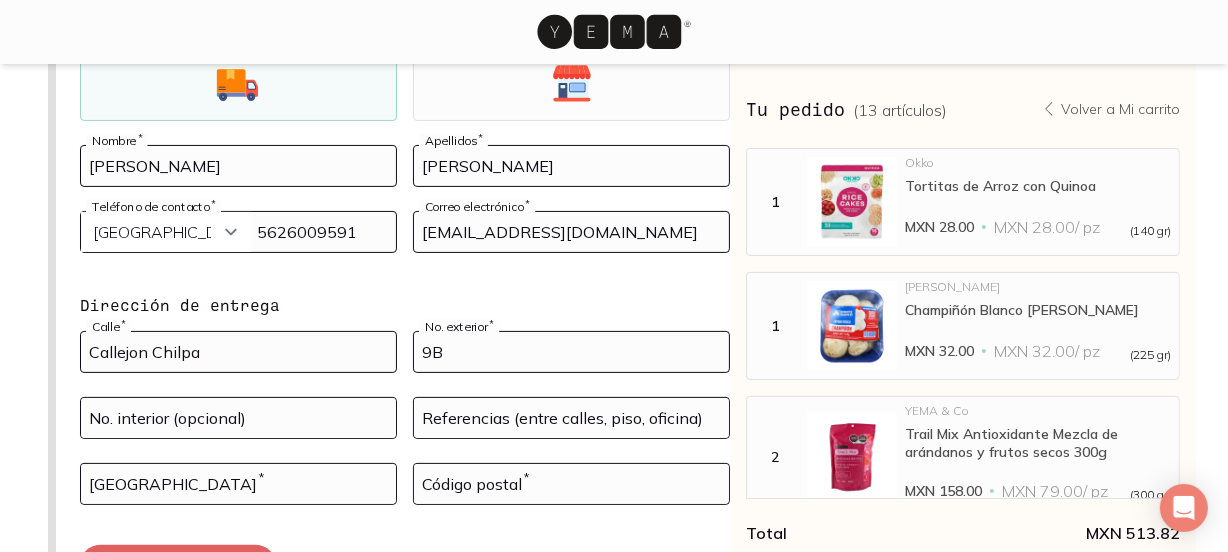 type on "9B" 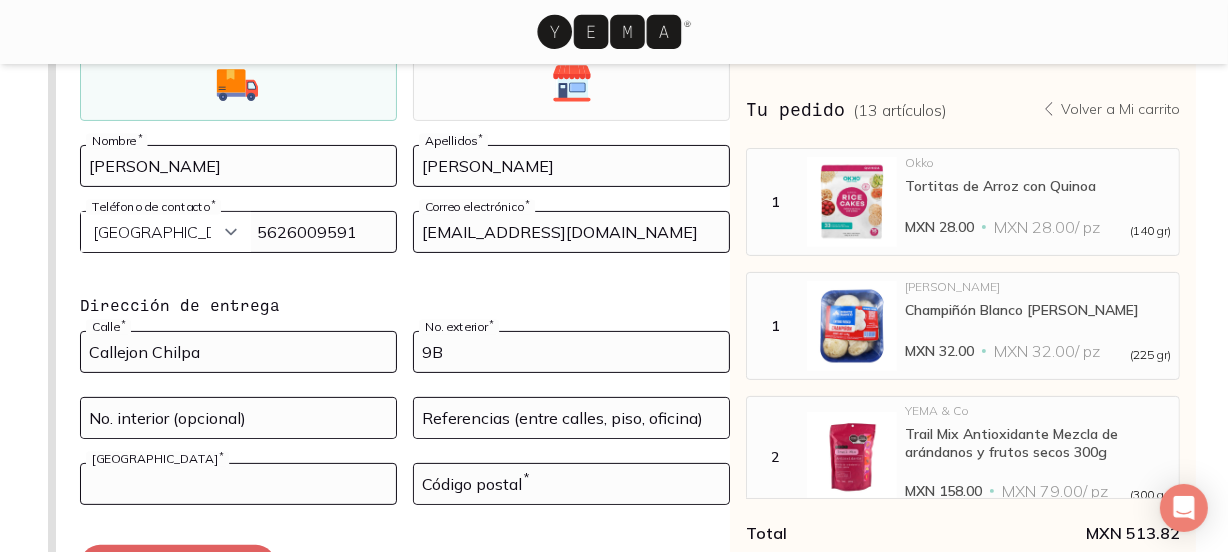 click at bounding box center (238, 484) 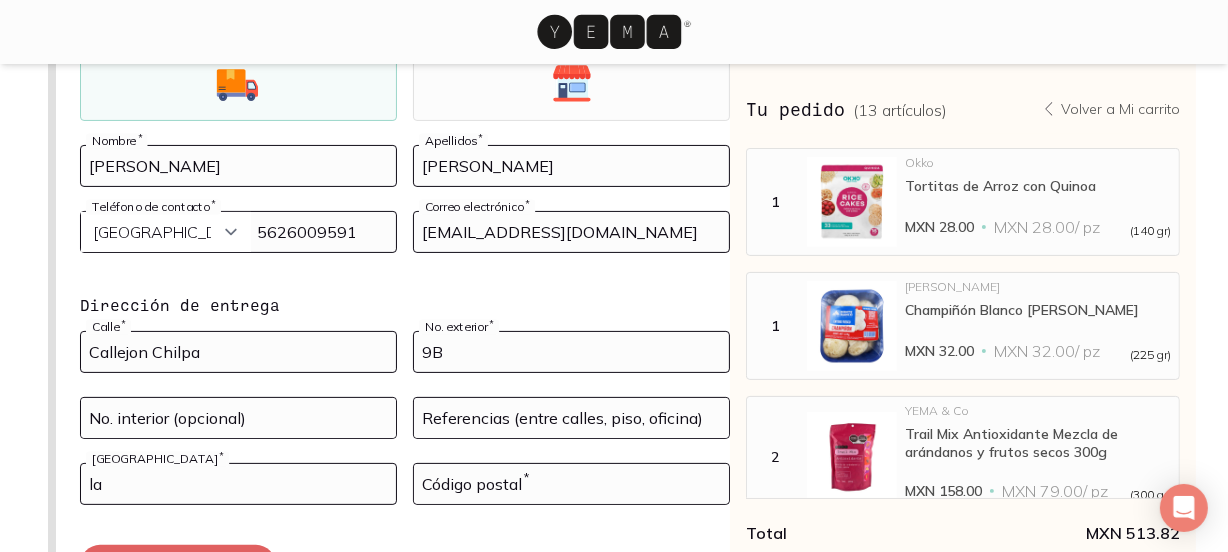 type on "l" 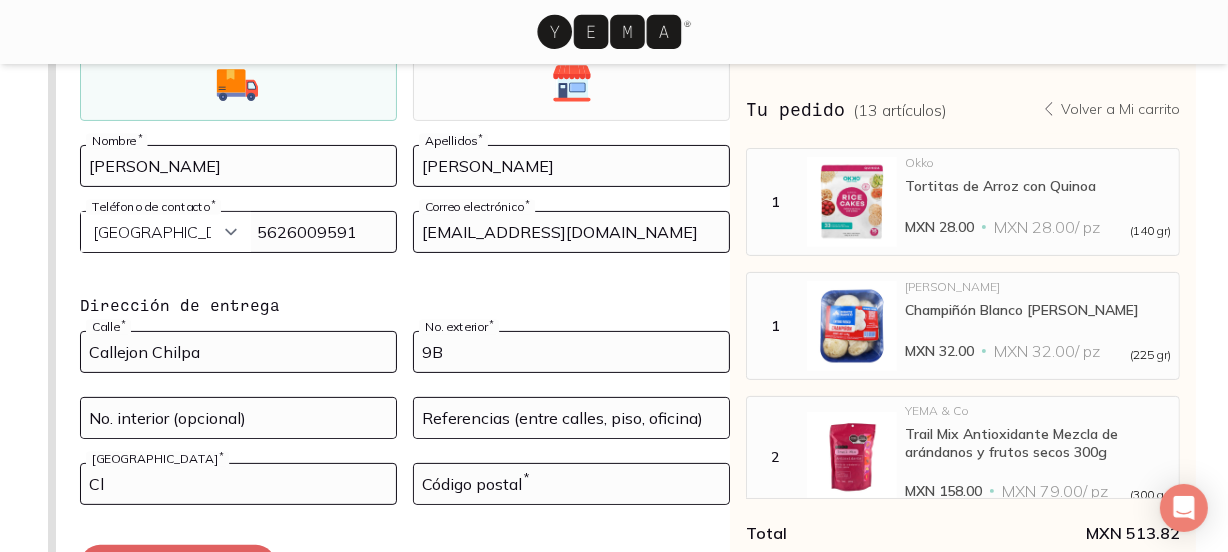 type on "C" 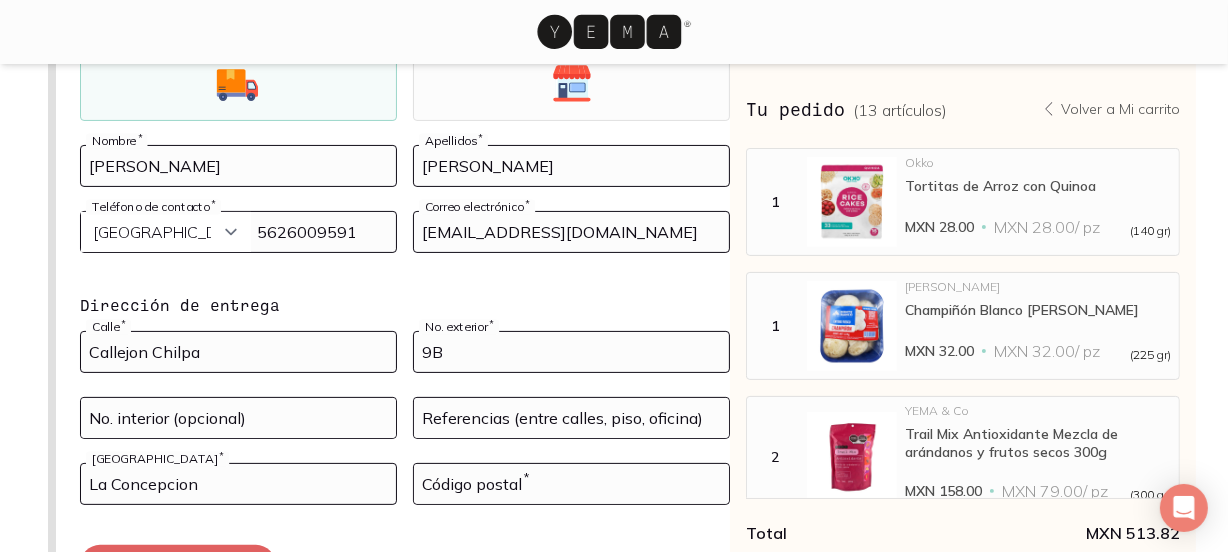 type on "La Concepcion" 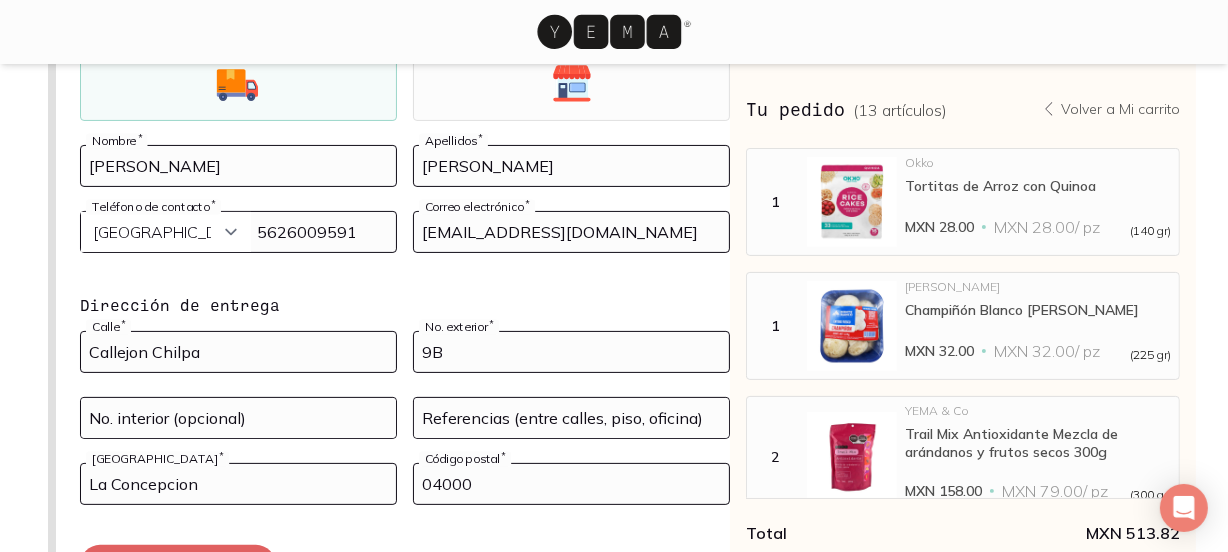 type on "04000" 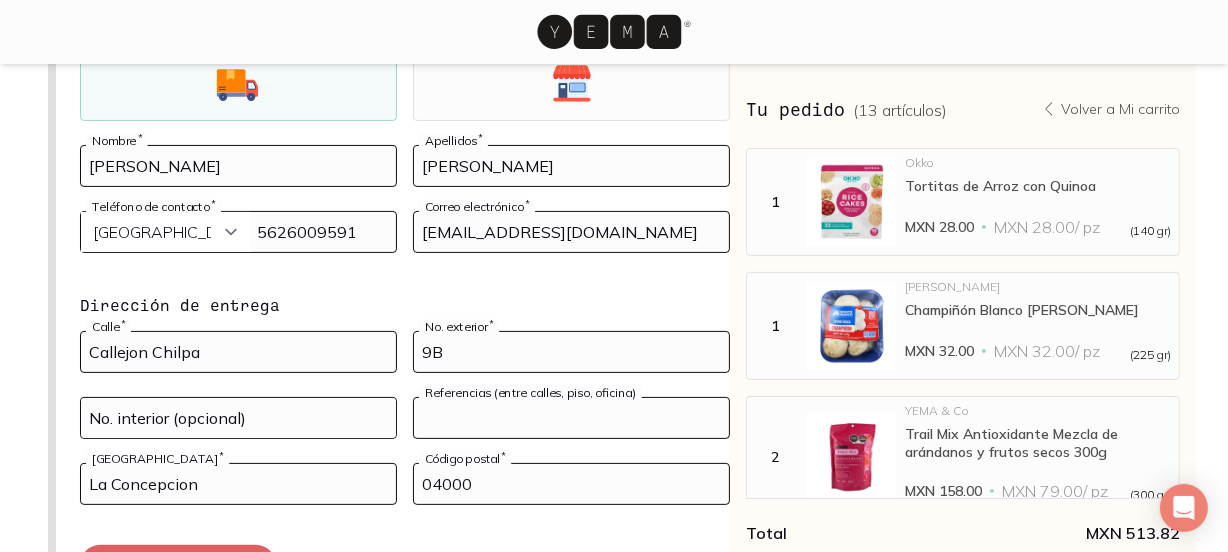 click at bounding box center (571, 418) 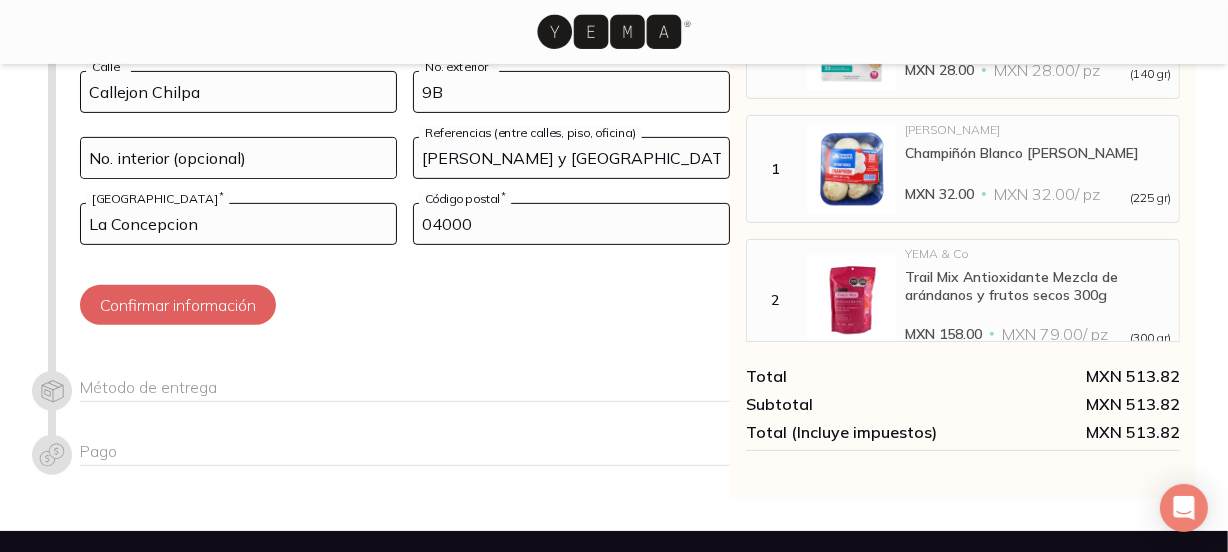 scroll, scrollTop: 643, scrollLeft: 0, axis: vertical 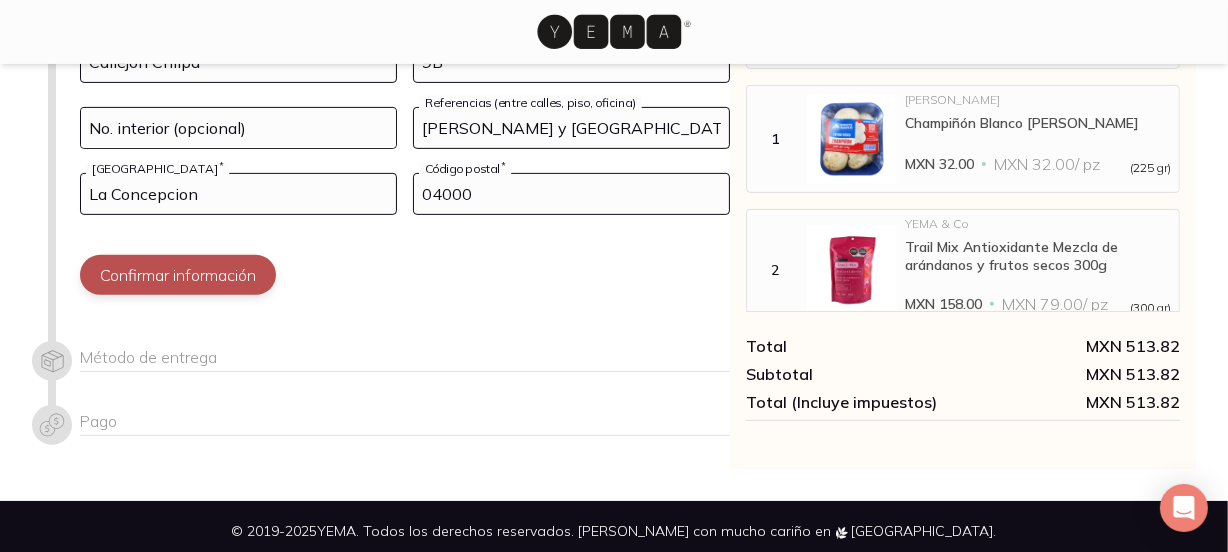 type on "[PERSON_NAME] y [GEOGRAPHIC_DATA][PERSON_NAME] Figuraco" 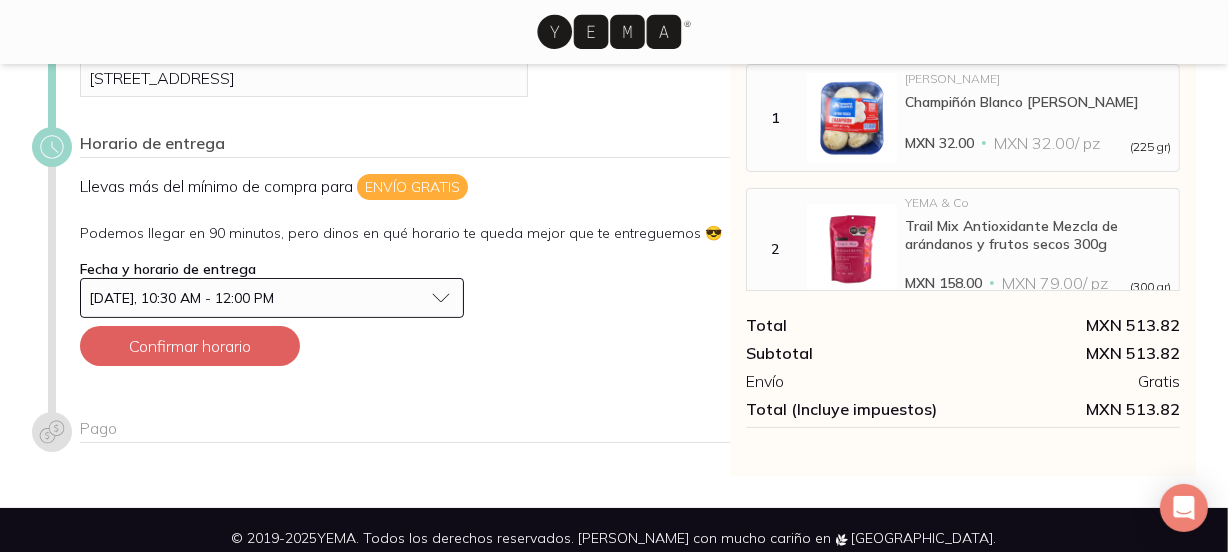 scroll, scrollTop: 256, scrollLeft: 0, axis: vertical 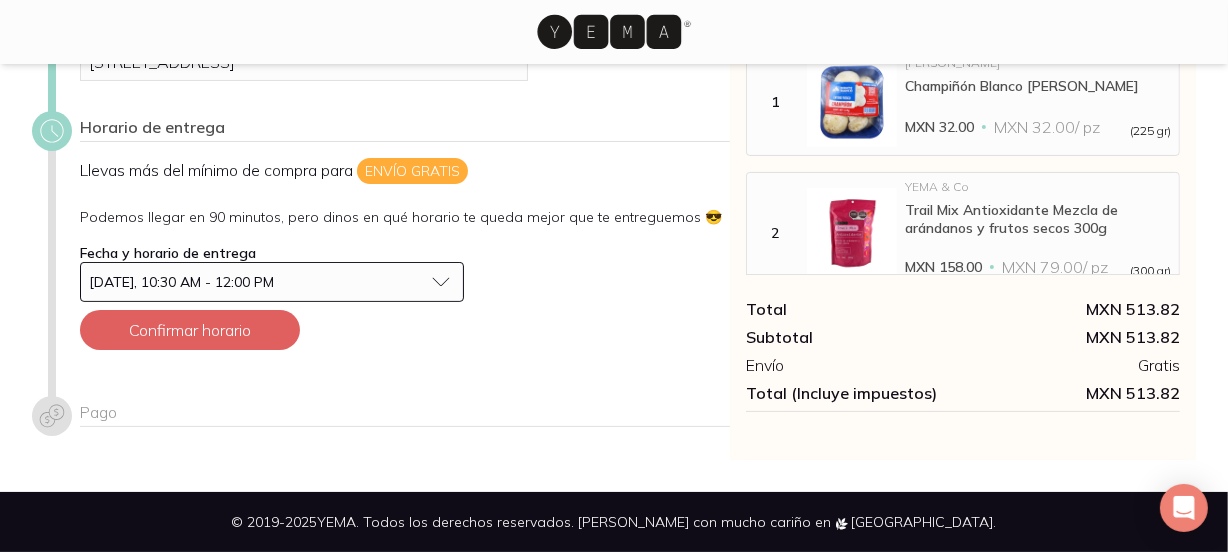 click on "[DATE], 10:30 AM - 12:00 PM" at bounding box center (272, 282) 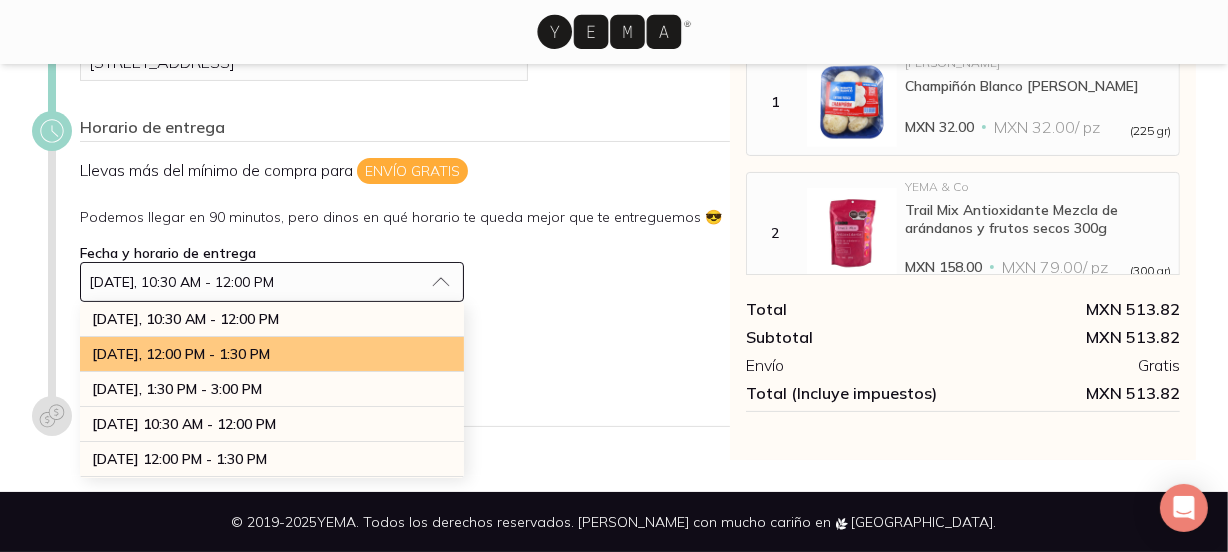 click on "[DATE], 12:00 PM - 1:30 PM" at bounding box center [181, 354] 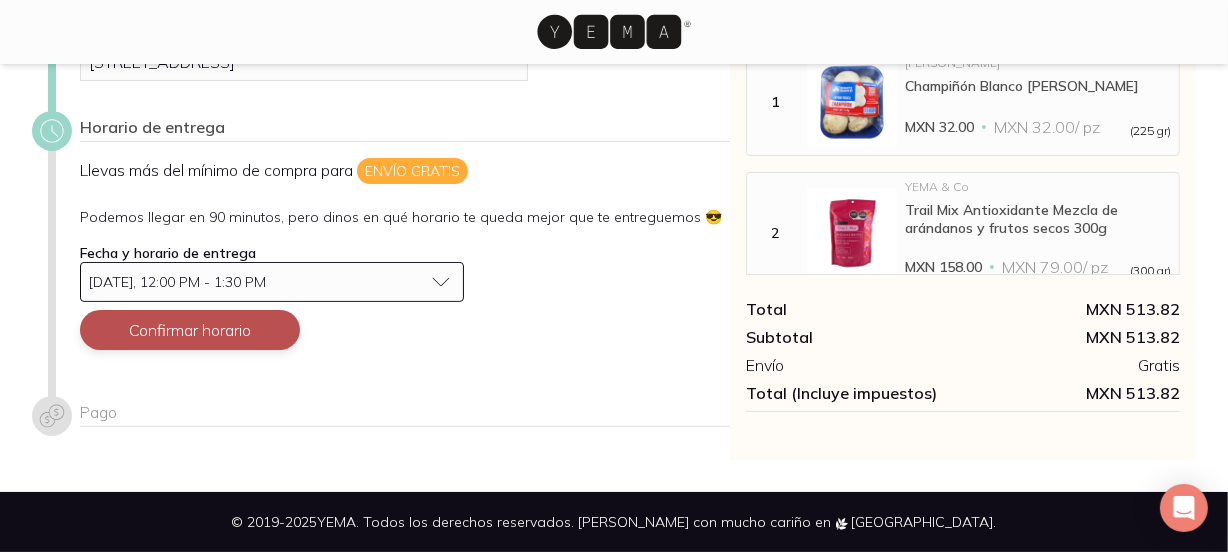 click on "Confirmar horario" at bounding box center [190, 330] 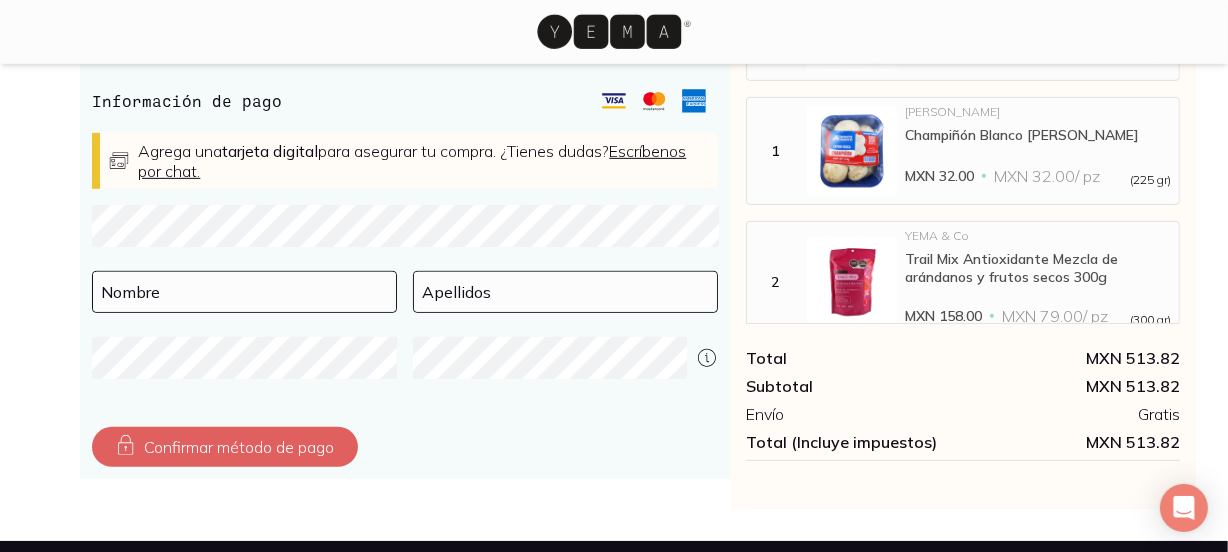 scroll, scrollTop: 870, scrollLeft: 0, axis: vertical 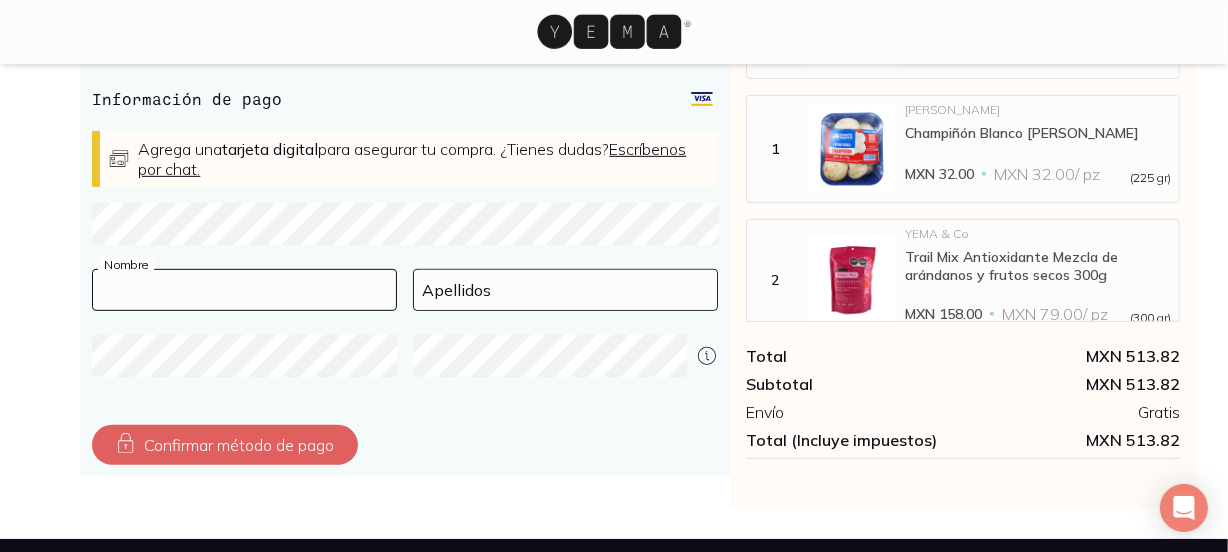 click at bounding box center (244, 290) 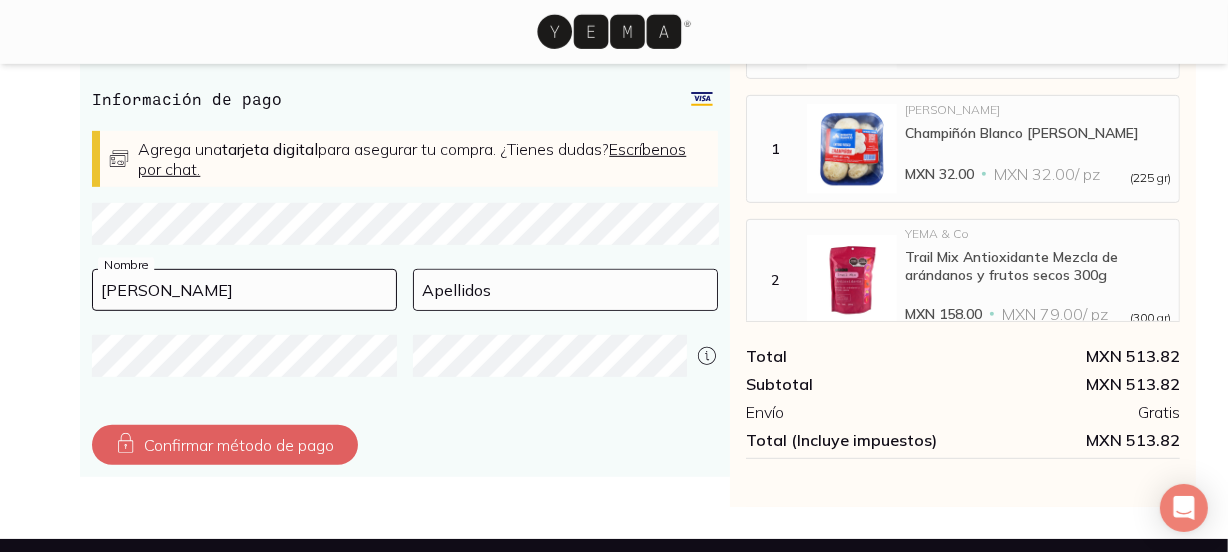 type on "[PERSON_NAME]" 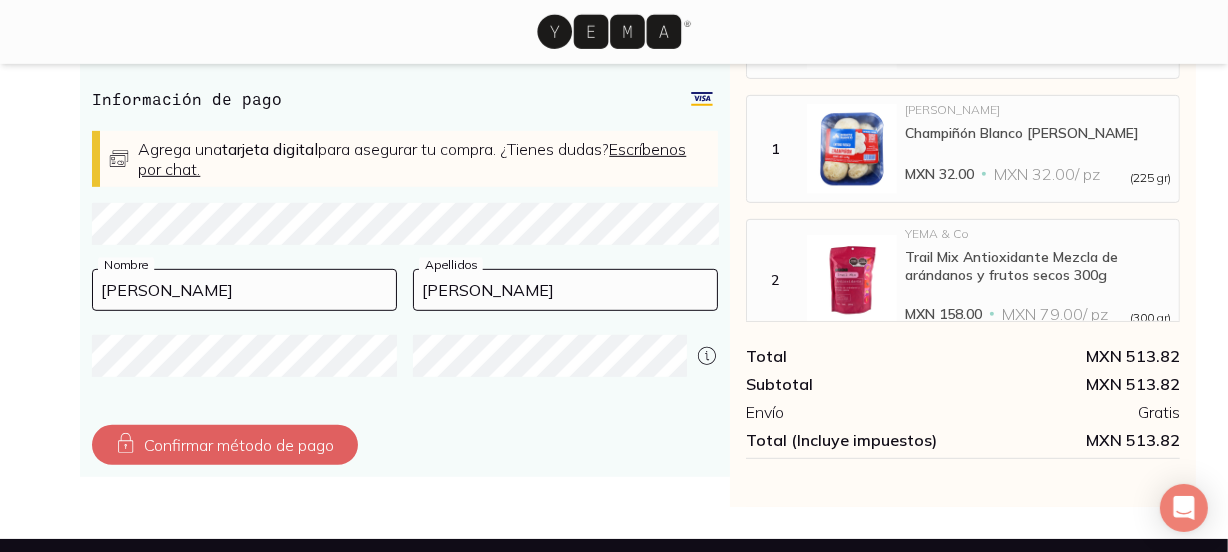 type on "[PERSON_NAME]" 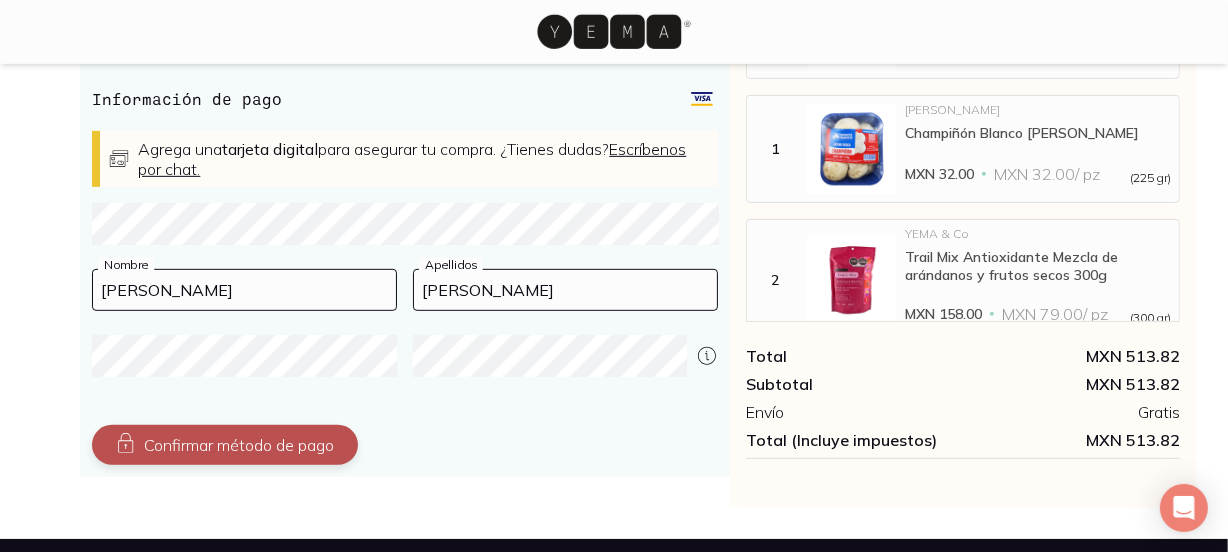 click on "Confirmar método de pago" at bounding box center (225, 445) 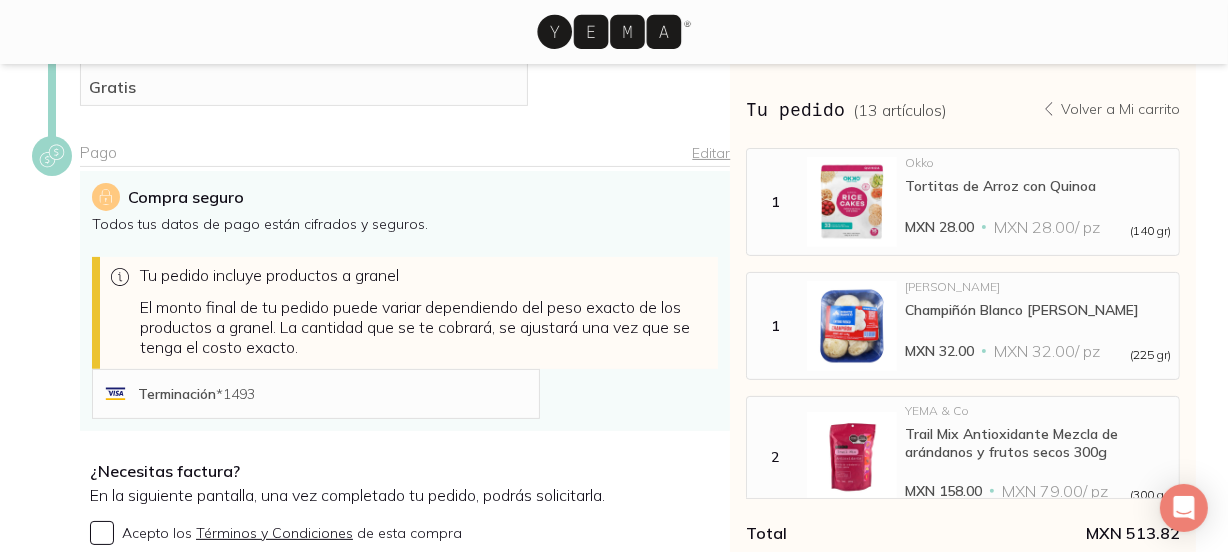 scroll, scrollTop: 640, scrollLeft: 0, axis: vertical 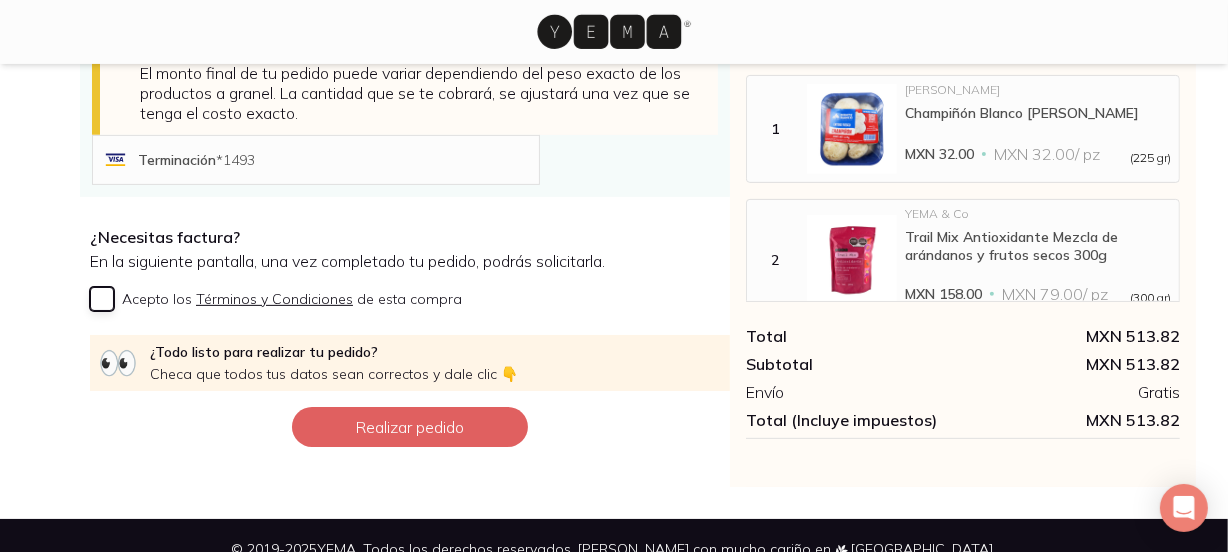 click on "Acepto los   Términos y Condiciones   de esta compra" at bounding box center [102, 299] 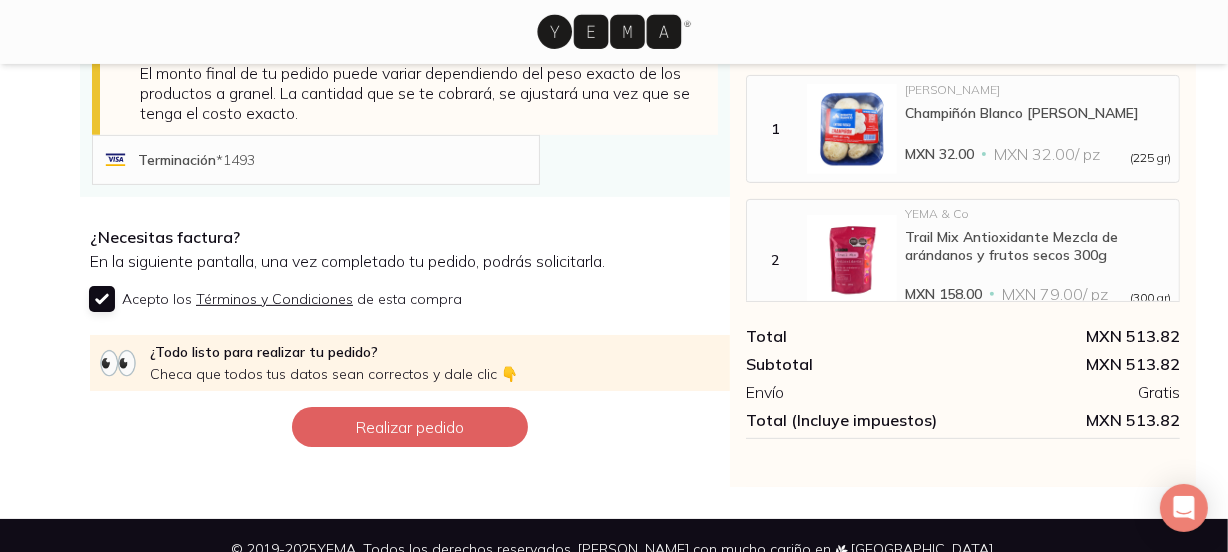 checkbox on "true" 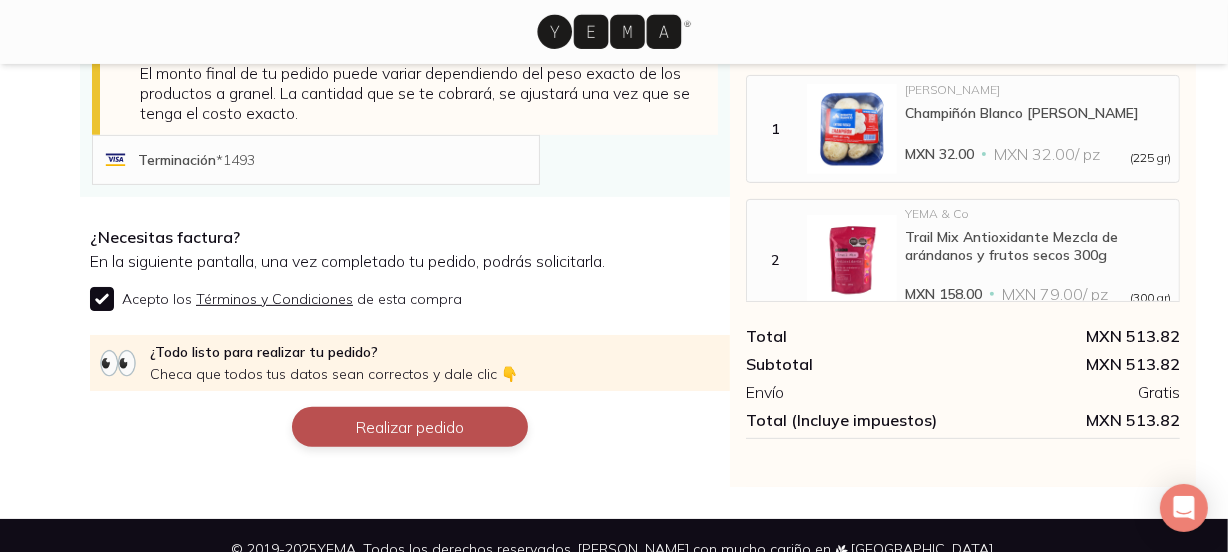 click on "Realizar pedido" at bounding box center [410, 427] 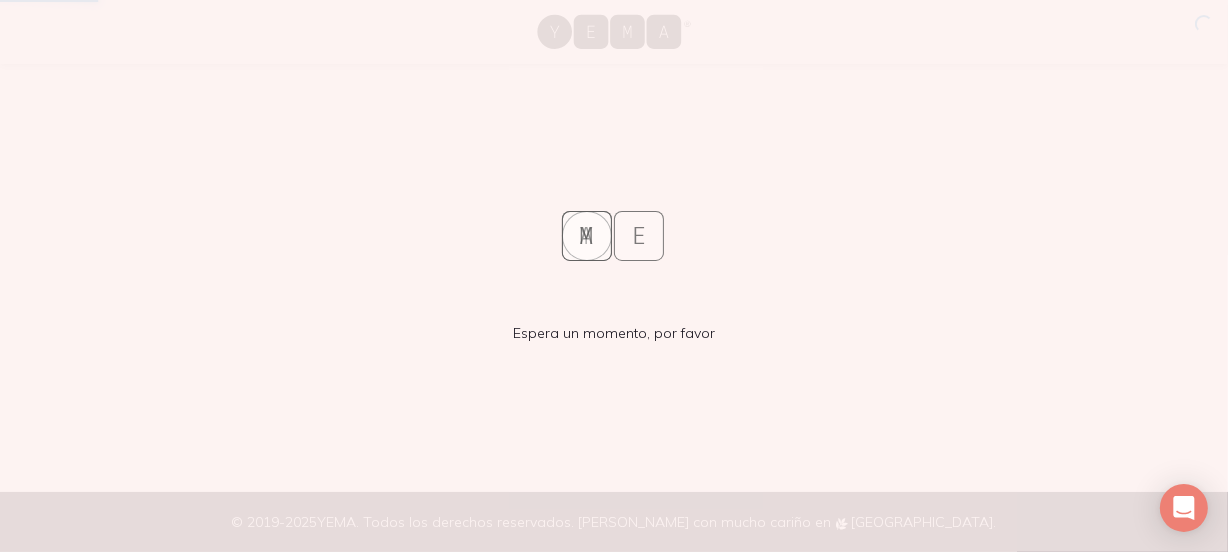 scroll, scrollTop: 0, scrollLeft: 0, axis: both 